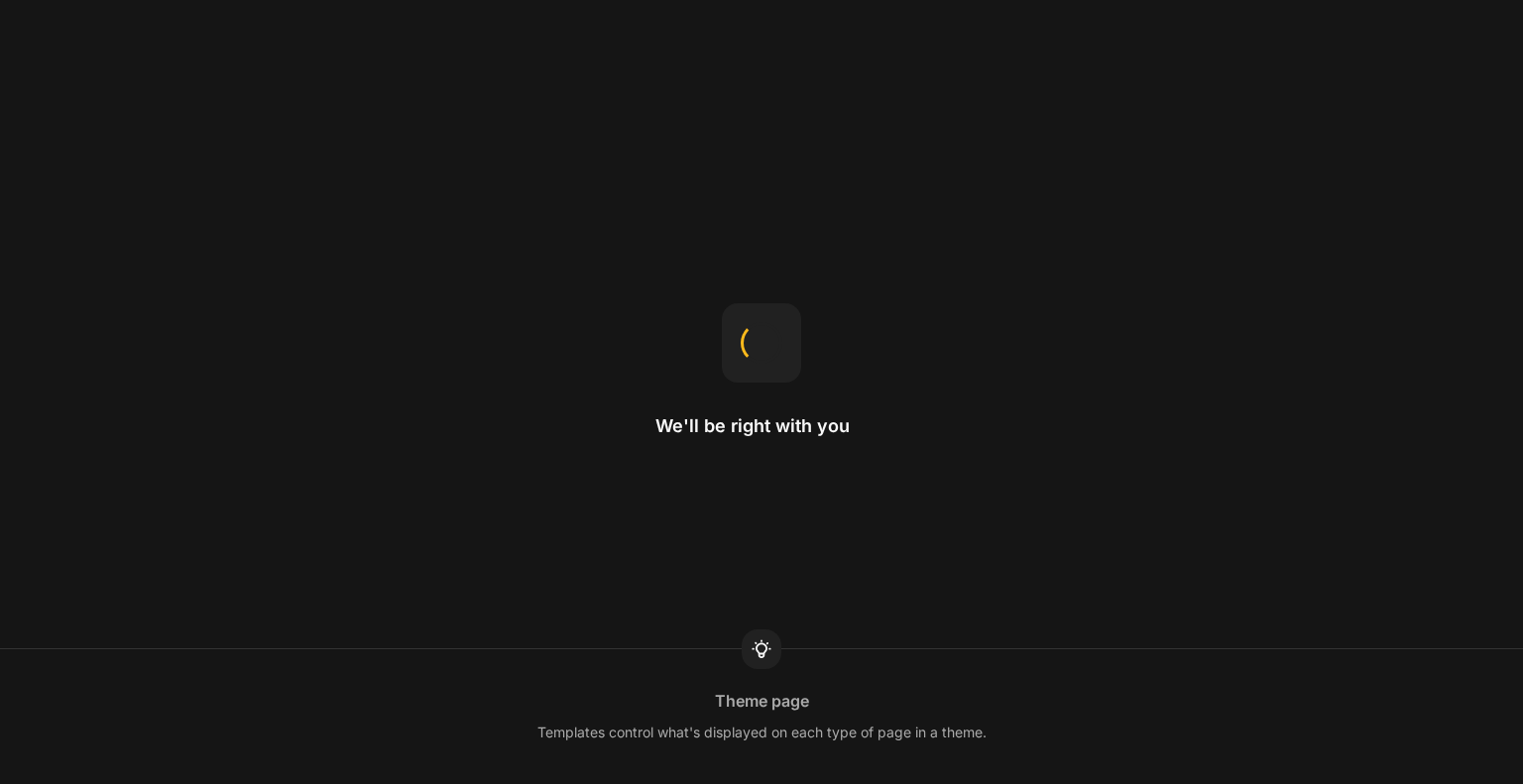 scroll, scrollTop: 0, scrollLeft: 0, axis: both 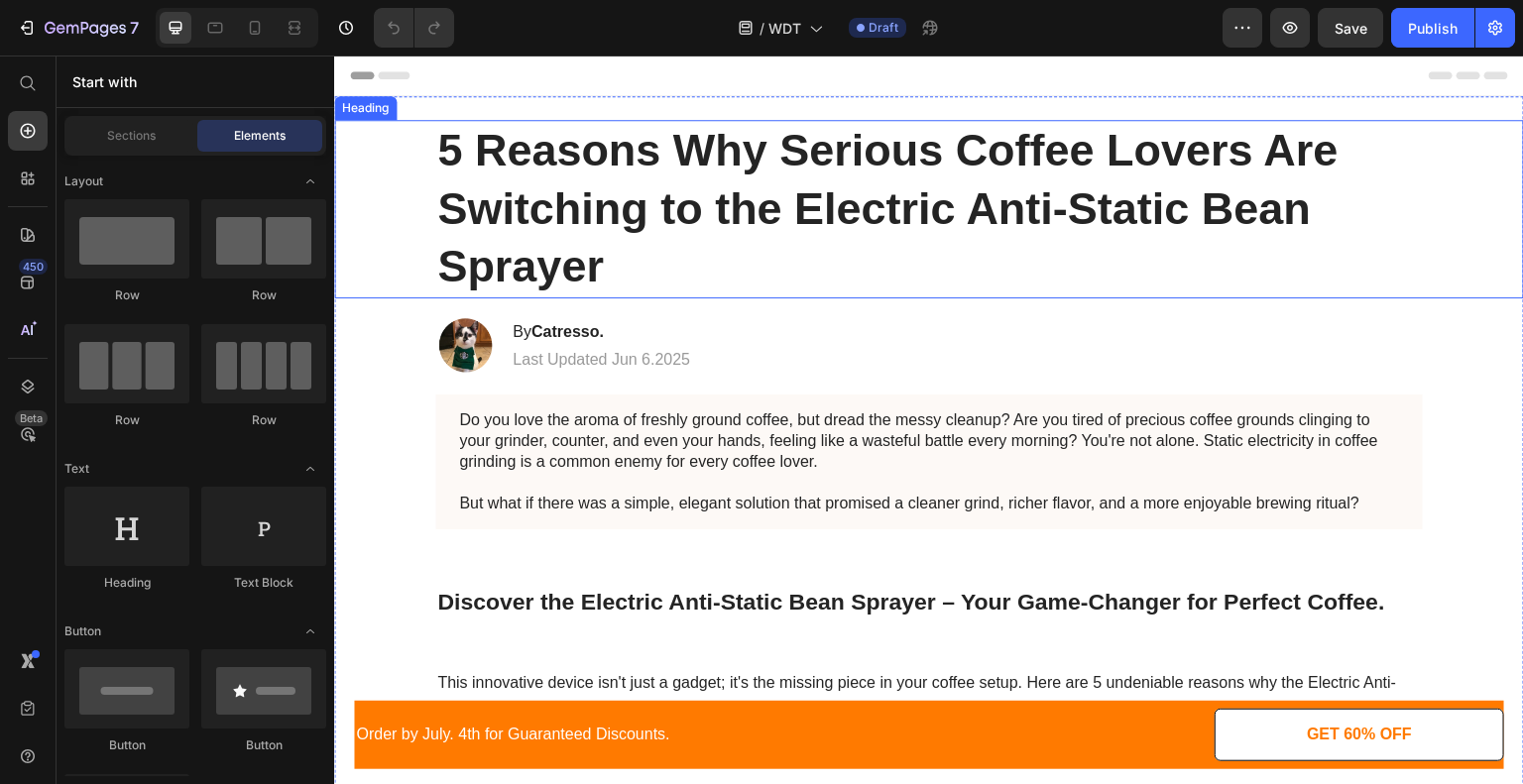 click on "5 Reasons Why Serious Coffee Lovers Are Switching to the Electric Anti-Static Bean Sprayer" at bounding box center (929, 209) 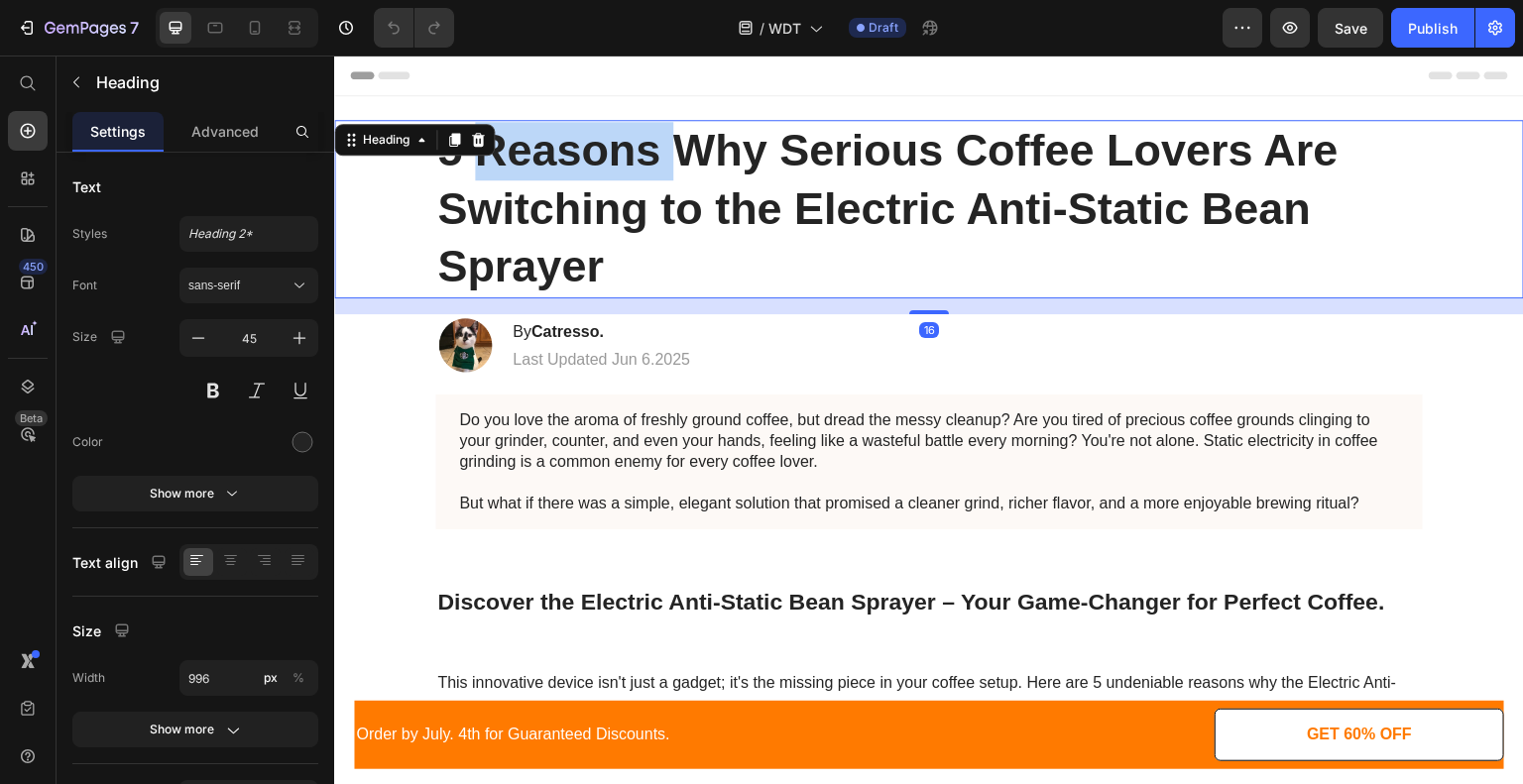 click on "5 Reasons Why Serious Coffee Lovers Are Switching to the Electric Anti-Static Bean Sprayer" at bounding box center (929, 209) 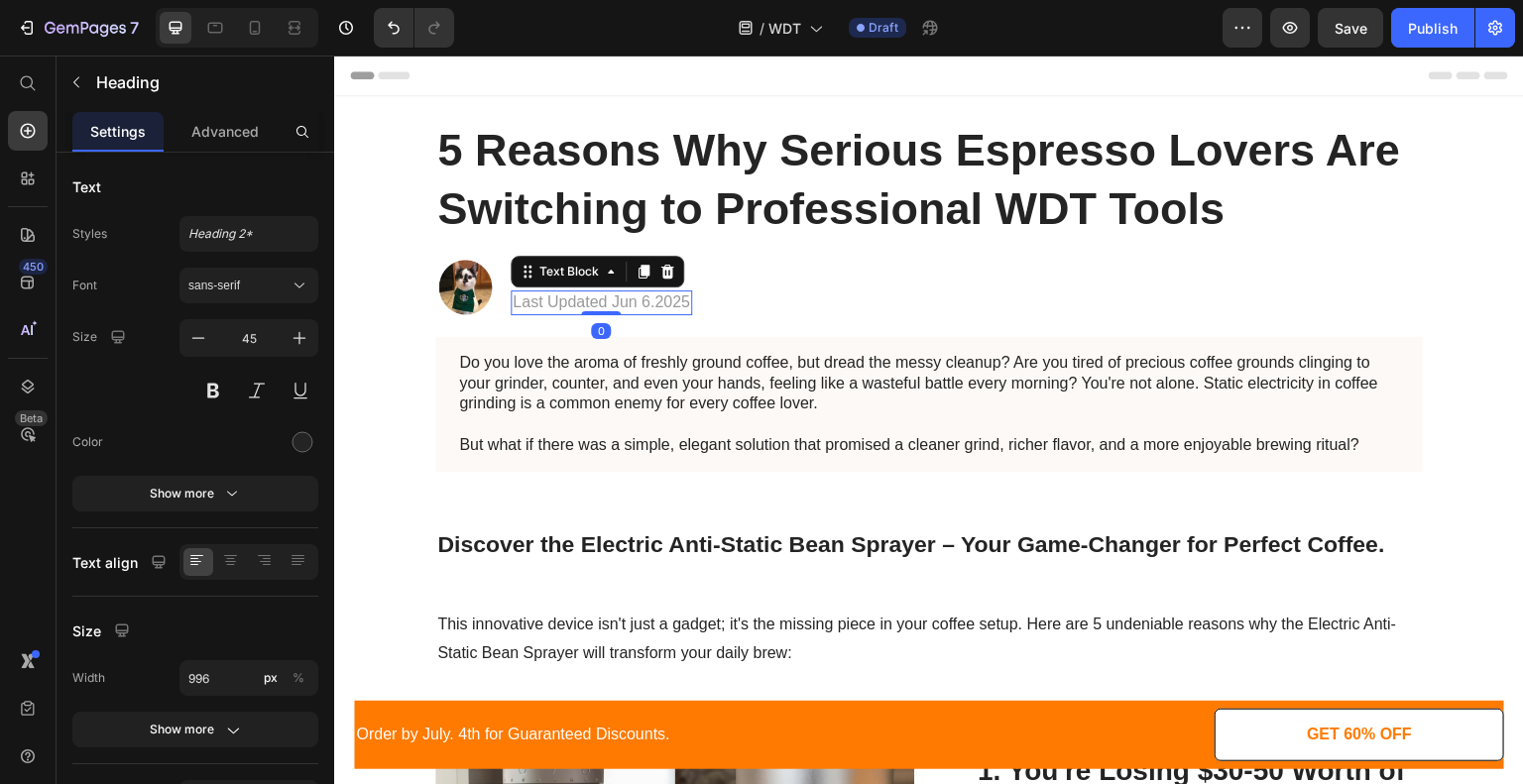 click on "Last Updated Jun 6.2025" at bounding box center [601, 302] 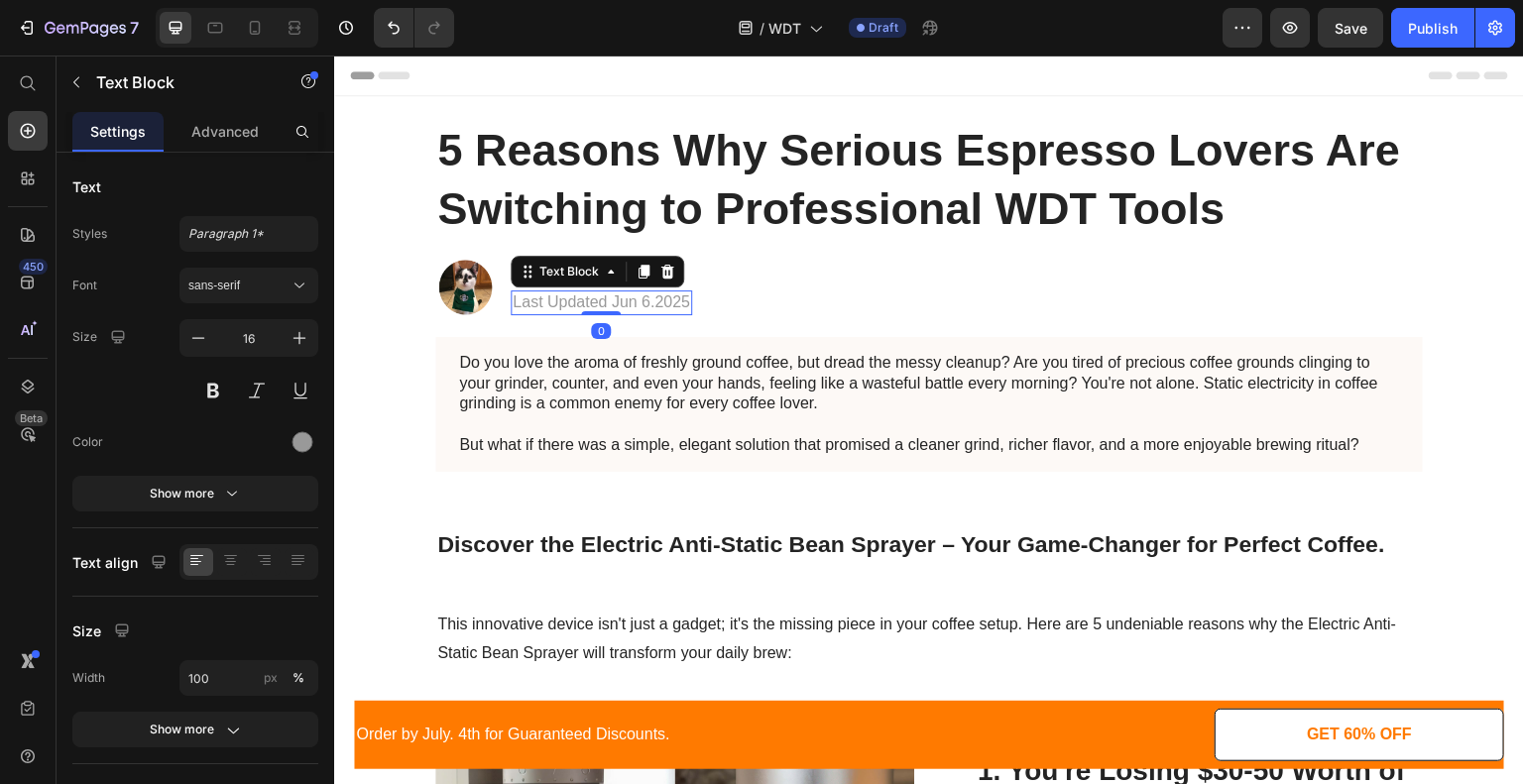 click on "Last Updated Jun 6.2025" at bounding box center (601, 302) 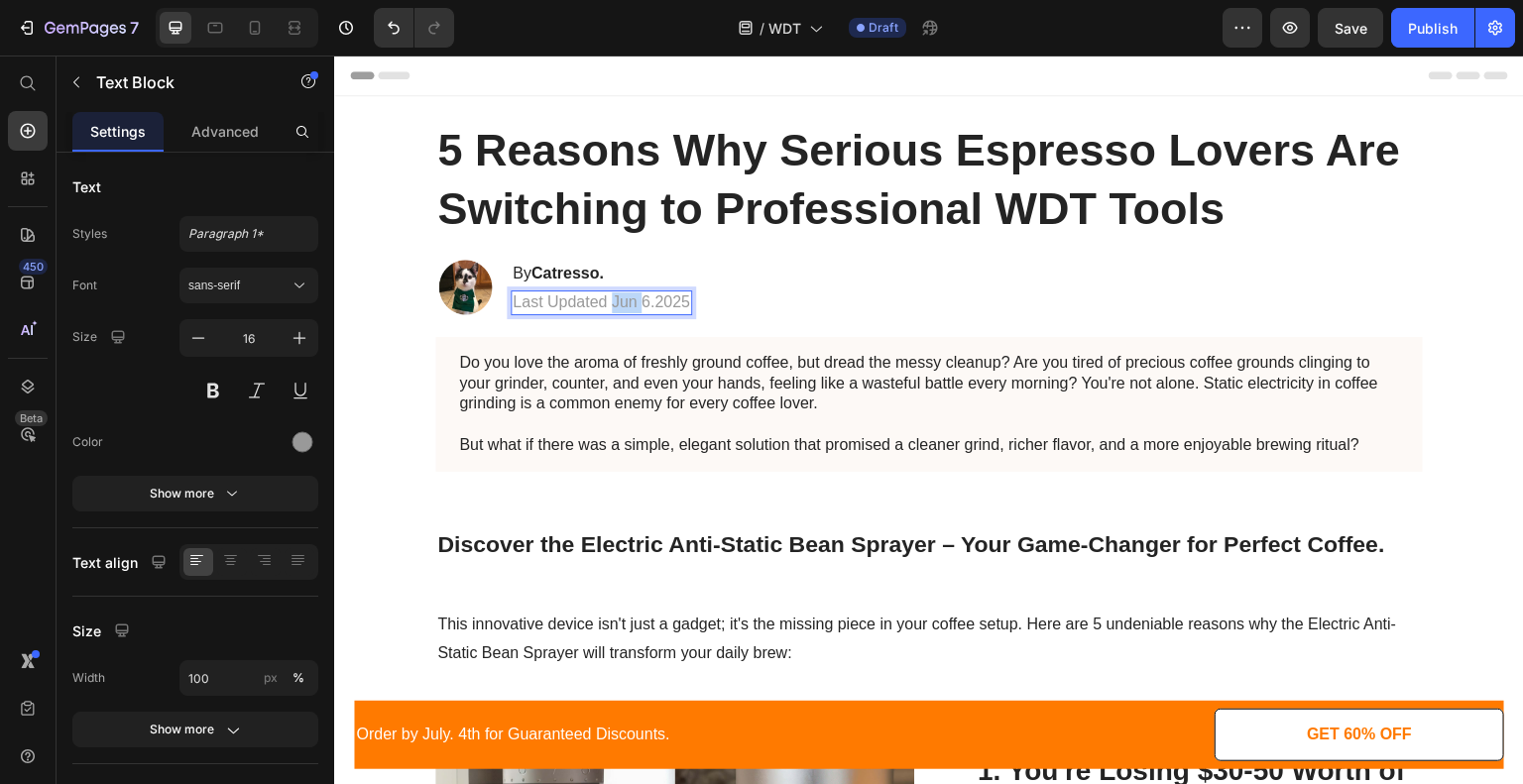 click on "Last Updated Jun 6.2025" at bounding box center (601, 302) 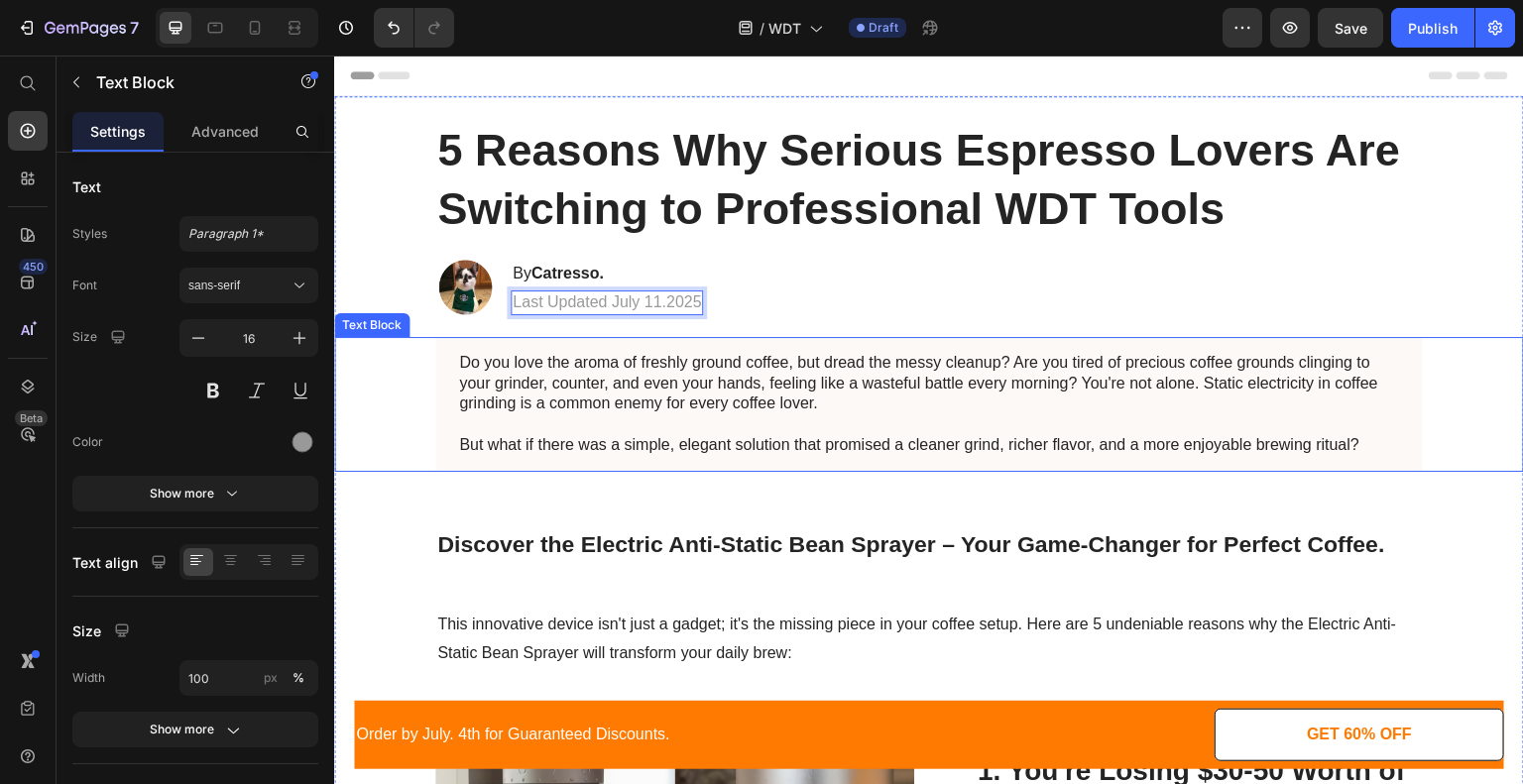 click on "Do you love the aroma of freshly ground coffee, but dread the messy cleanup? Are you tired of precious coffee grounds clinging to your grinder, counter, and even your hands, feeling like a wasteful battle every morning? You're not alone. Static electricity in coffee grinding is a common enemy for every coffee lover." at bounding box center (929, 393) 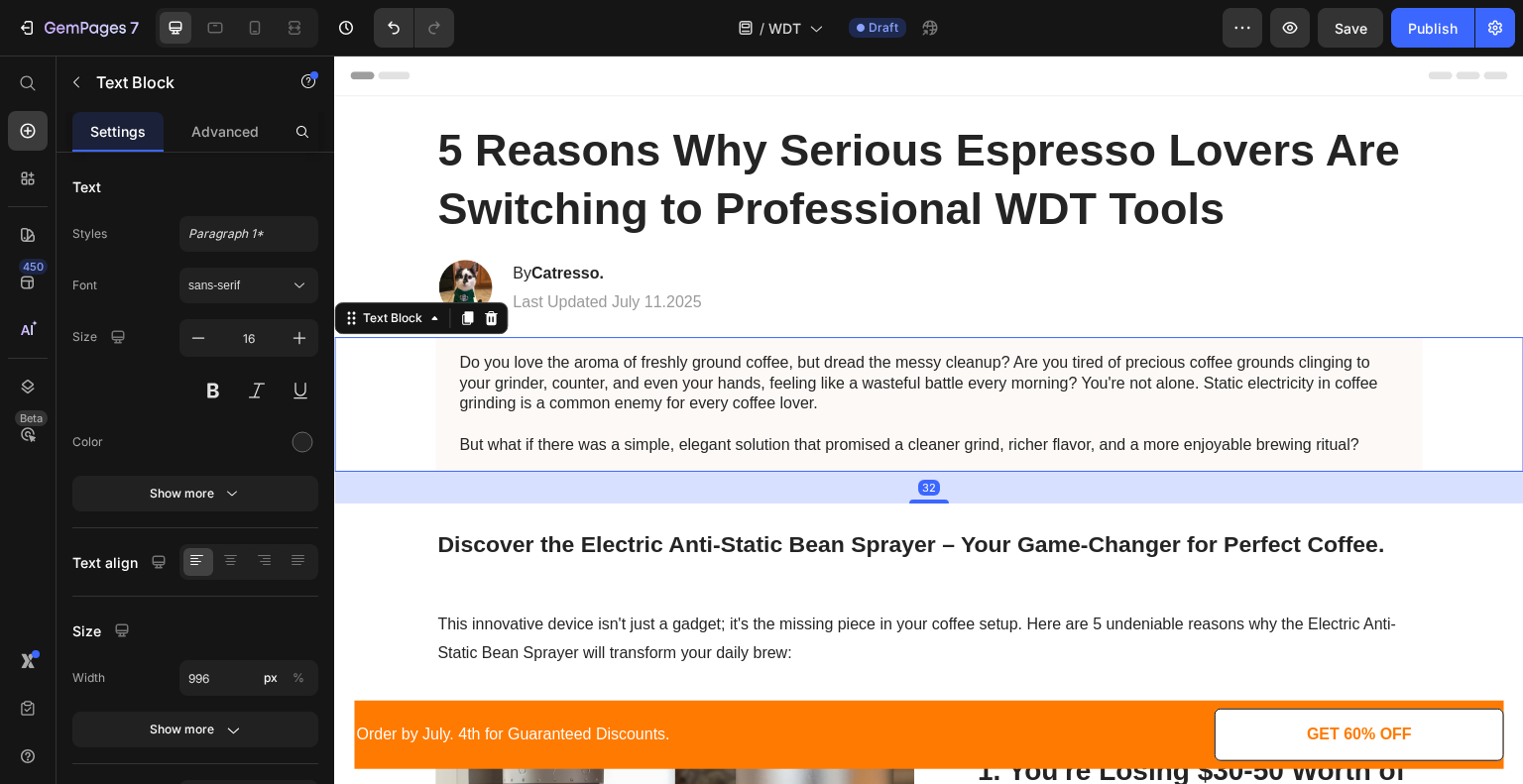 click on "Do you love the aroma of freshly ground coffee, but dread the messy cleanup? Are you tired of precious coffee grounds clinging to your grinder, counter, and even your hands, feeling like a wasteful battle every morning? You're not alone. Static electricity in coffee grinding is a common enemy for every coffee lover." at bounding box center (929, 393) 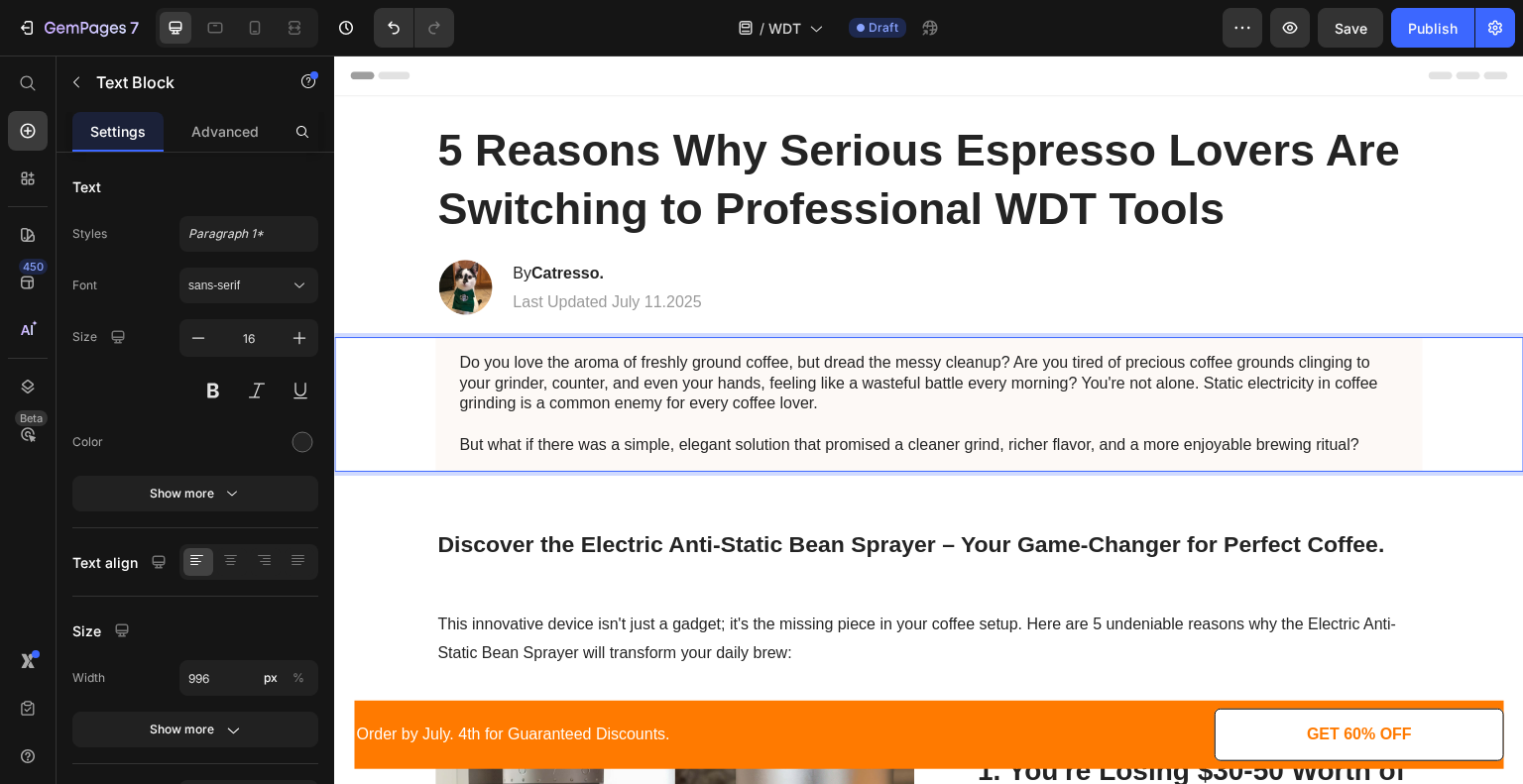 click on "Do you love the aroma of freshly ground coffee, but dread the messy cleanup? Are you tired of precious coffee grounds clinging to your grinder, counter, and even your hands, feeling like a wasteful battle every morning? You're not alone. Static electricity in coffee grinding is a common enemy for every coffee lover." at bounding box center (929, 393) 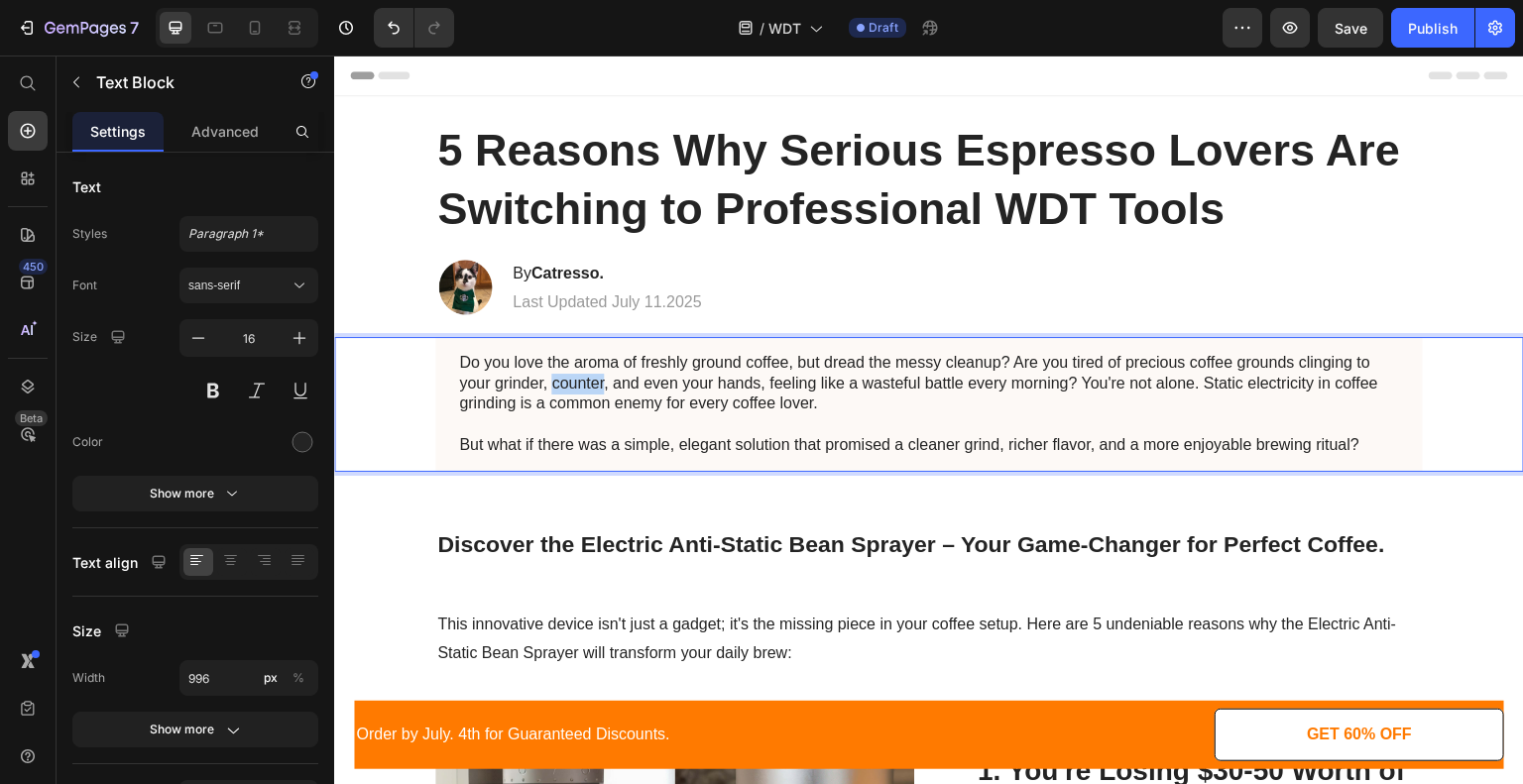 click on "Do you love the aroma of freshly ground coffee, but dread the messy cleanup? Are you tired of precious coffee grounds clinging to your grinder, counter, and even your hands, feeling like a wasteful battle every morning? You're not alone. Static electricity in coffee grinding is a common enemy for every coffee lover." at bounding box center [929, 393] 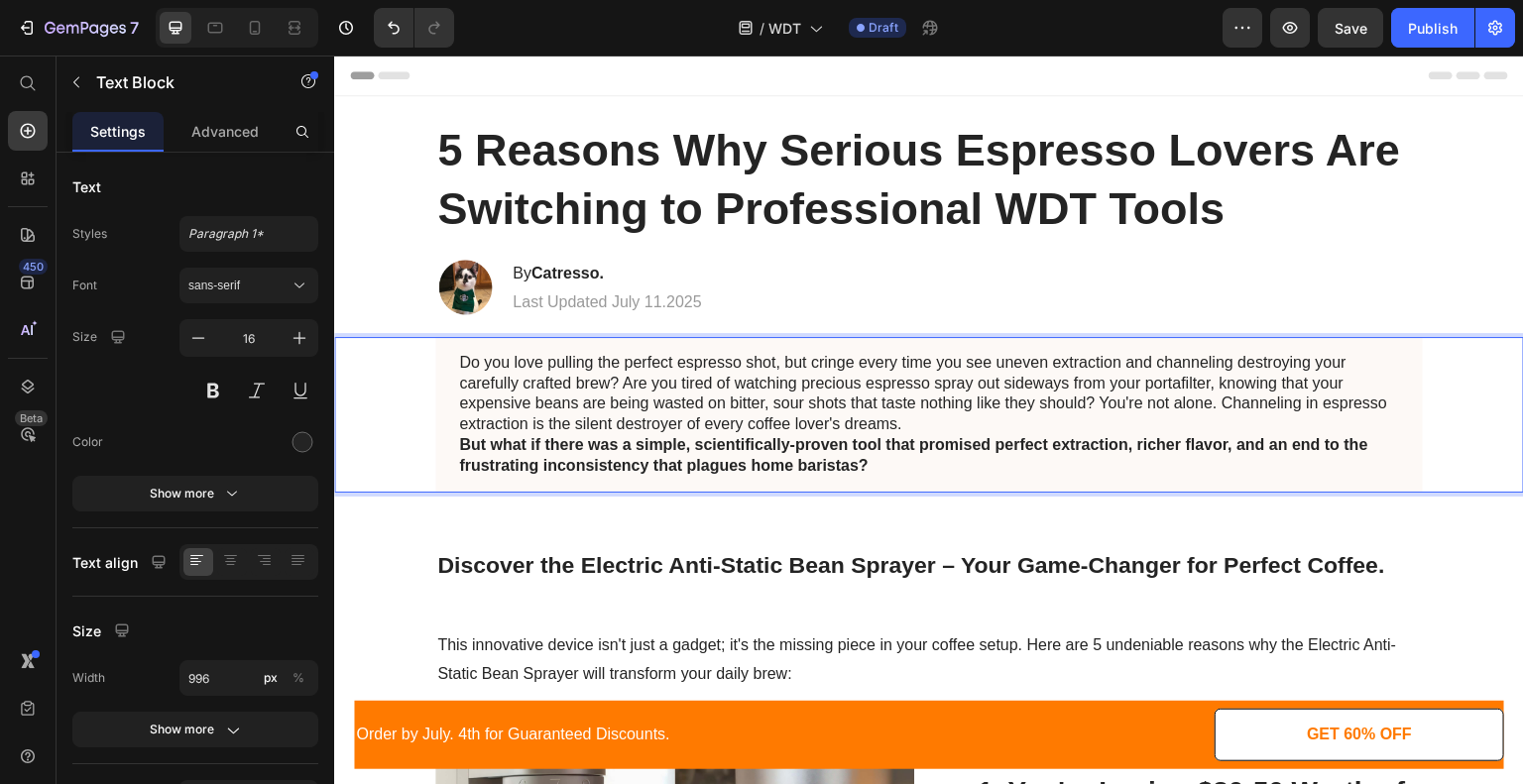click on "Do you love pulling the perfect espresso shot, but cringe every time you see uneven extraction and channeling destroying your carefully crafted brew? Are you tired of watching precious espresso spray out sideways from your portafilter, knowing that your expensive beans are being wasted on bitter, sour shots that taste nothing like they should? You're not alone. Channeling in espresso extraction is the silent destroyer of every coffee lover's dreams." at bounding box center (929, 393) 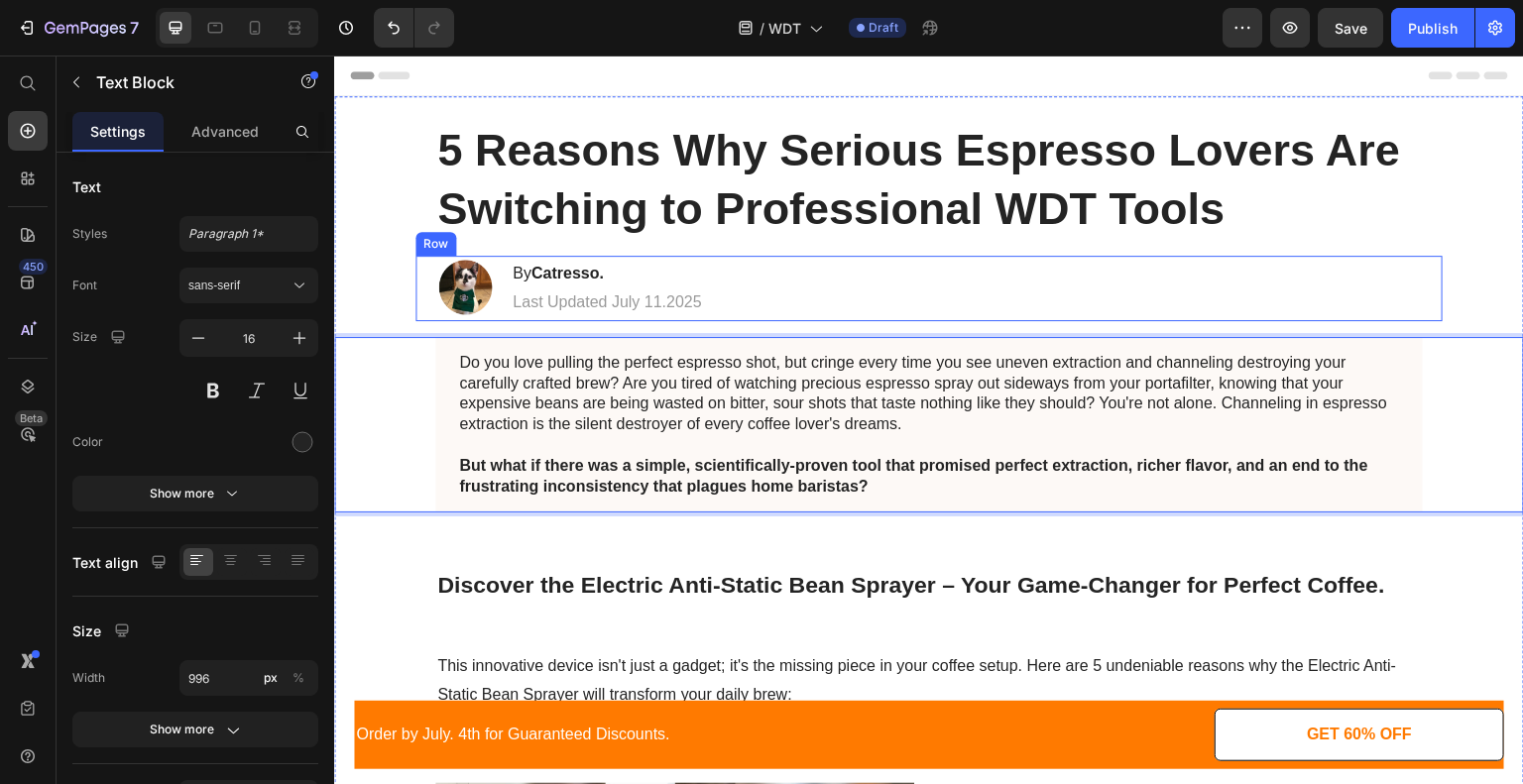 click on "Image By Catresso. Heading Last Updated [MONTH] [YEAR] Text Block Row" at bounding box center (929, 288) 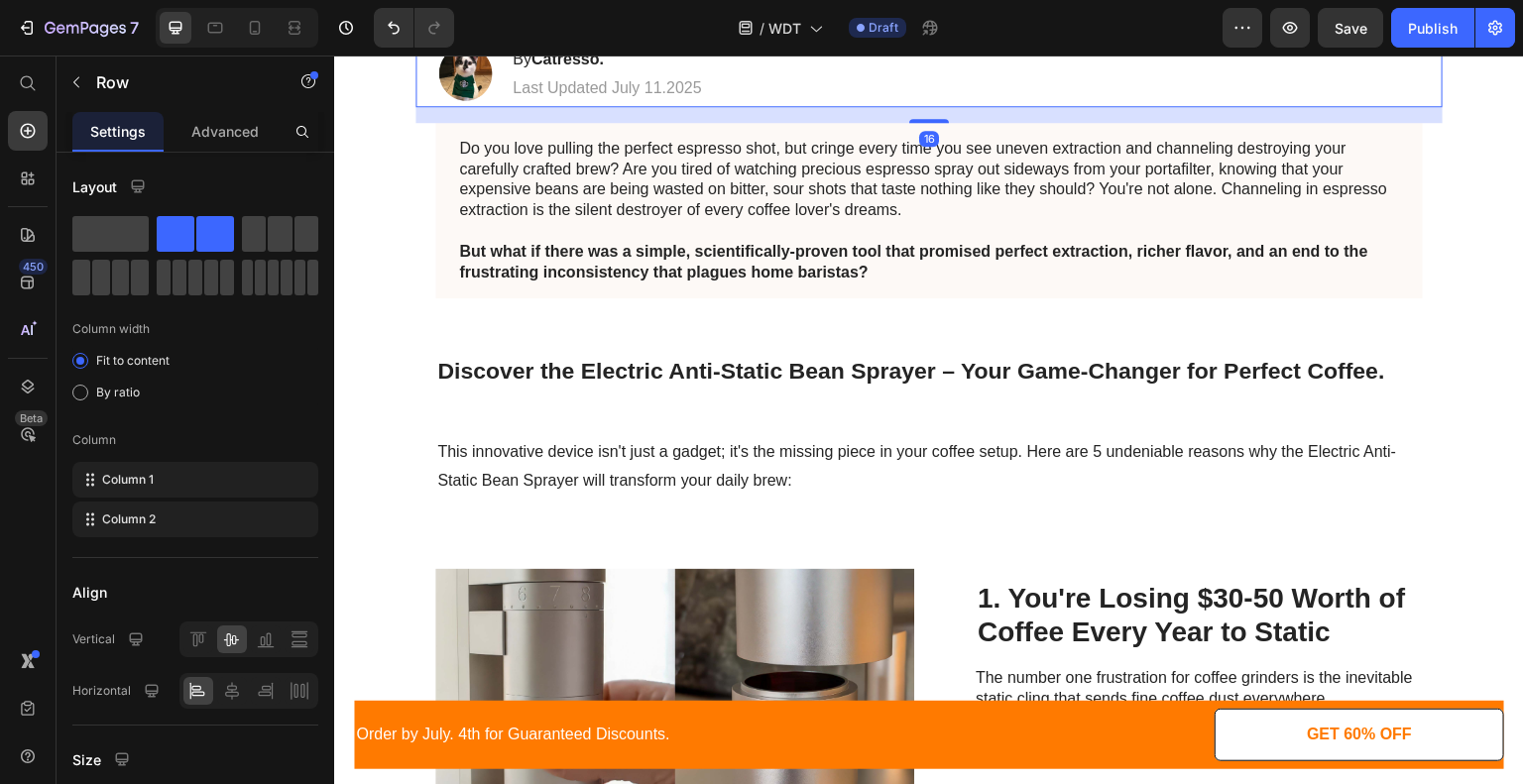 scroll, scrollTop: 216, scrollLeft: 0, axis: vertical 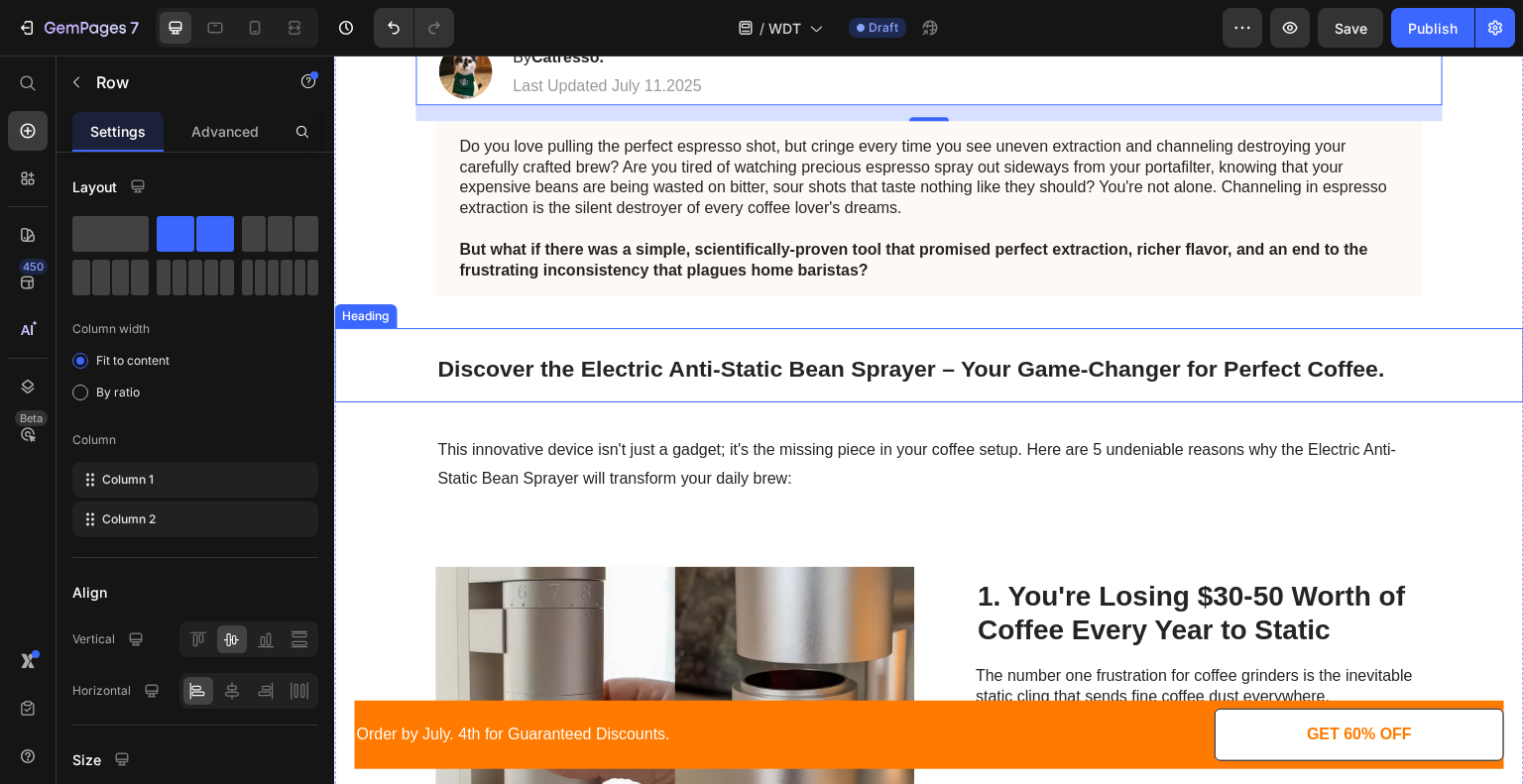 click on "Discover the Electric Anti-Static Bean Sprayer – Your Game-Changer for Perfect Coffee." at bounding box center [911, 369] 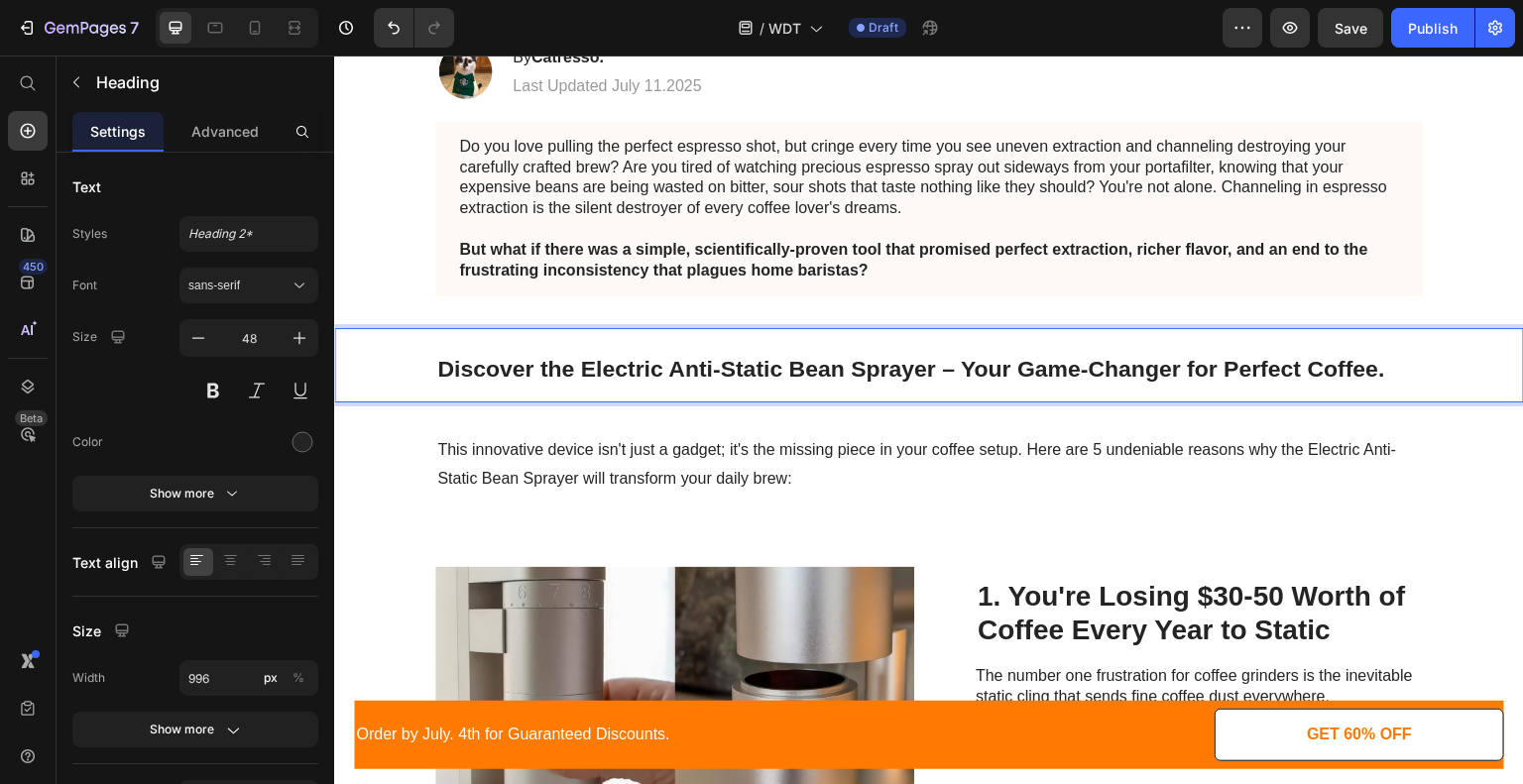 click on "Discover the Electric Anti-Static Bean Sprayer – Your Game-Changer for Perfect Coffee." at bounding box center [911, 369] 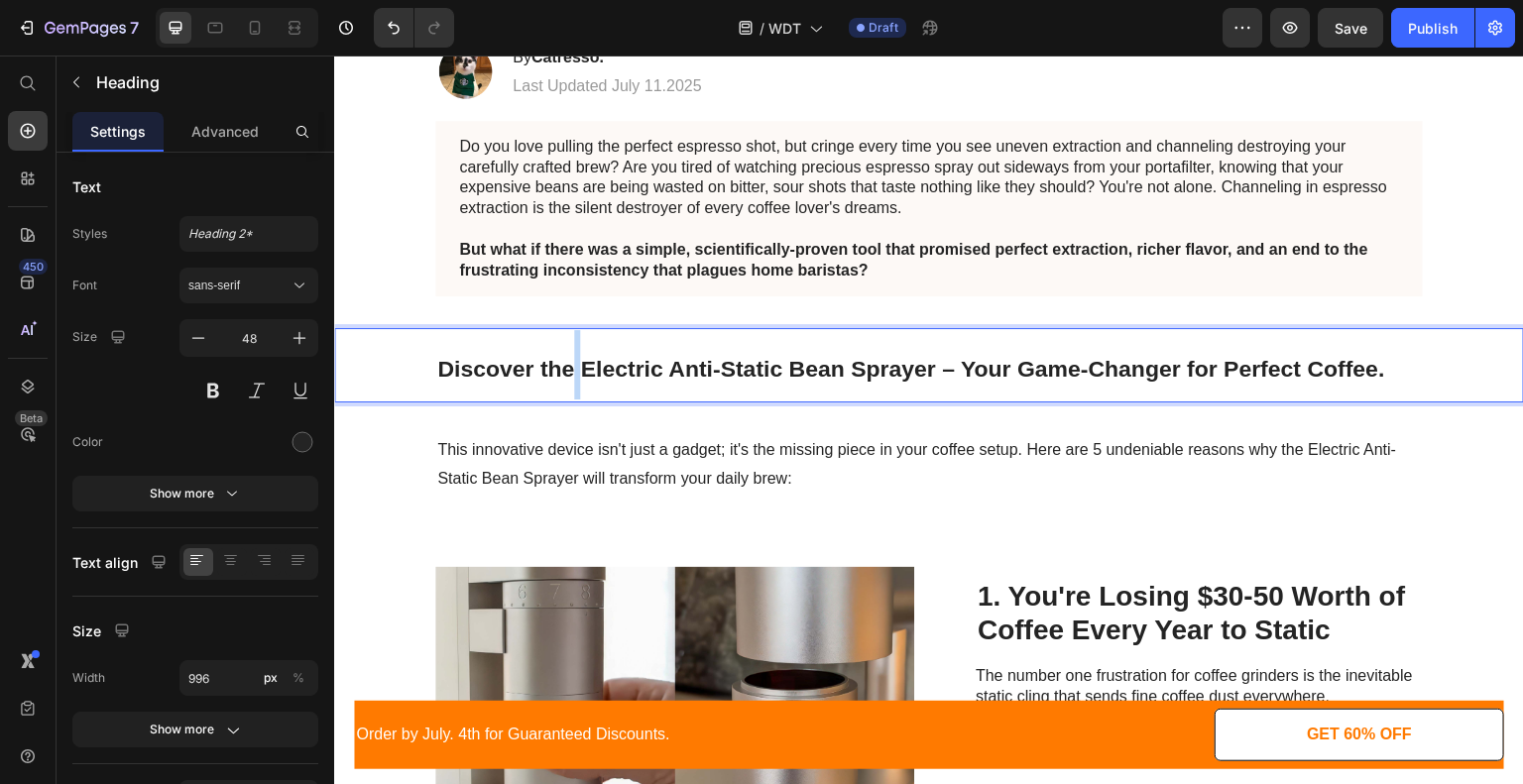 click on "Discover the Electric Anti-Static Bean Sprayer – Your Game-Changer for Perfect Coffee." at bounding box center [911, 369] 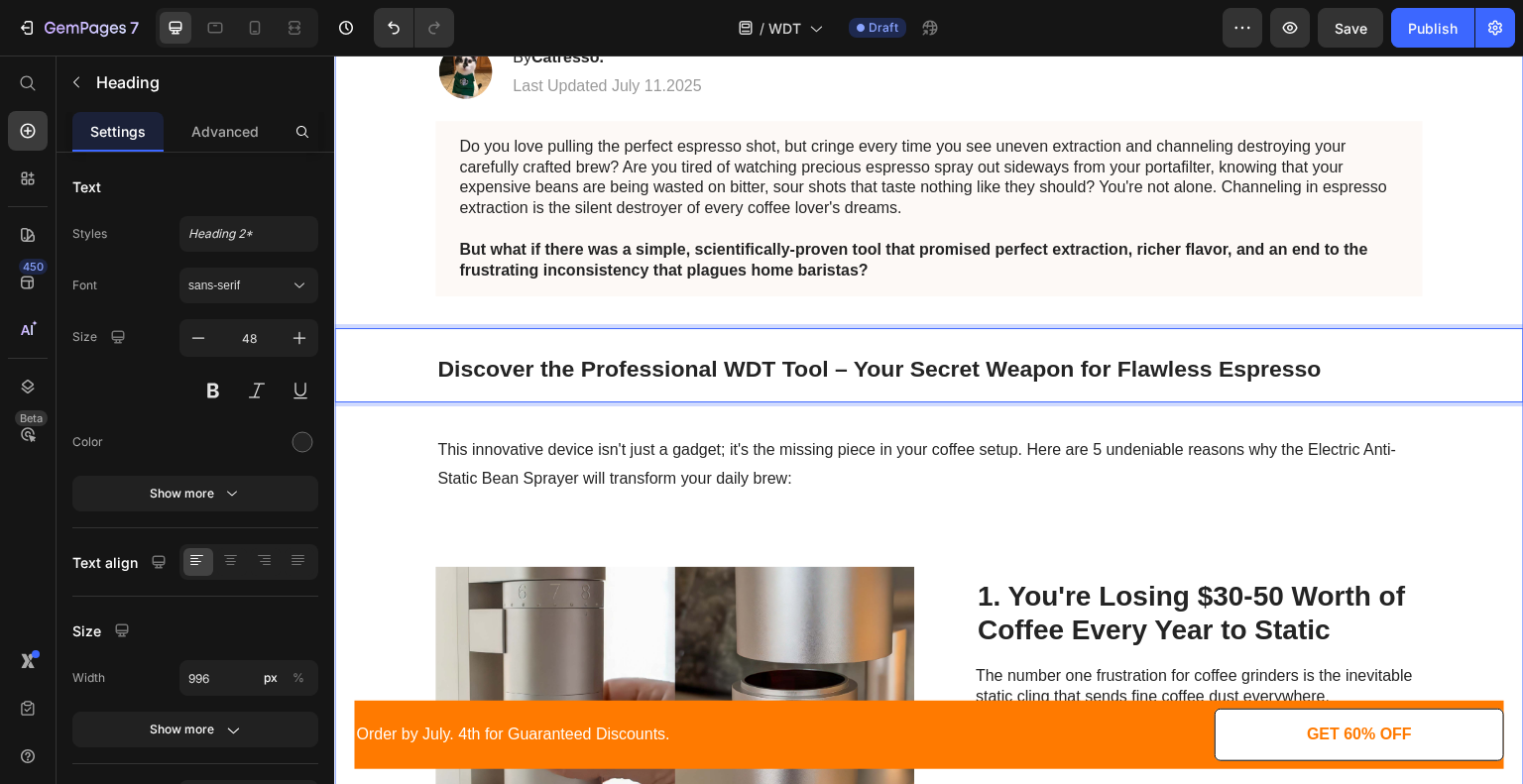 click on "This innovative device isn't just a gadget; it's the missing piece in your coffee setup. Here are 5 undeniable reasons why the Electric Anti-Static Bean Sprayer will transform your daily brew:" at bounding box center (929, 465) 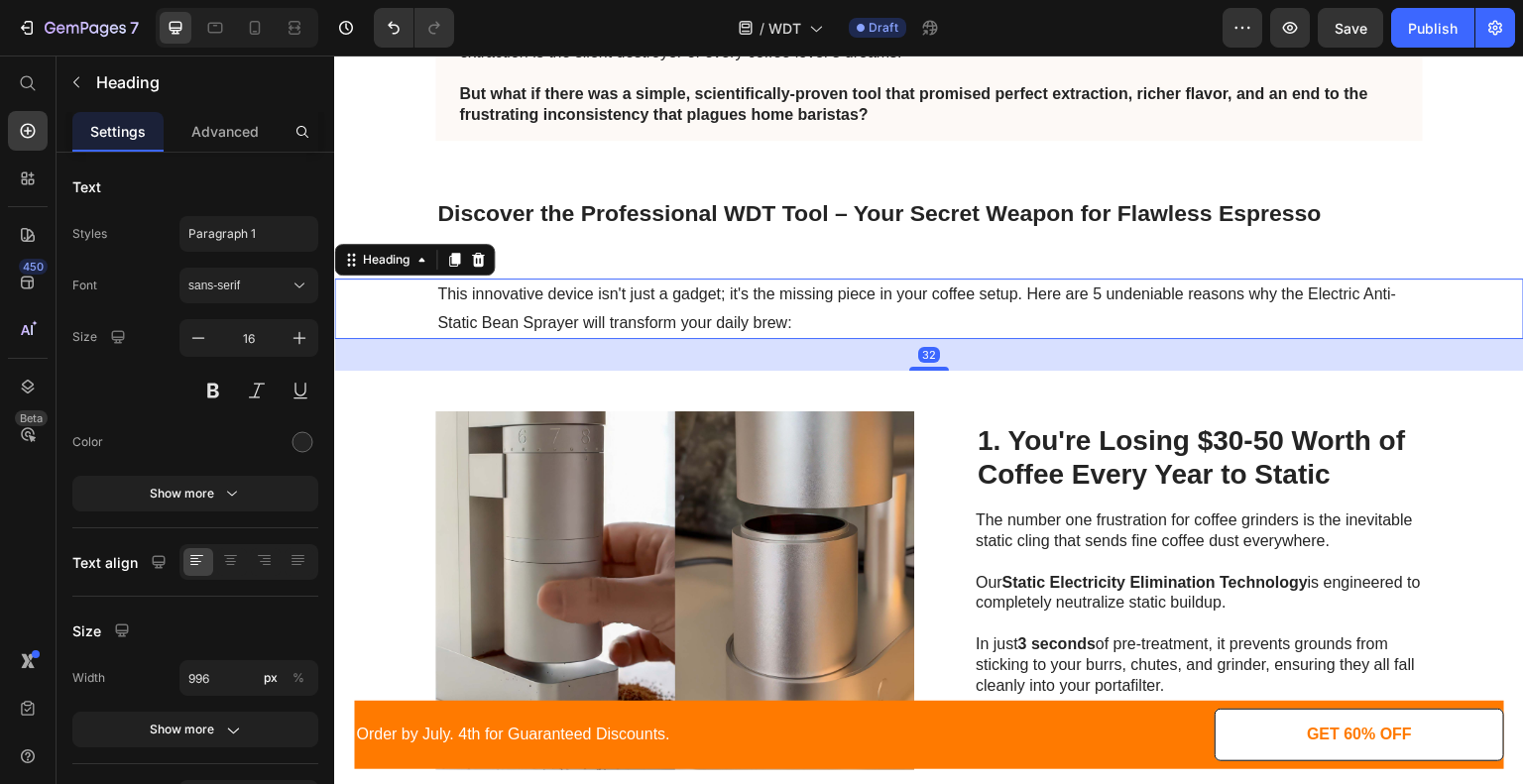 scroll, scrollTop: 373, scrollLeft: 0, axis: vertical 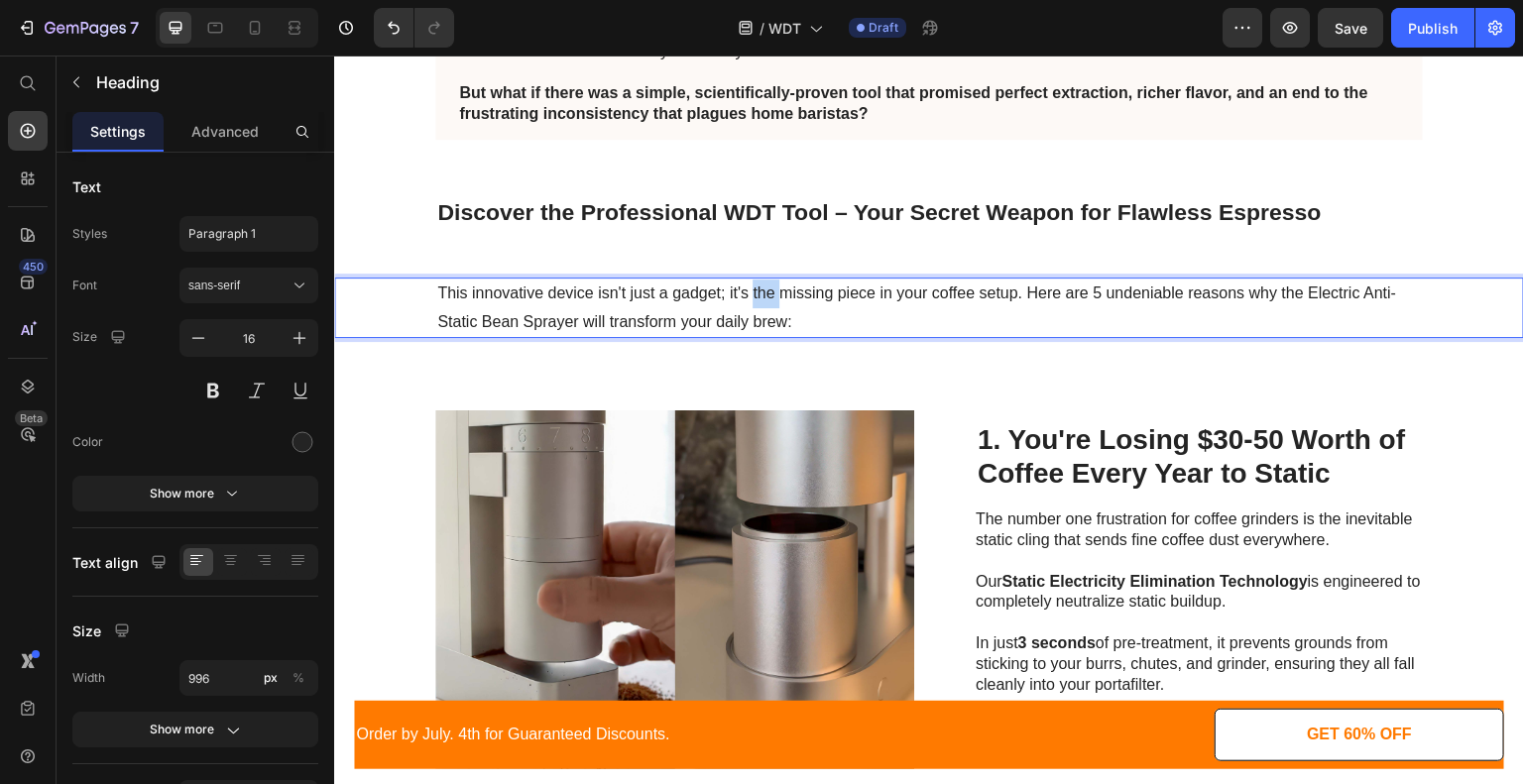 click on "This innovative device isn't just a gadget; it's the missing piece in your coffee setup. Here are 5 undeniable reasons why the Electric Anti-Static Bean Sprayer will transform your daily brew:" at bounding box center [916, 307] 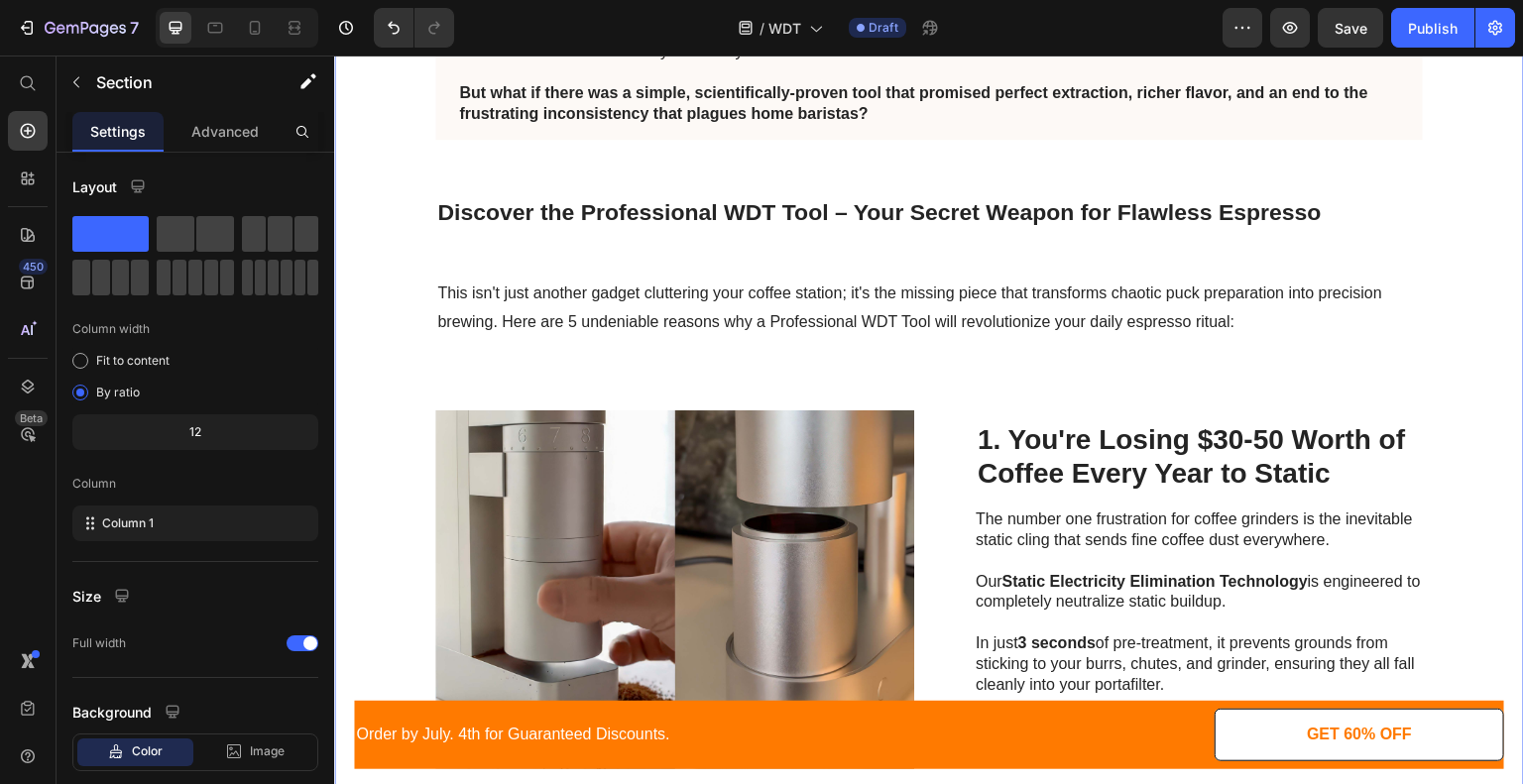 click on "Heading Image By Catresso. Heading Last Updated [MONTH] [YEAR] Text Block Row Do you love pulling the perfect espresso shot, but cringe every time you see uneven extraction and channeling destroying your carefully crafted brew? Are you tired of watching precious espresso spray out sideways from your portafilter, knowing that your expensive beans are being wasted on bitter, sour shots that taste nothing like they should? You're not alone. Channeling in espresso extraction is the silent destroyer of every coffee lover's dreams. But what if there was a simple, scientifically-proven tool that promised perfect extraction, richer flavor, and an end to the frustrating inconsistency that plagues home baristas? Text Block ⁠⁠⁠⁠⁠⁠⁠ Discover the Professional WDT Tool – Your Secret Weapon for Flawless Espresso Heading ⁠⁠⁠⁠⁠⁠⁠ Heading Image 1. You're Losing $30-50 Worth of Coffee Every Year to Static Heading Our" at bounding box center [929, 928] 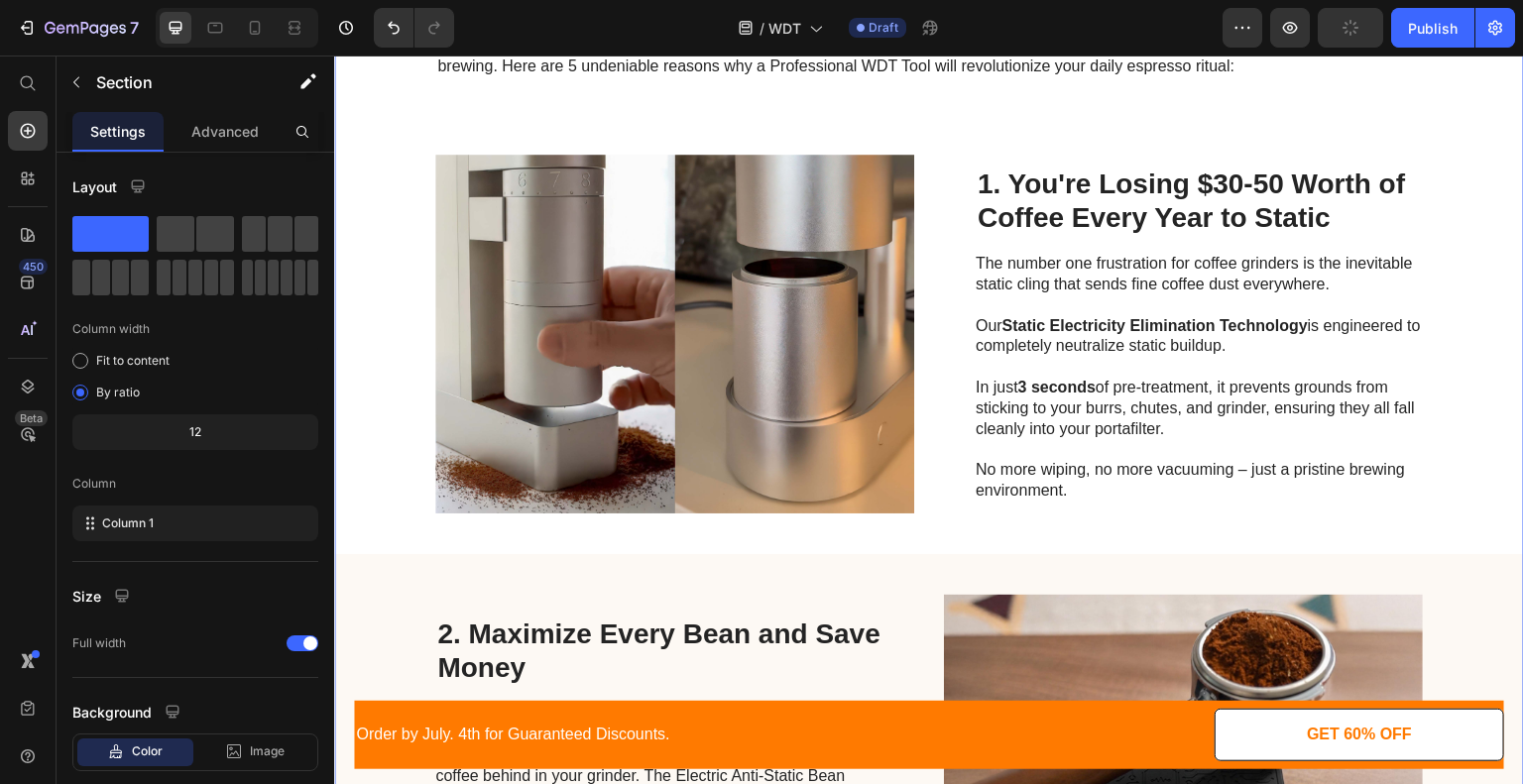 scroll, scrollTop: 629, scrollLeft: 0, axis: vertical 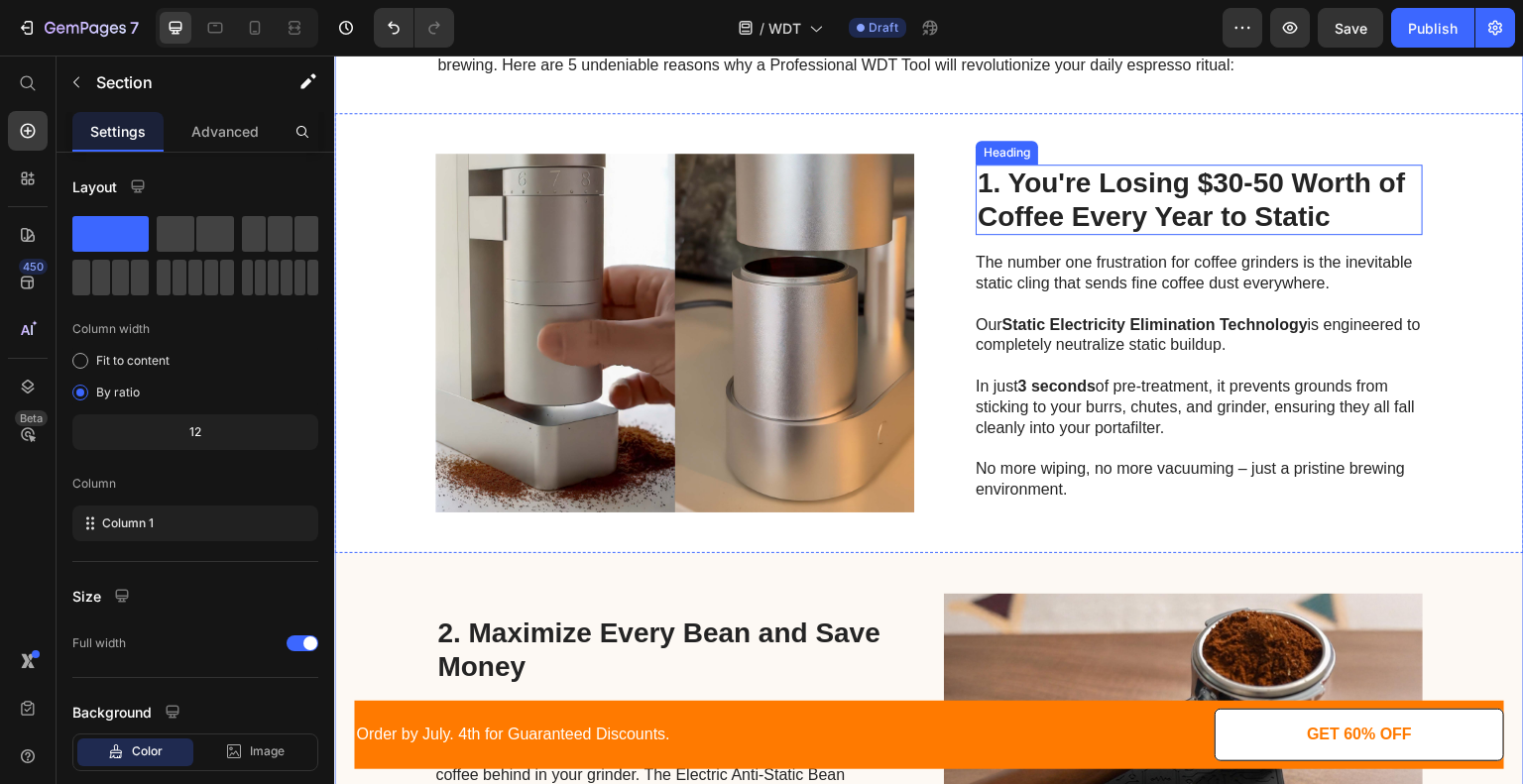 click on "1. You're Losing $30-50 Worth of  Coffee Every Year to Static" at bounding box center (1199, 199) 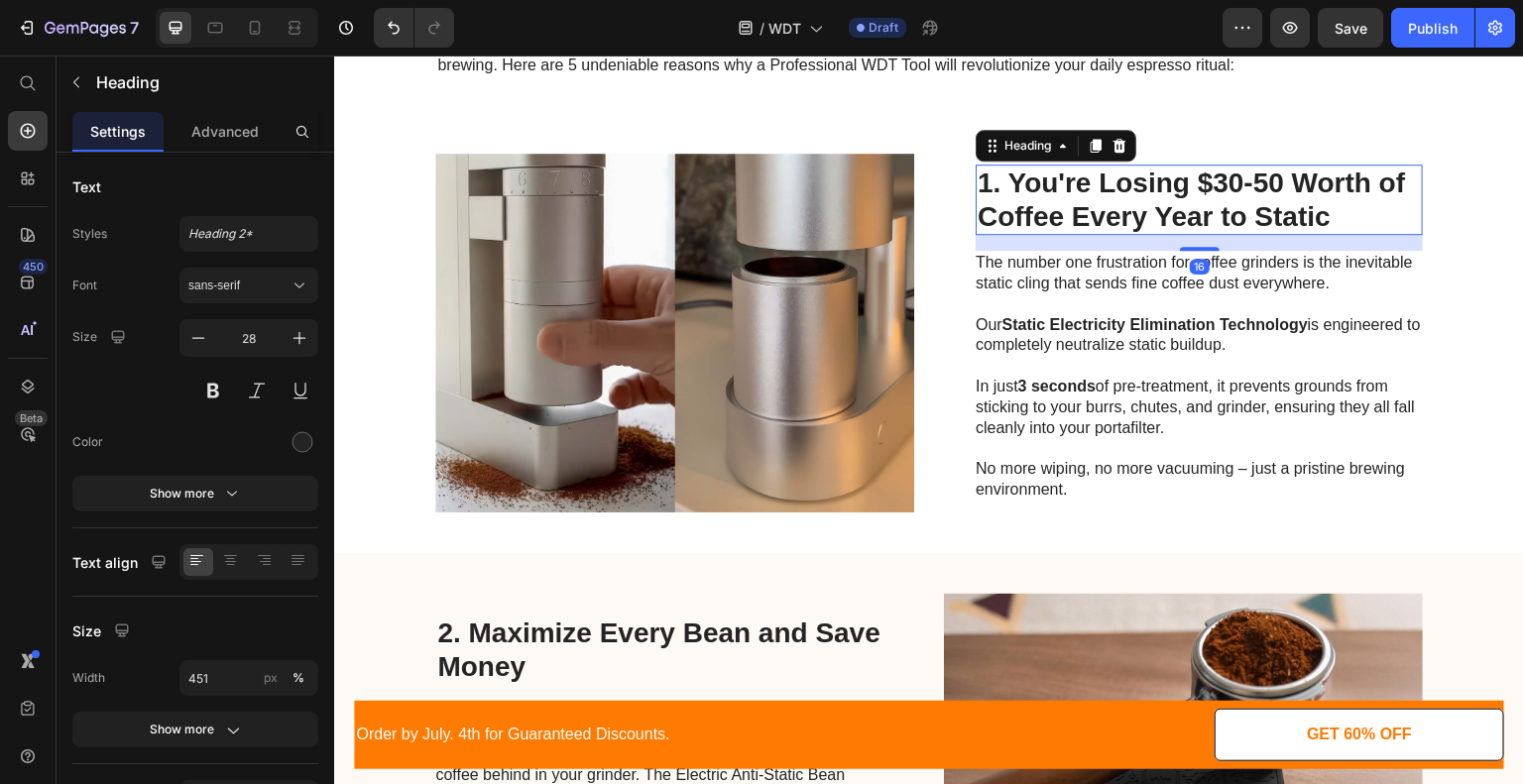click on "1. You're Losing $30-50 Worth of  Coffee Every Year to Static" at bounding box center (1199, 199) 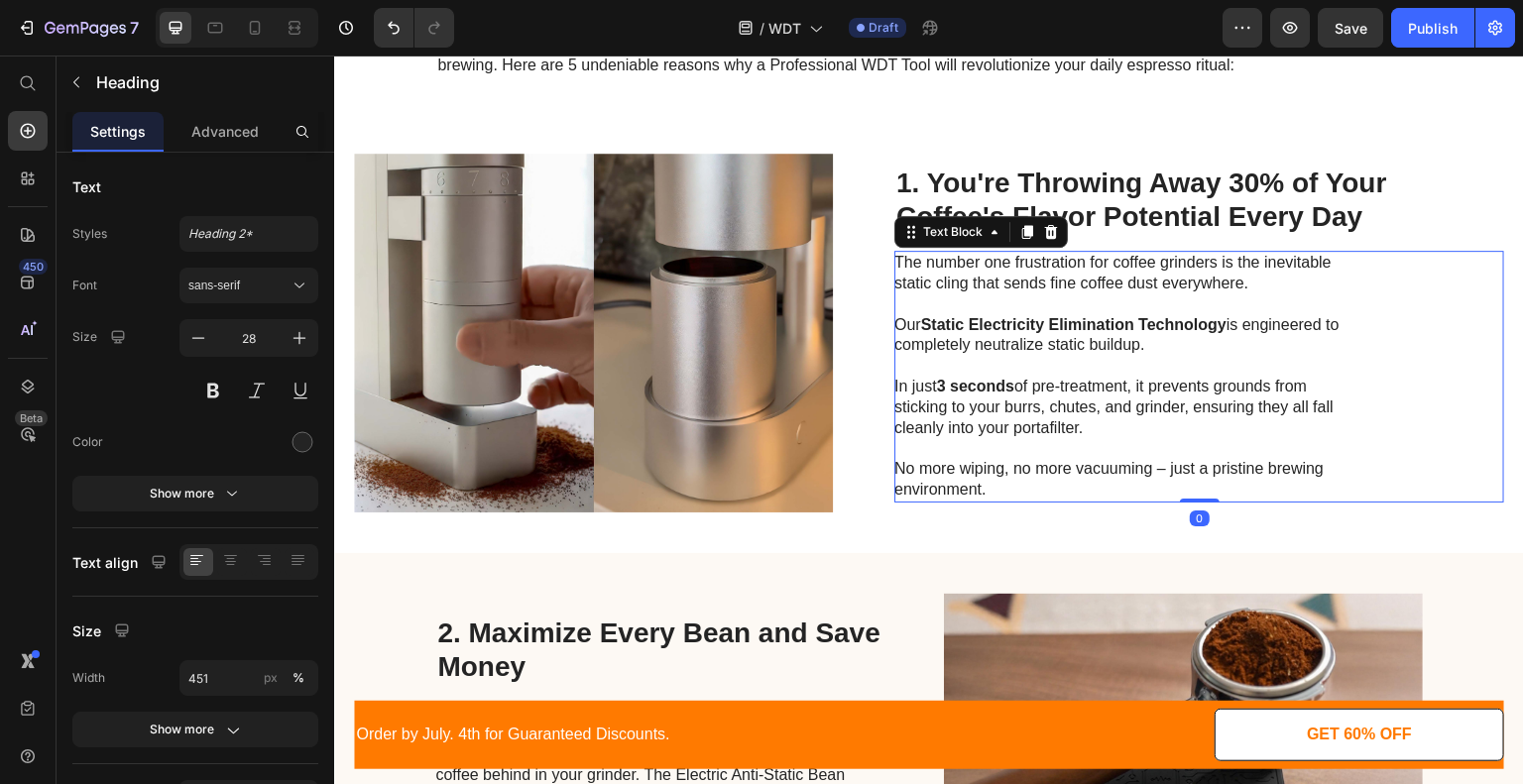 click on "Our  Static Electricity Elimination Technology  is engineered to completely neutralize static buildup." at bounding box center [1116, 325] 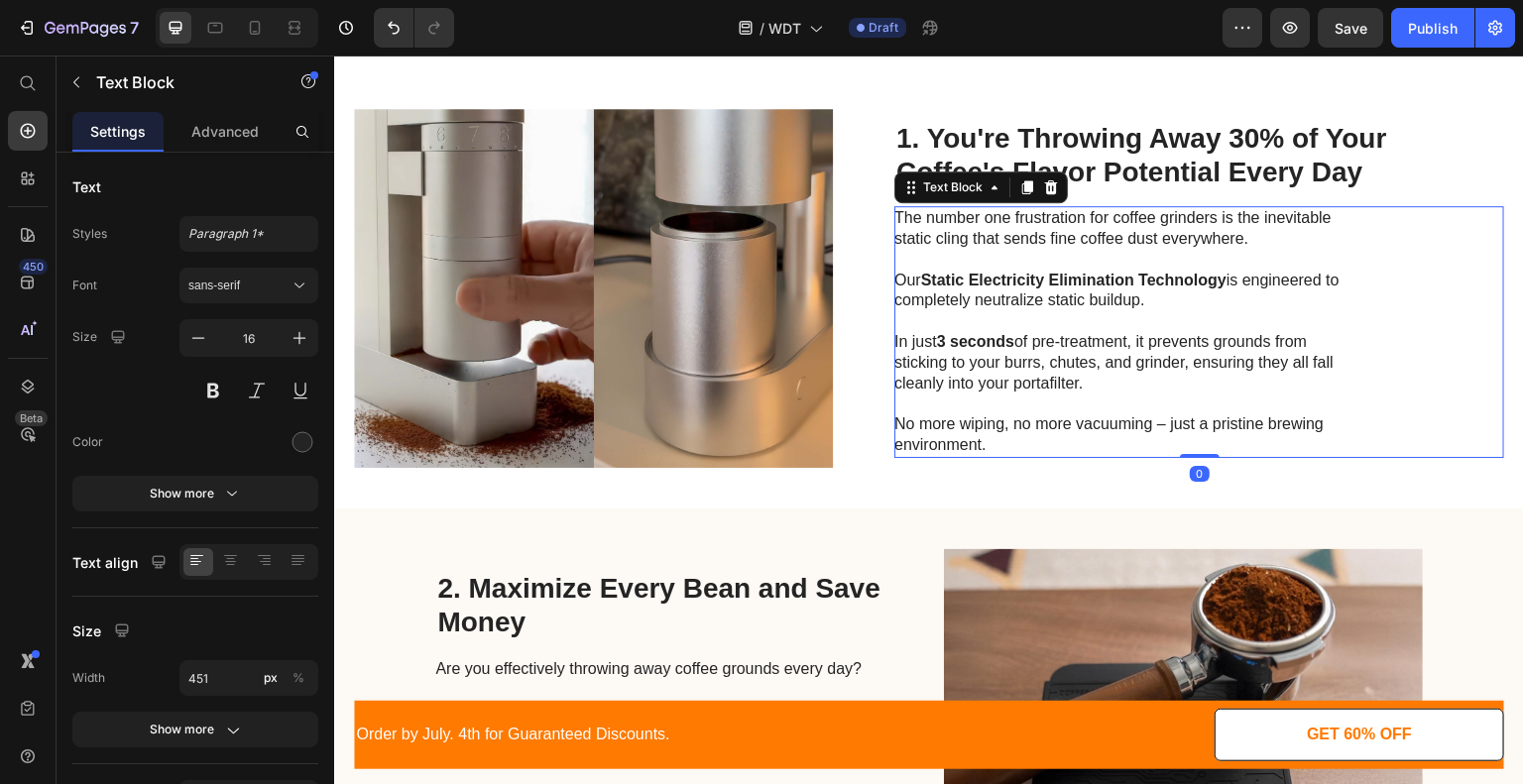 scroll, scrollTop: 697, scrollLeft: 0, axis: vertical 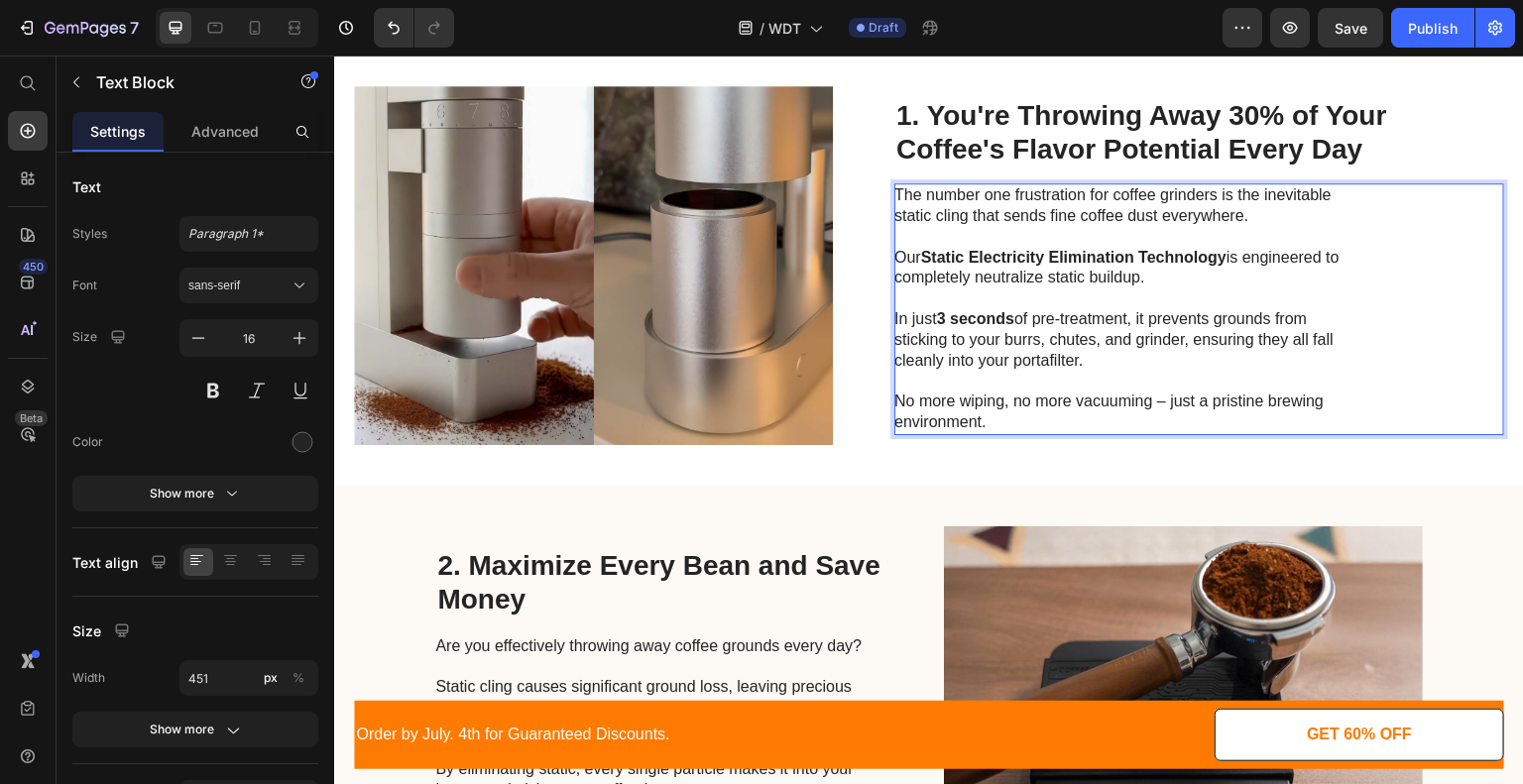 click on "Our  Static Electricity Elimination Technology  is engineered to completely neutralize static buildup." at bounding box center (1116, 258) 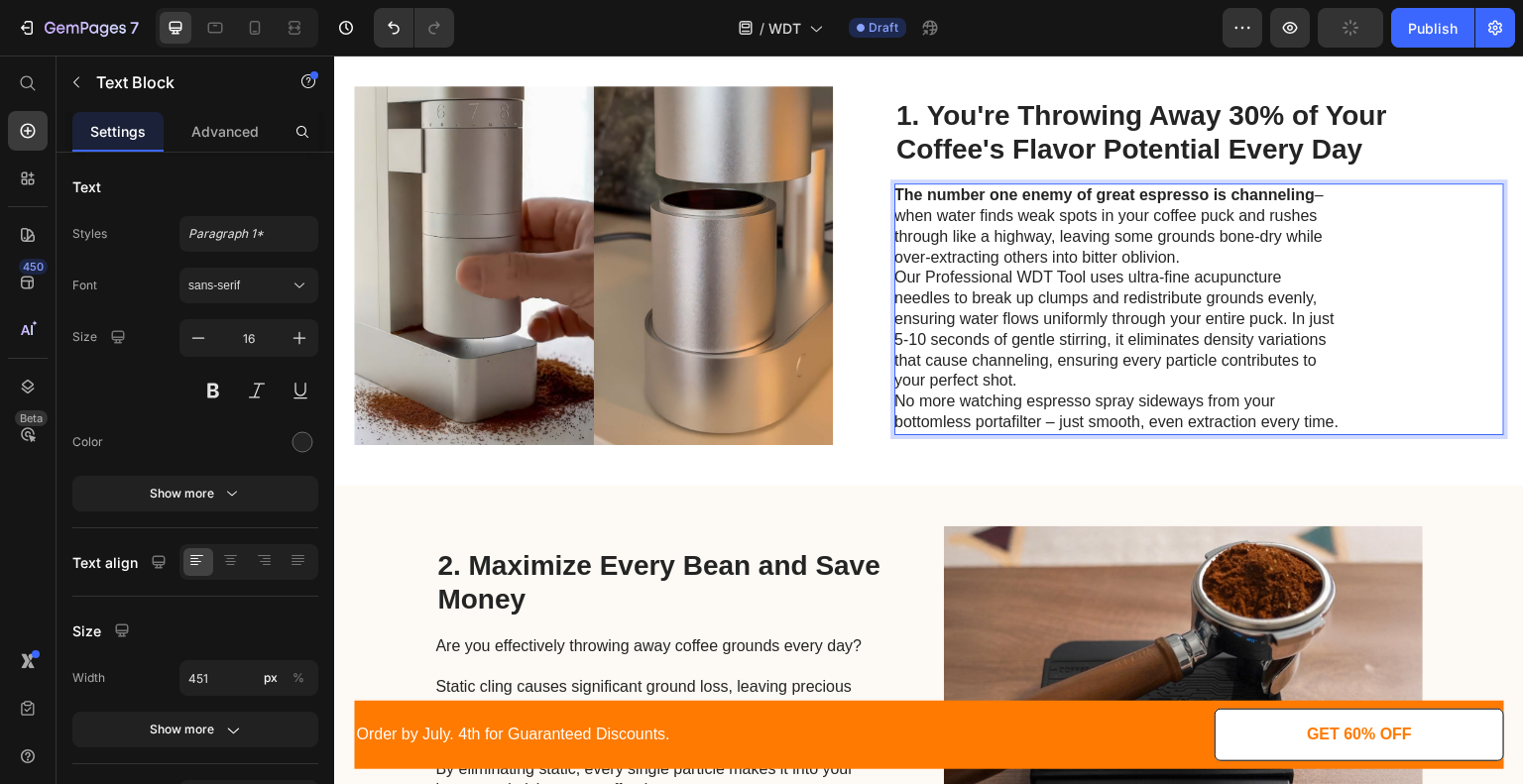 click on "The number one enemy of great espresso is channeling  – when water finds weak spots in your coffee puck and rushes through like a highway, leaving some grounds bone-dry while over-extracting others into bitter oblivion. Our Professional WDT Tool uses ultra-fine acupuncture needles to break up clumps and redistribute grounds evenly, ensuring water flows uniformly through your entire puck. In just 5-10 seconds of gentle stirring, it eliminates density variations that cause channeling, ensuring every particle contributes to your perfect shot. No more watching espresso spray sideways from your bottomless portafilter – just smooth, even extraction every time." at bounding box center [1116, 226] 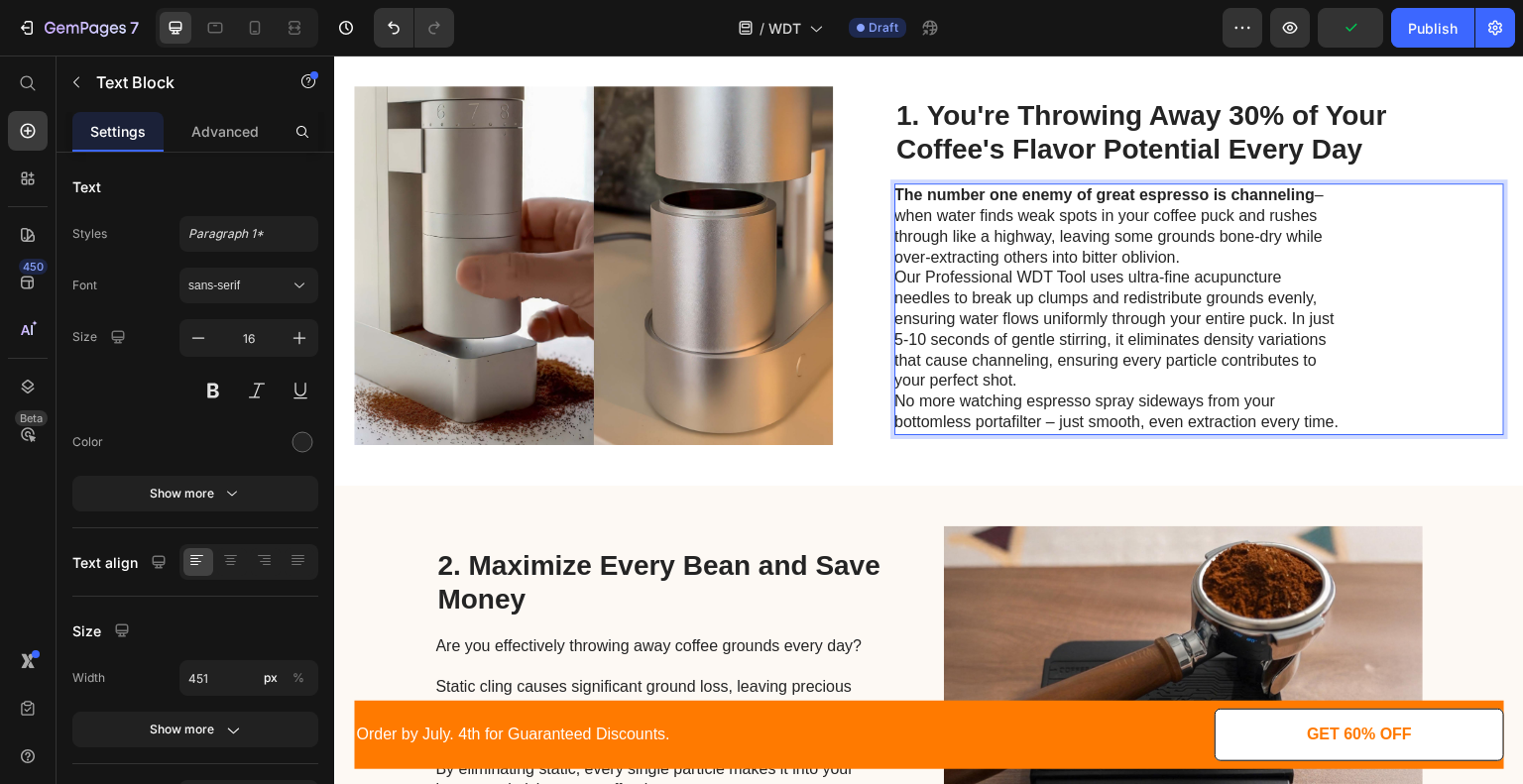 click on "The number one enemy of great espresso is channeling  – when water finds weak spots in your coffee puck and rushes through like a highway, leaving some grounds bone-dry while over-extracting others into bitter oblivion. Our Professional WDT Tool uses ultra-fine acupuncture needles to break up clumps and redistribute grounds evenly, ensuring water flows uniformly through your entire puck. In just 5-10 seconds of gentle stirring, it eliminates density variations that cause channeling, ensuring every particle contributes to your perfect shot. No more watching espresso spray sideways from your bottomless portafilter – just smooth, even extraction every time." at bounding box center (1116, 226) 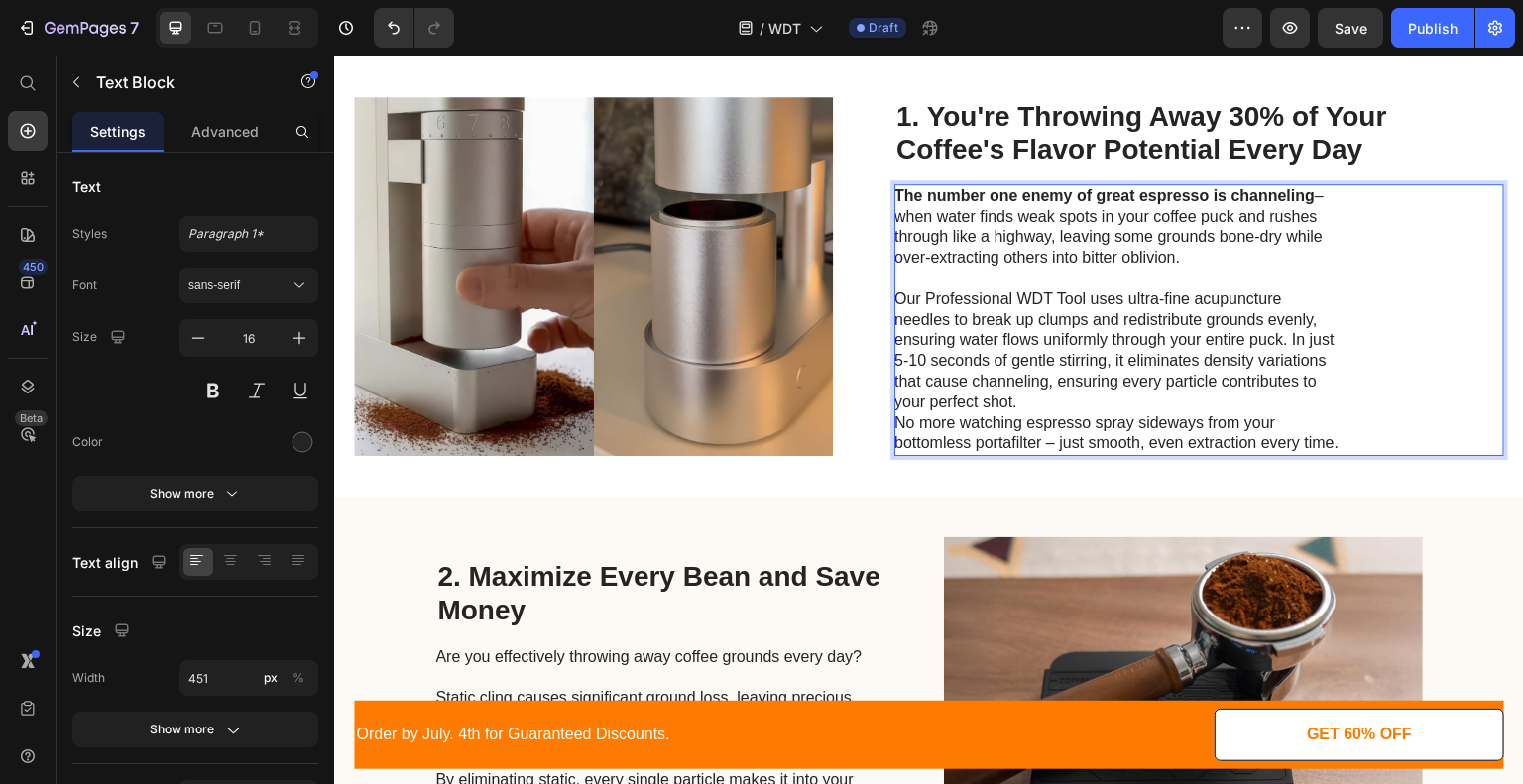 click on "Our Professional WDT Tool uses ultra-fine acupuncture needles to break up clumps and redistribute grounds evenly, ensuring water flows uniformly through your entire puck. In just 5-10 seconds of gentle stirring, it eliminates density variations that cause channeling, ensuring every particle contributes to your perfect shot." at bounding box center (1116, 351) 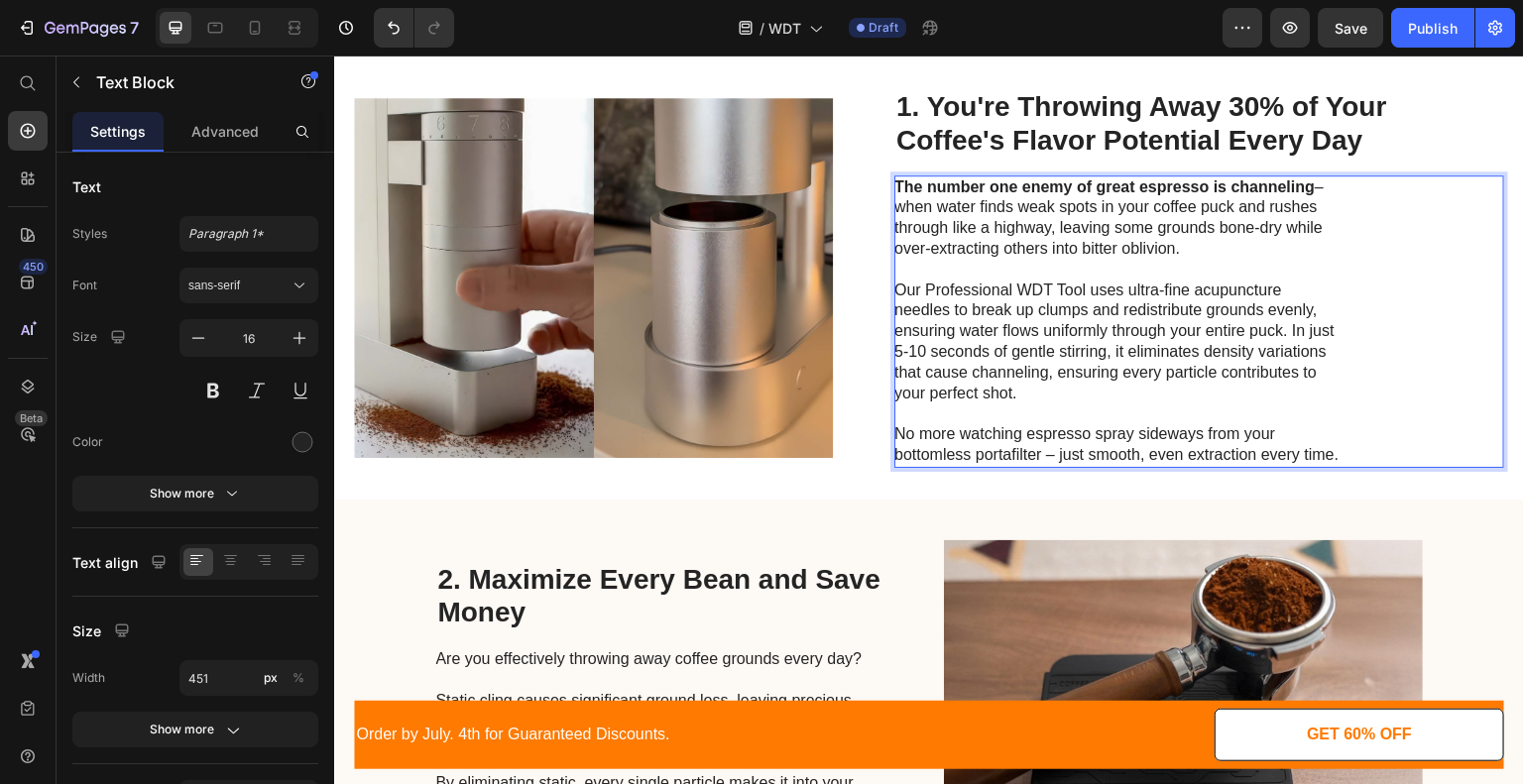 scroll, scrollTop: 677, scrollLeft: 0, axis: vertical 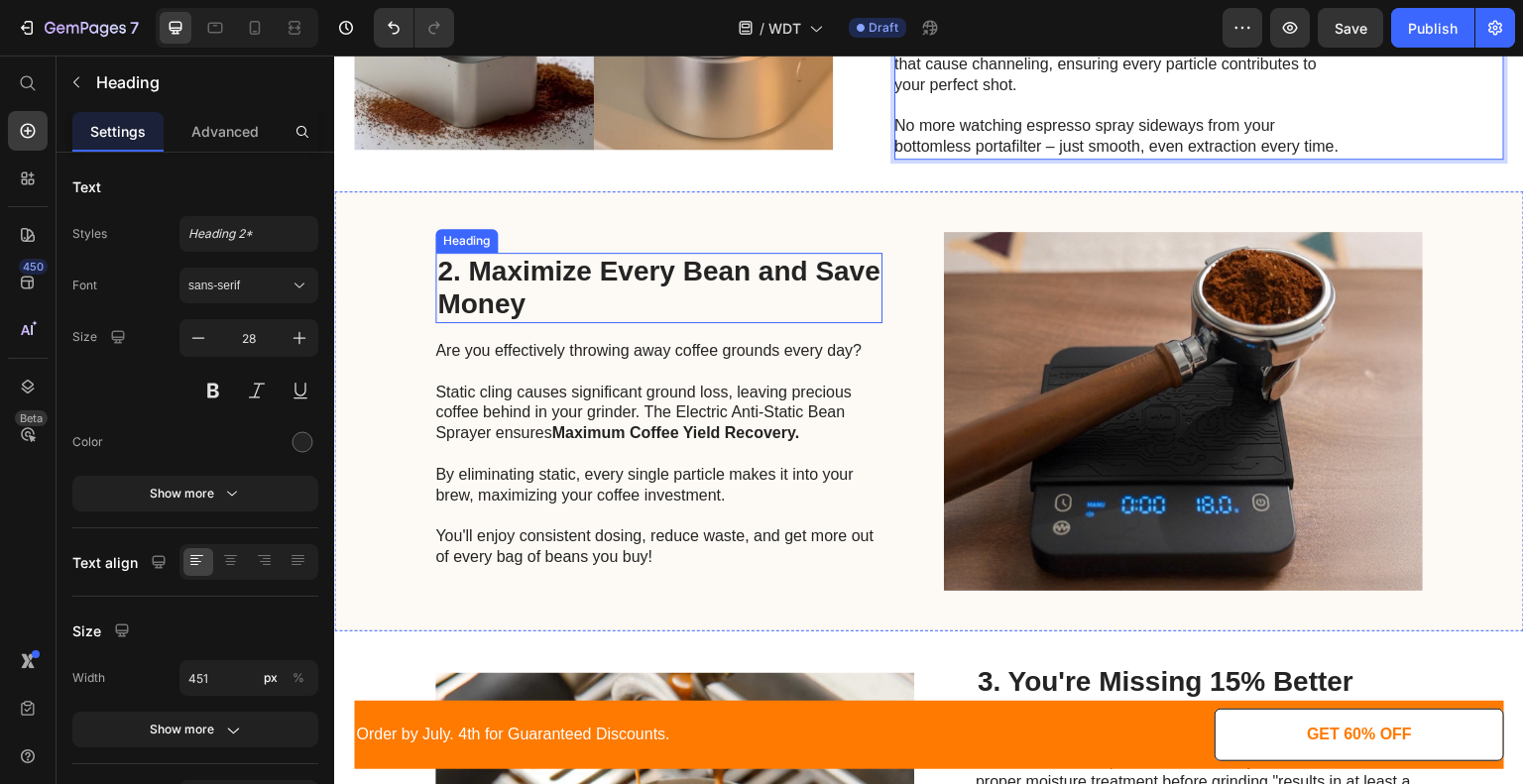 click on "2. Maximize Every Bean and Save Money" at bounding box center (658, 287) 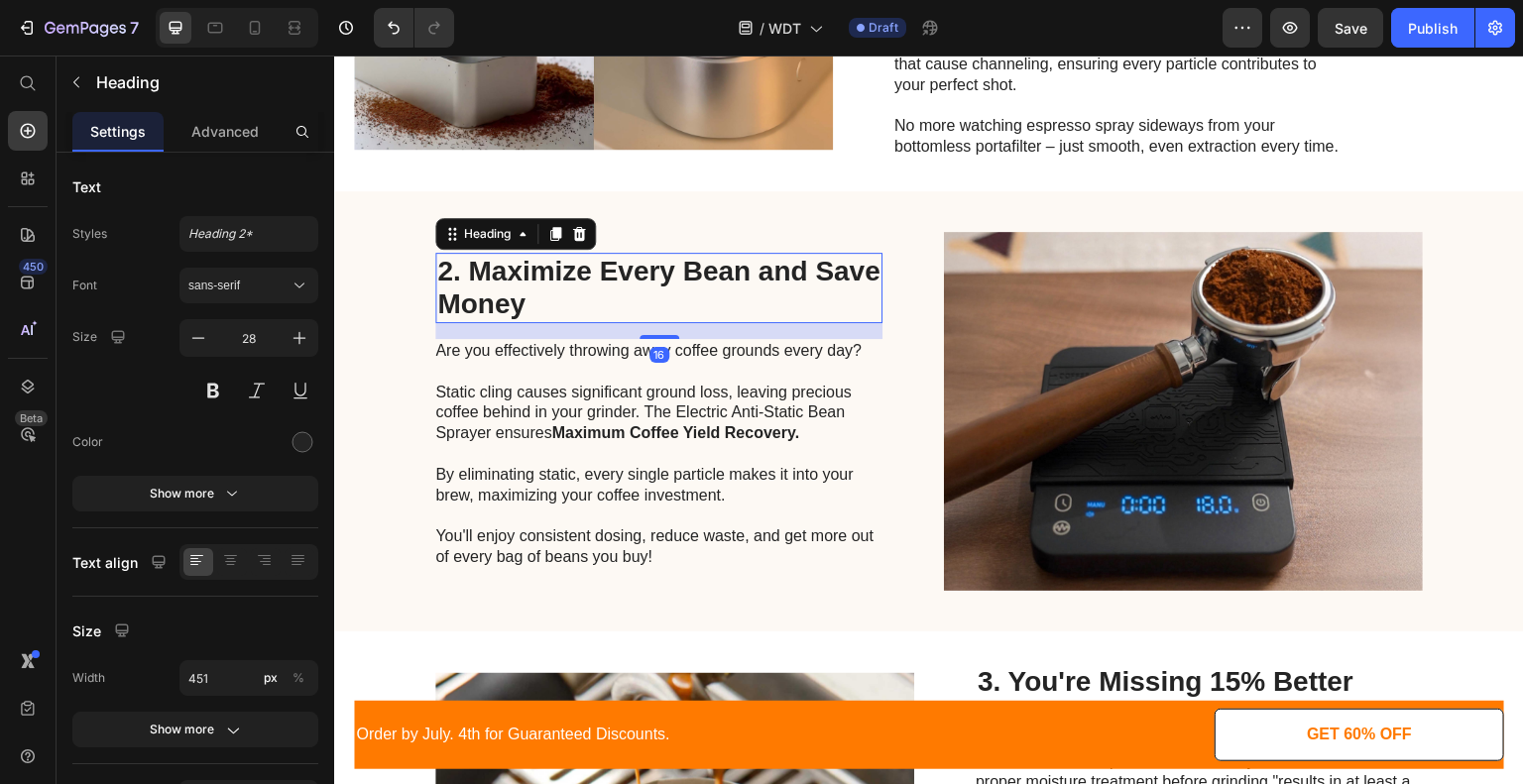 click on "2. Maximize Every Bean and Save Money" at bounding box center [658, 287] 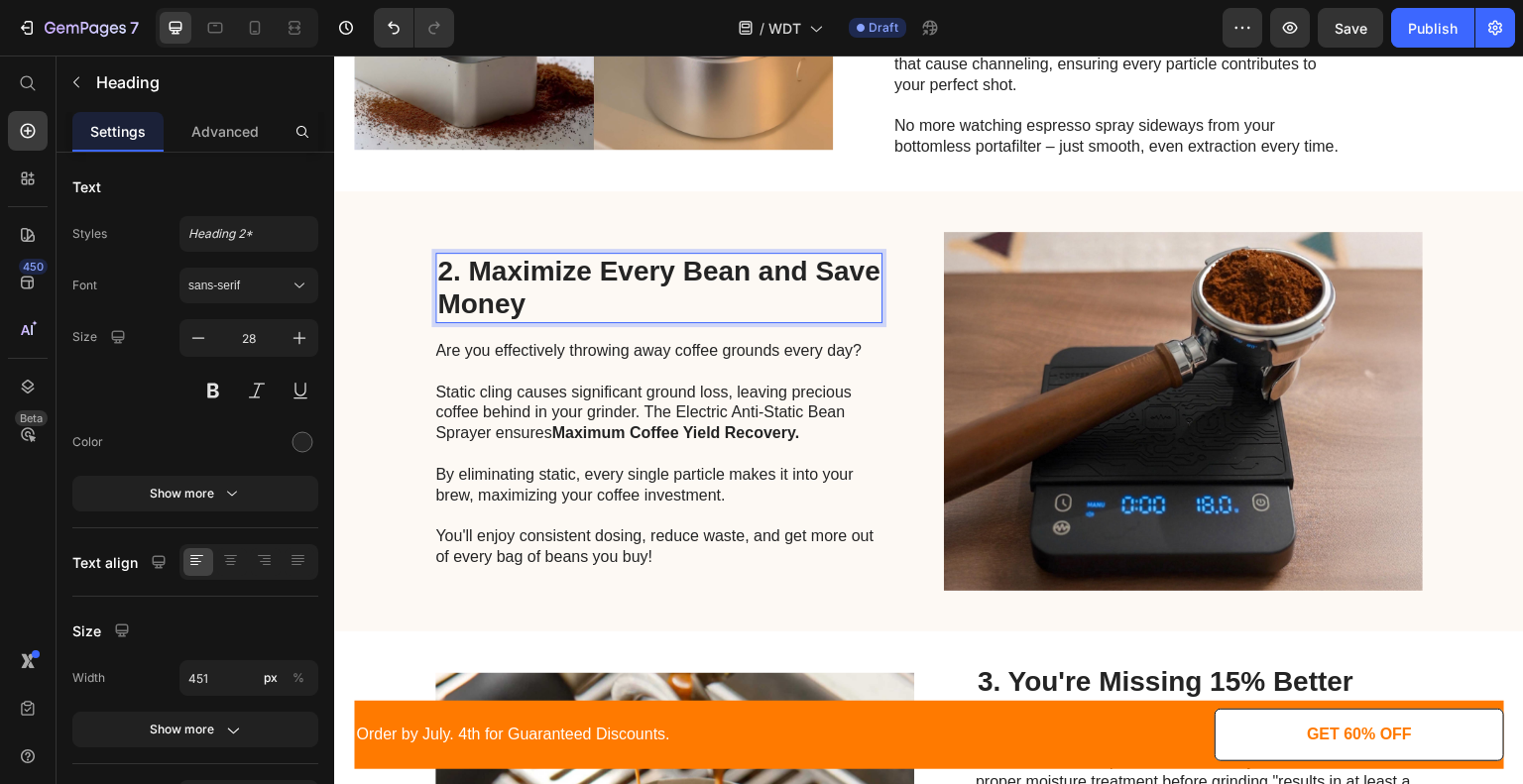 scroll, scrollTop: 977, scrollLeft: 0, axis: vertical 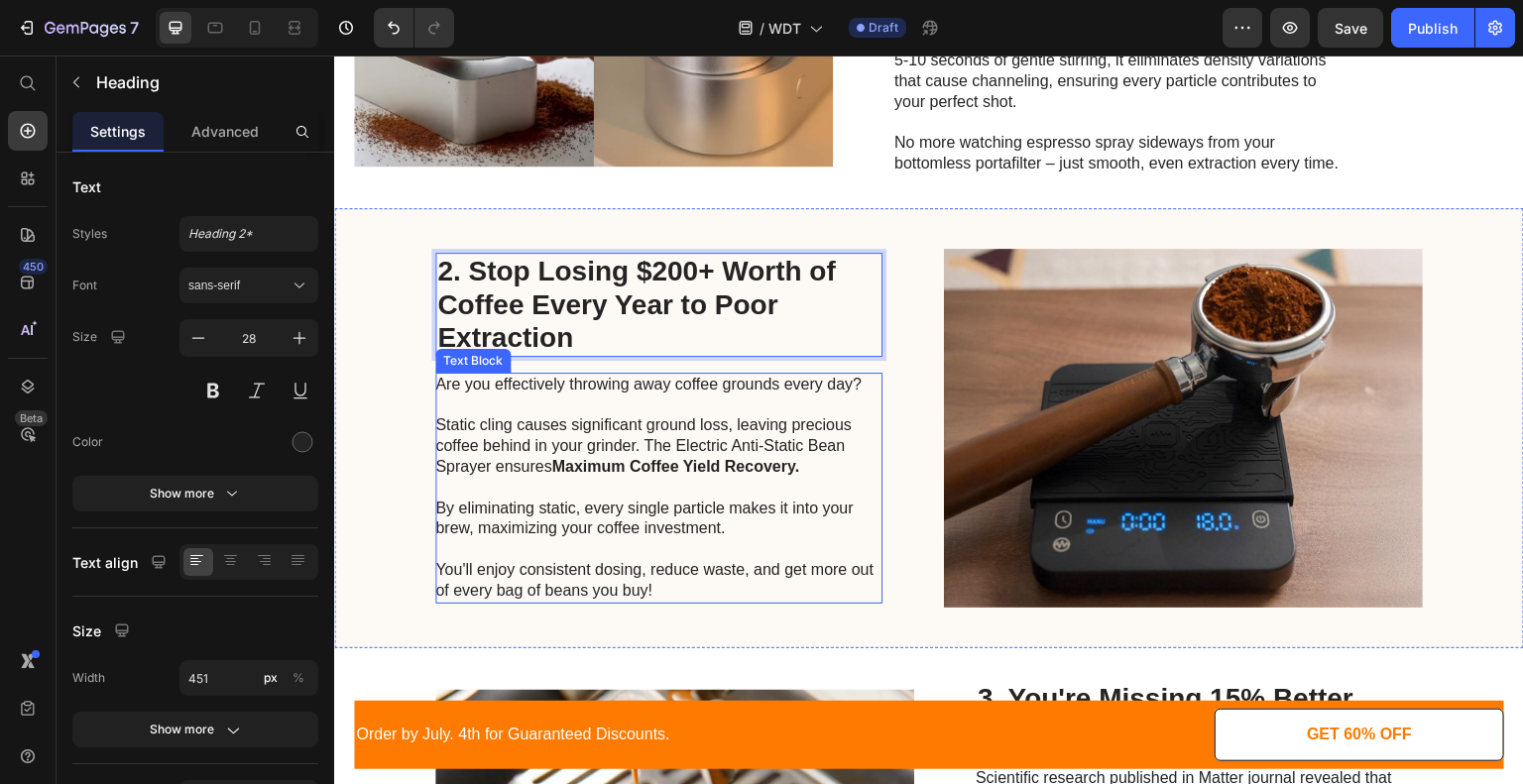 click on "Static cling causes significant ground loss, leaving precious coffee behind in your grinder. The Electric Anti-Static Bean Sprayer ensures  Maximum Coffee Yield Recovery." at bounding box center (657, 436) 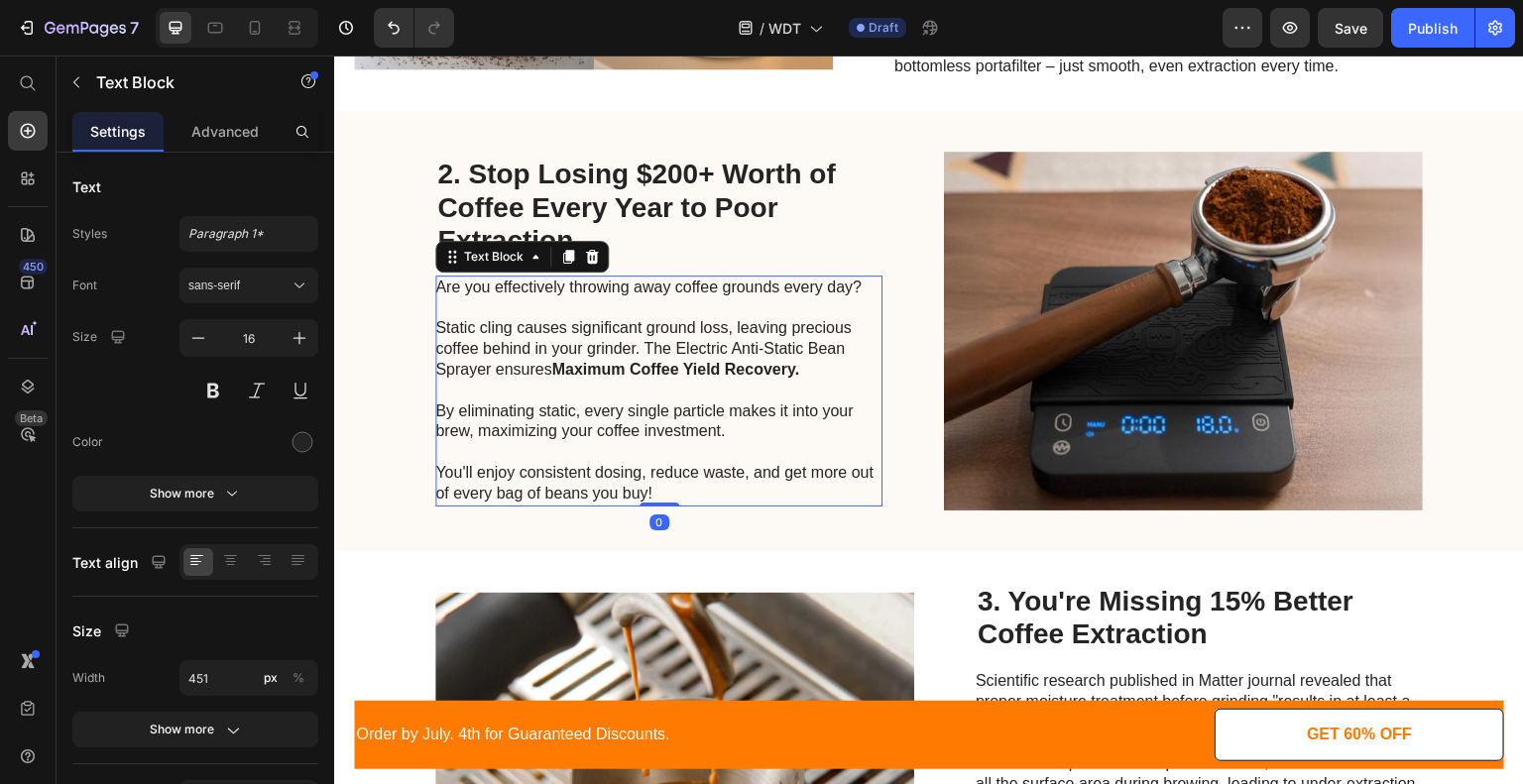 scroll, scrollTop: 1077, scrollLeft: 0, axis: vertical 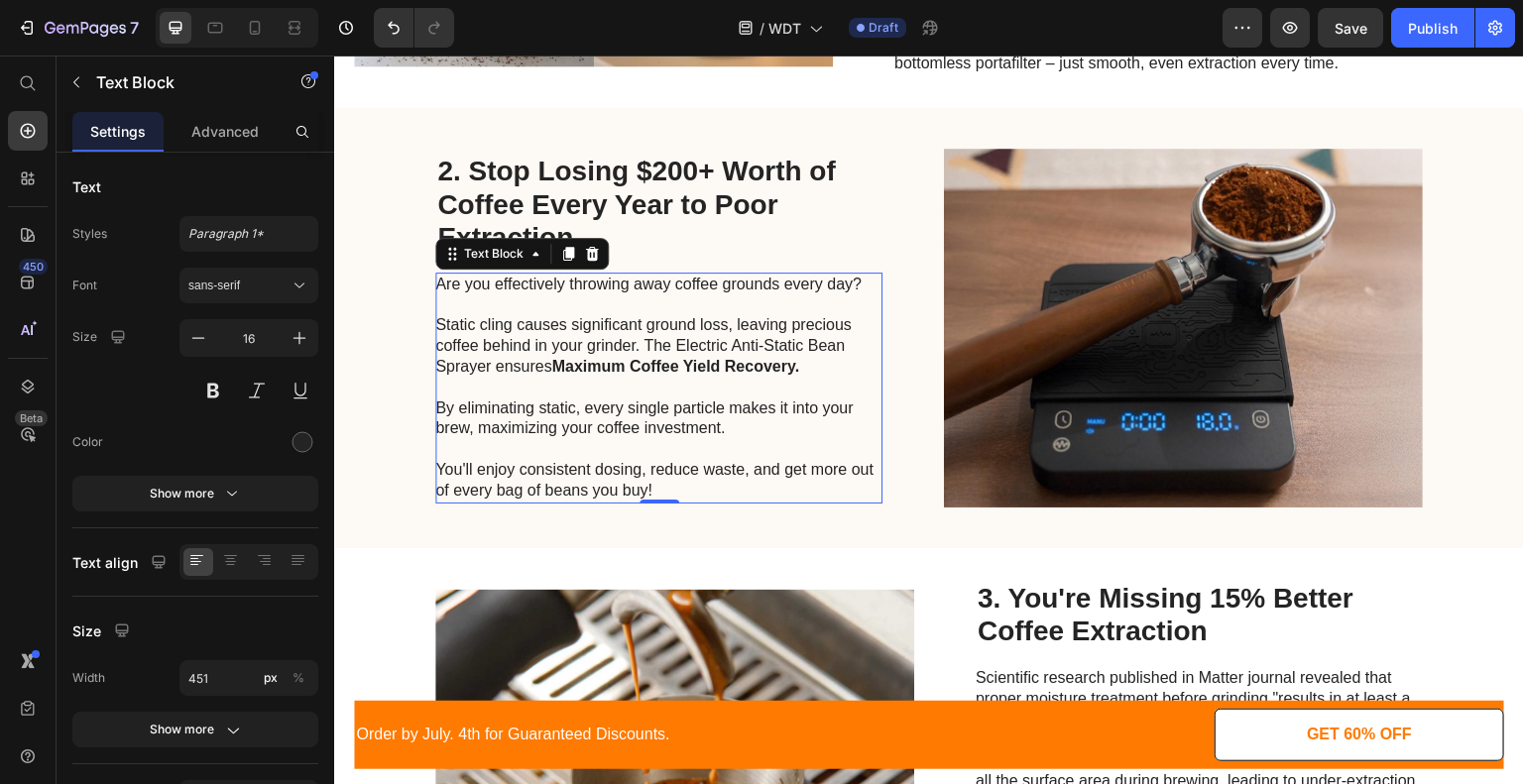 click on "You'll enjoy consistent dosing, reduce waste, and get more out of every bag of beans you buy!" at bounding box center [657, 470] 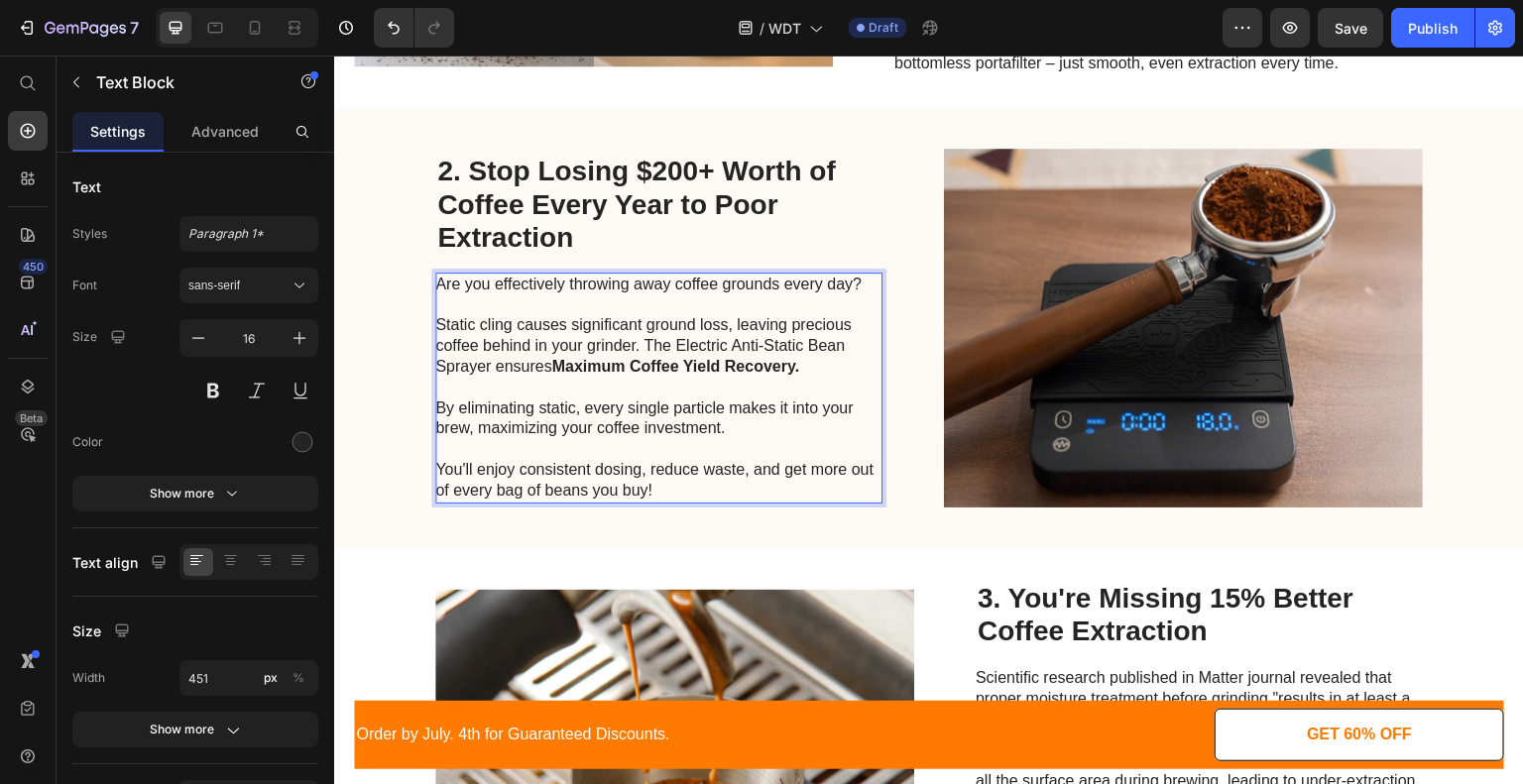 click on "By eliminating static, every single particle makes it into your brew, maximizing your coffee investment." at bounding box center (657, 408) 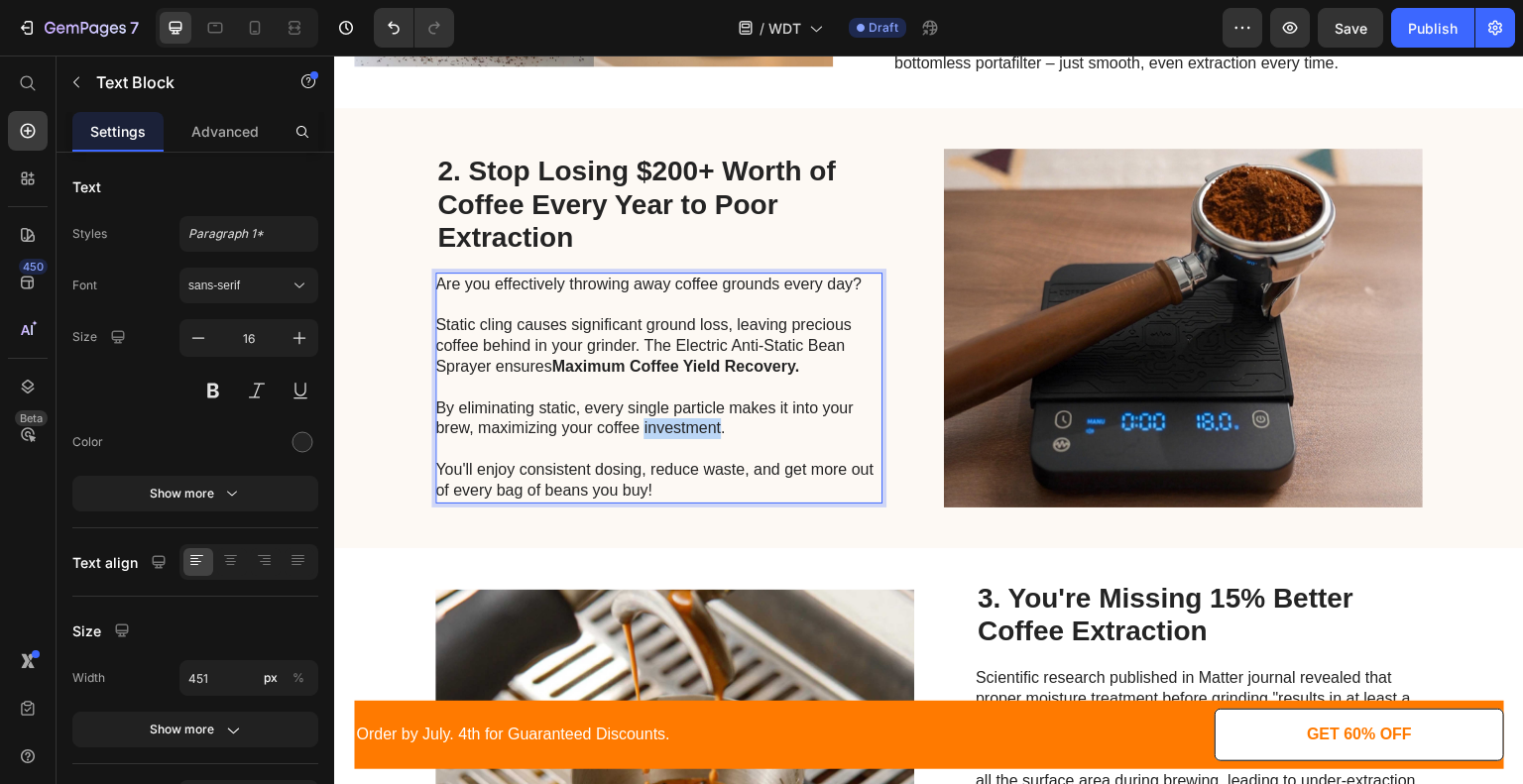 click on "By eliminating static, every single particle makes it into your brew, maximizing your coffee investment." at bounding box center (657, 408) 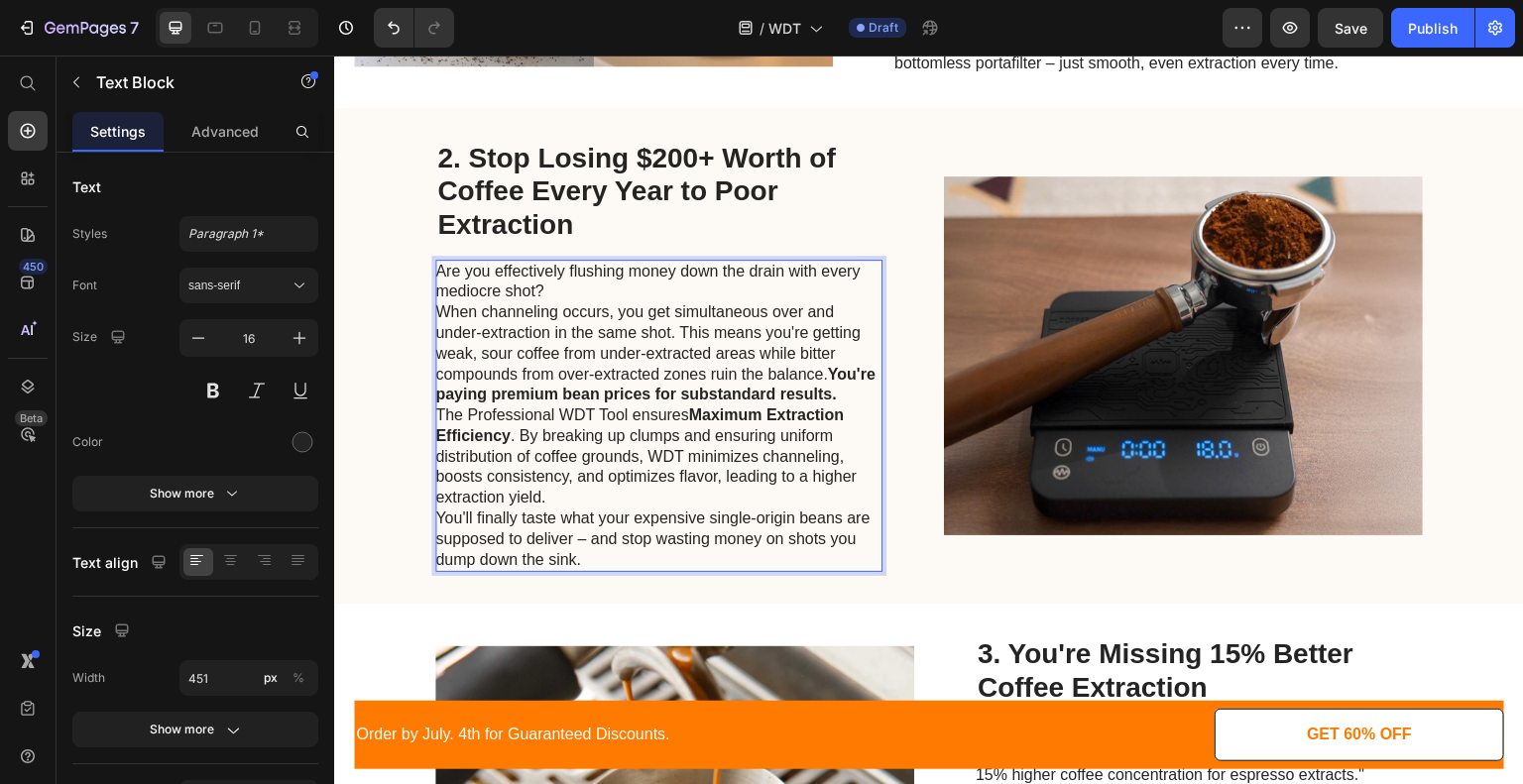 scroll, scrollTop: 1064, scrollLeft: 0, axis: vertical 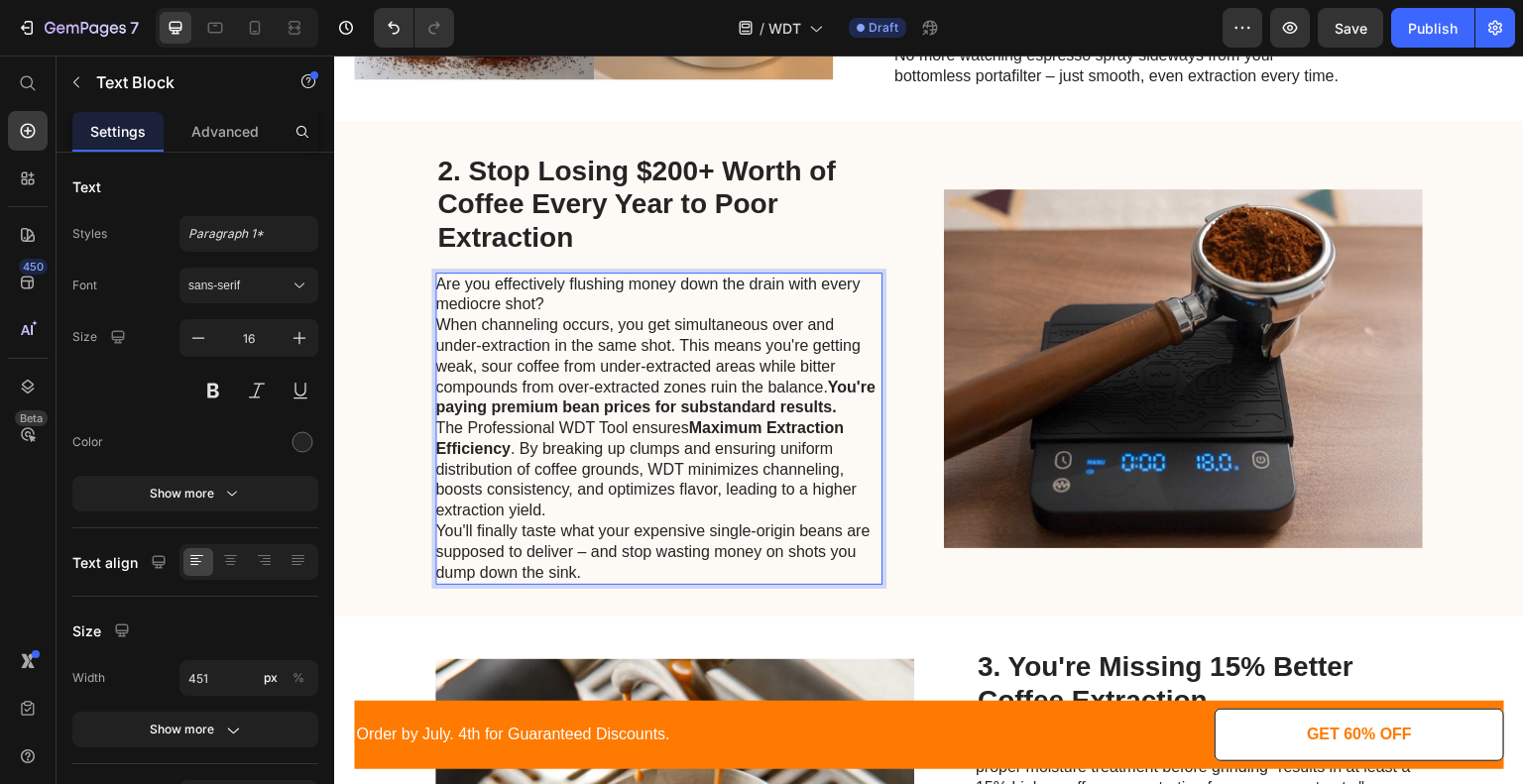 click on "Are you effectively flushing money down the drain with every mediocre shot?" at bounding box center [657, 295] 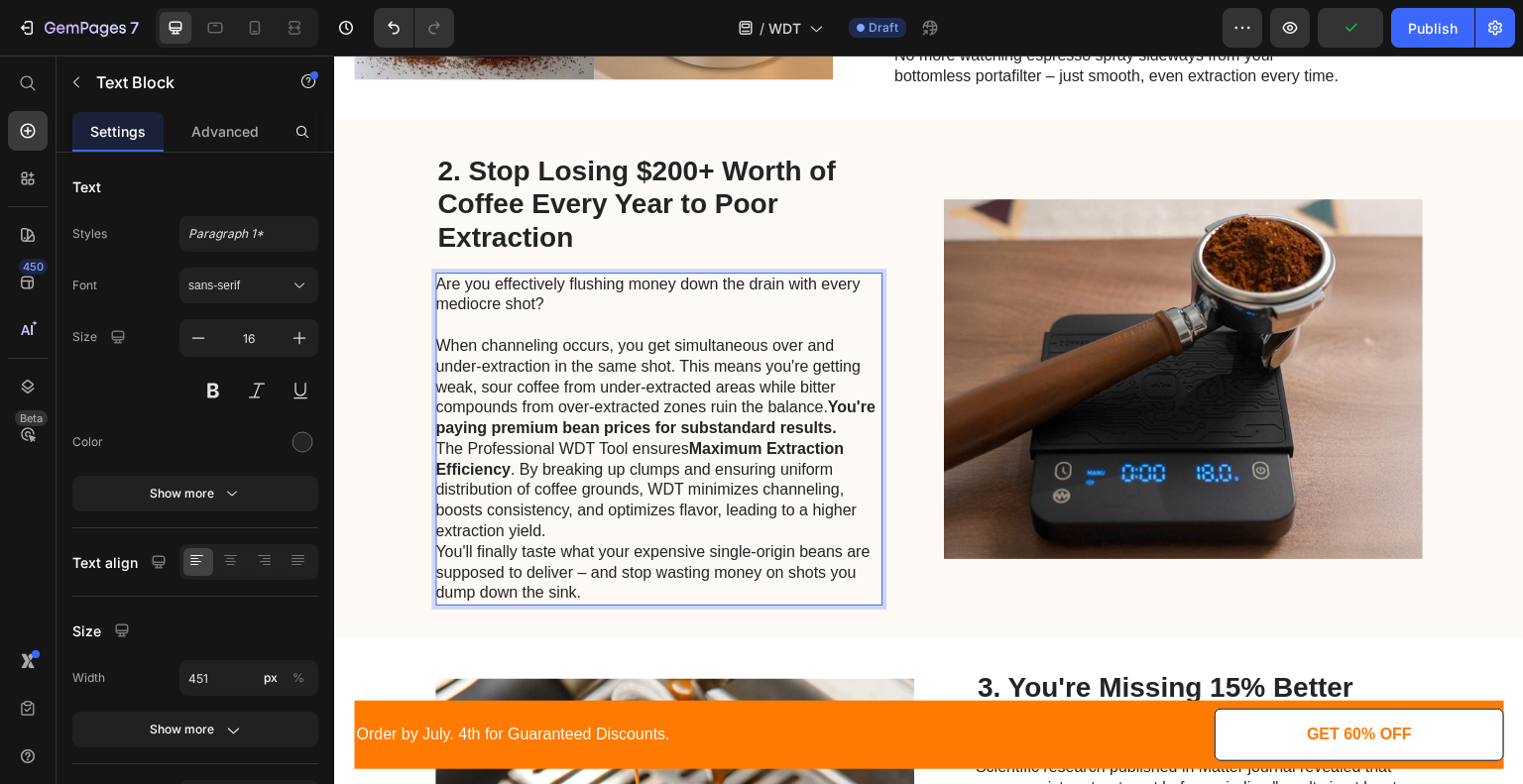 click on "When channeling occurs, you get simultaneous over and under-extraction in the same shot. This means you're getting weak, sour coffee from under-extracted areas while bitter compounds from over-extracted zones ruin the balance.  You're paying premium bean prices for substandard results." at bounding box center (657, 388) 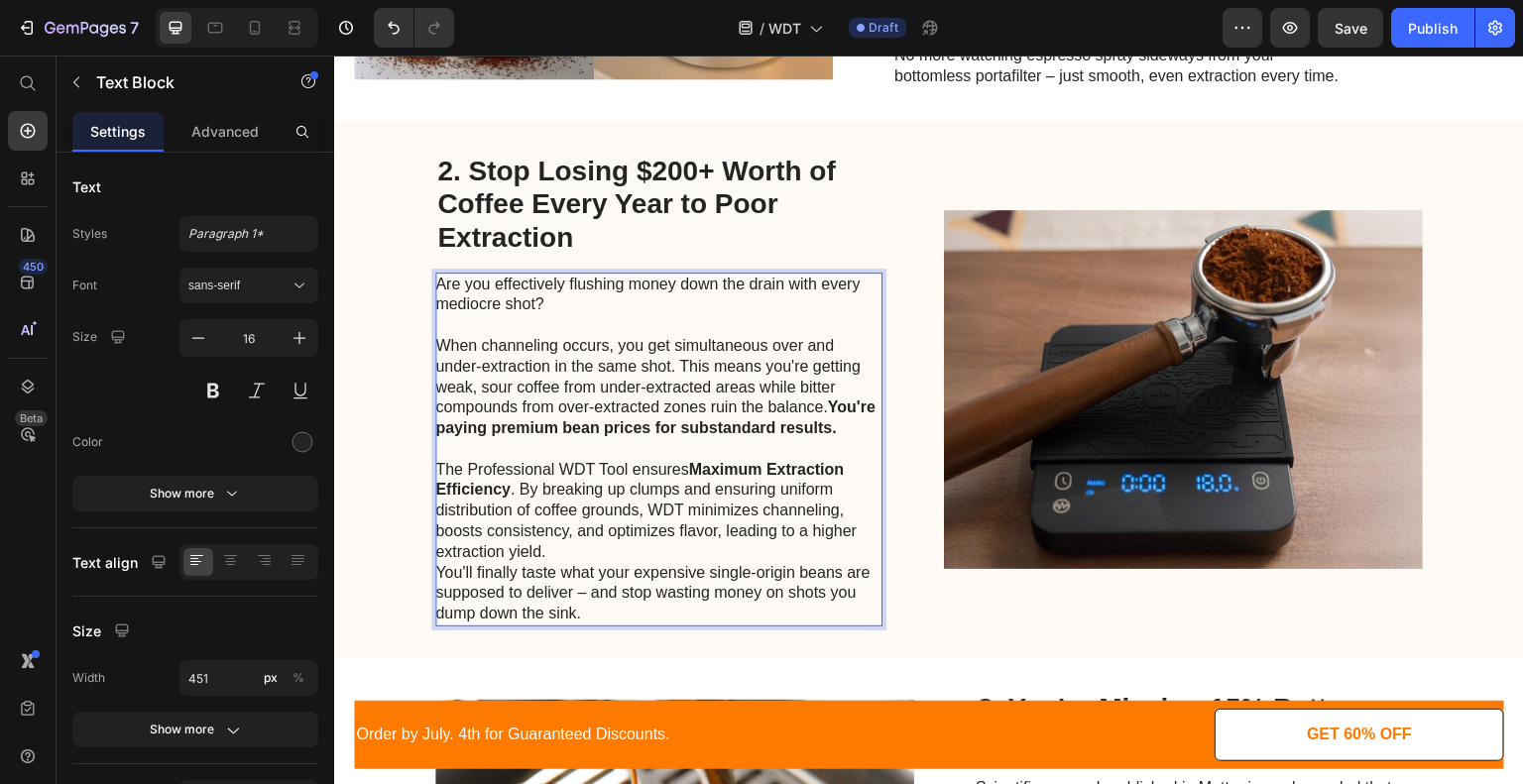 click on "The Professional WDT Tool ensures  Maximum Extraction Efficiency . By breaking up clumps and ensuring uniform distribution of coffee grounds, WDT minimizes channeling, boosts consistency, and optimizes flavor, leading to a higher extraction yield." at bounding box center (657, 511) 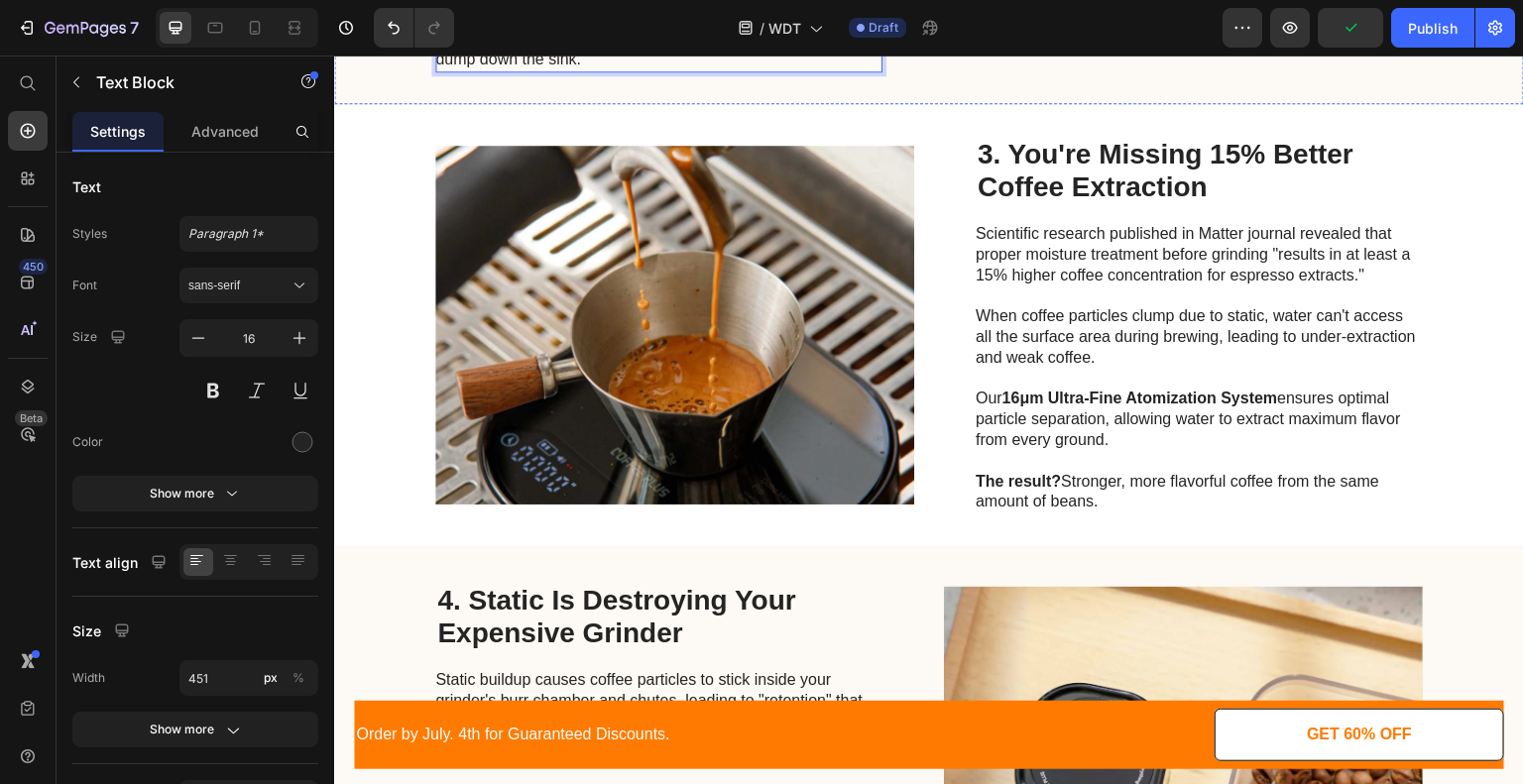 scroll, scrollTop: 1655, scrollLeft: 0, axis: vertical 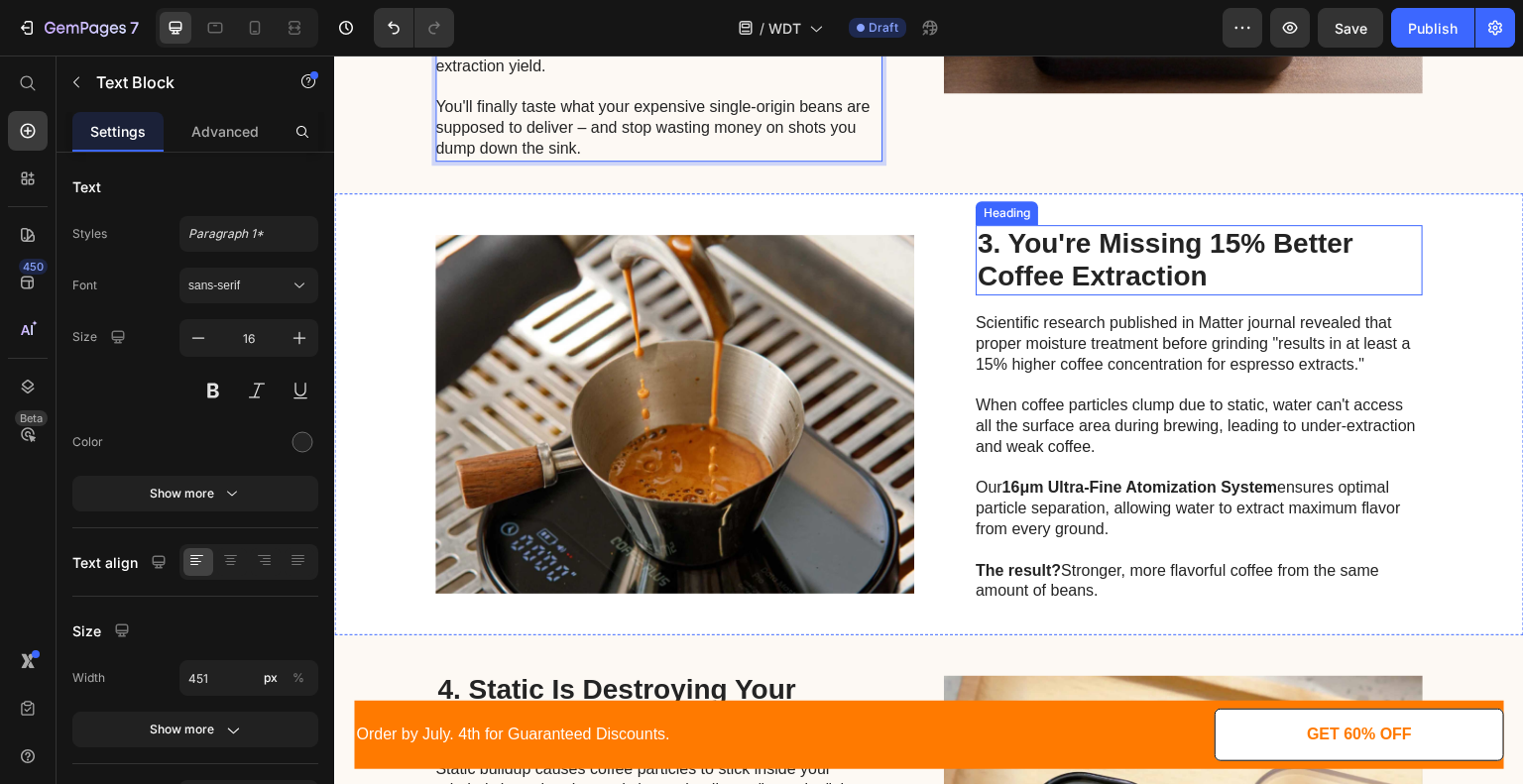 click on "3. You're Missing 15% Better  Coffee Extraction" at bounding box center [1199, 260] 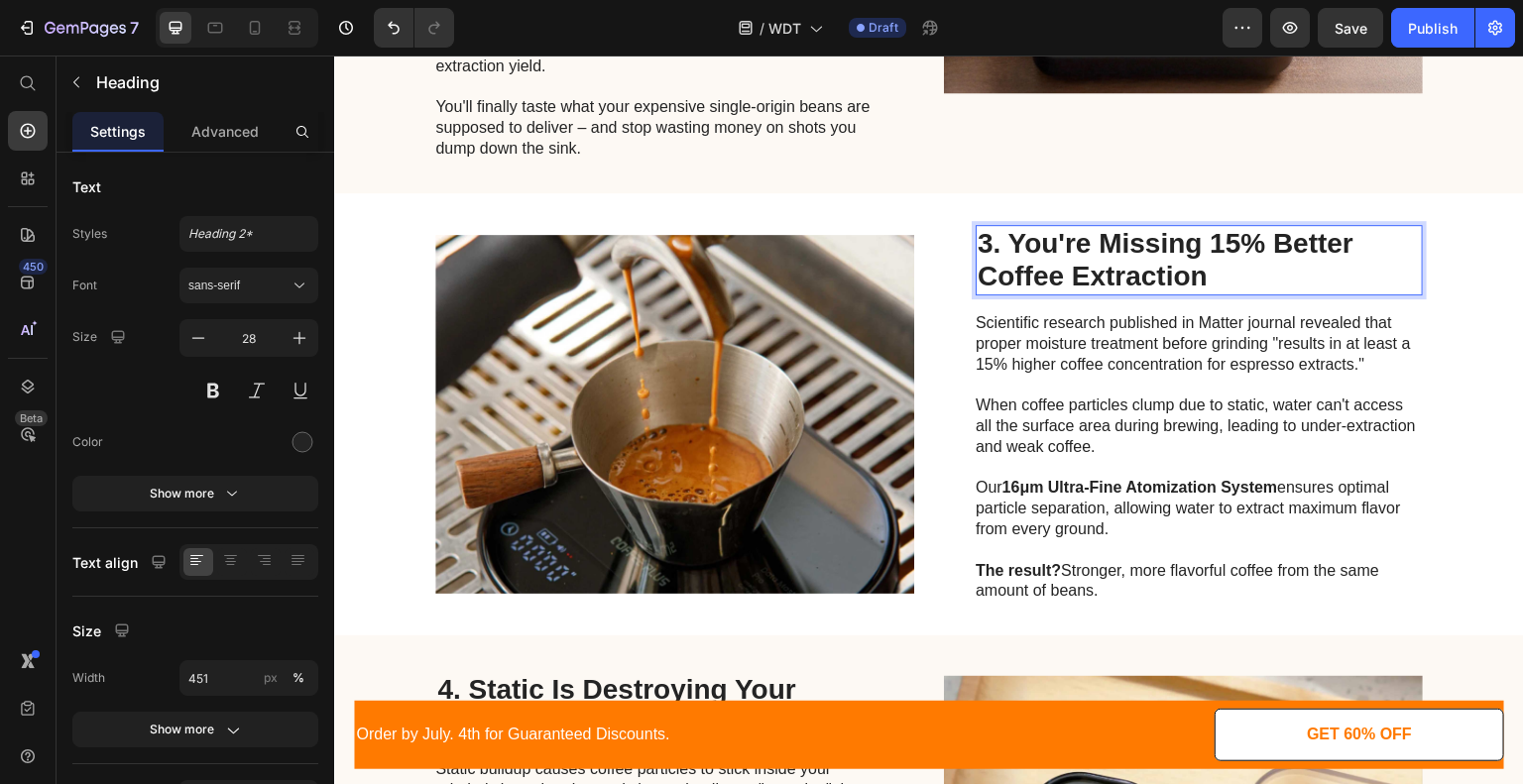click on "3. You're Missing 15% Better  Coffee Extraction" at bounding box center [1199, 260] 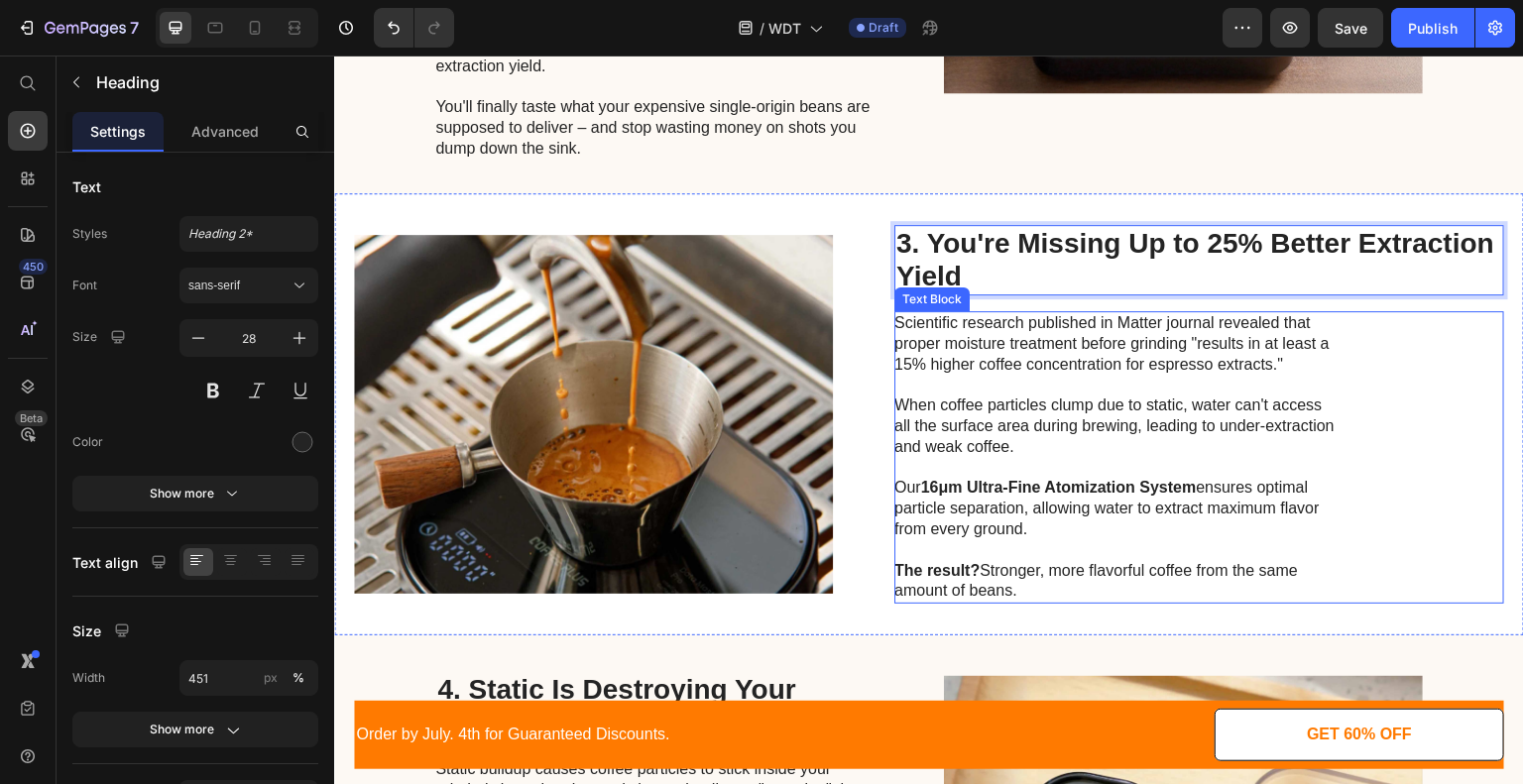 click on "When coffee particles clump due to static, water can't access all the surface area during brewing, leading to under-extraction and weak coffee." at bounding box center [1116, 426] 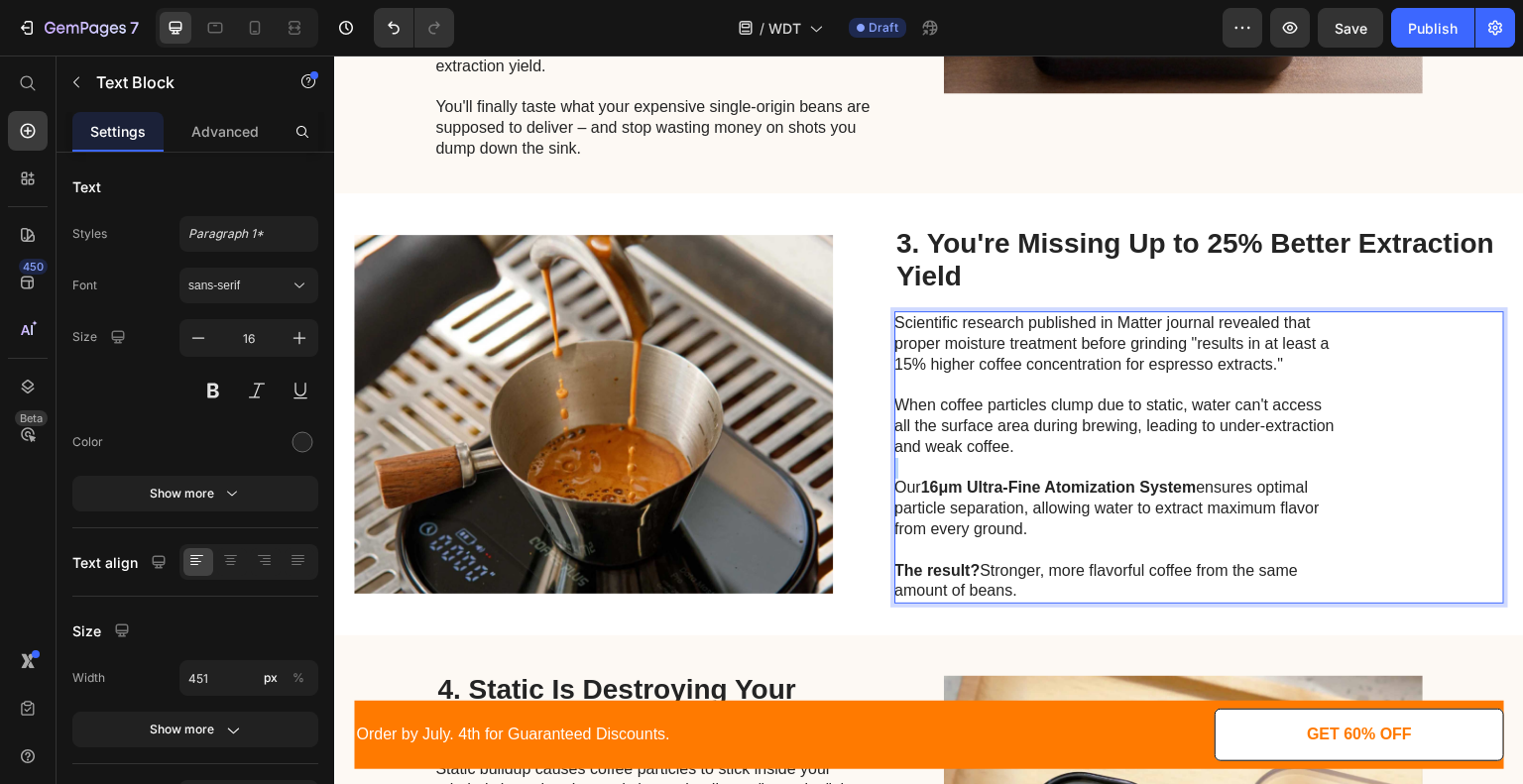 click on "When coffee particles clump due to static, water can't access all the surface area during brewing, leading to under-extraction and weak coffee." at bounding box center (1116, 426) 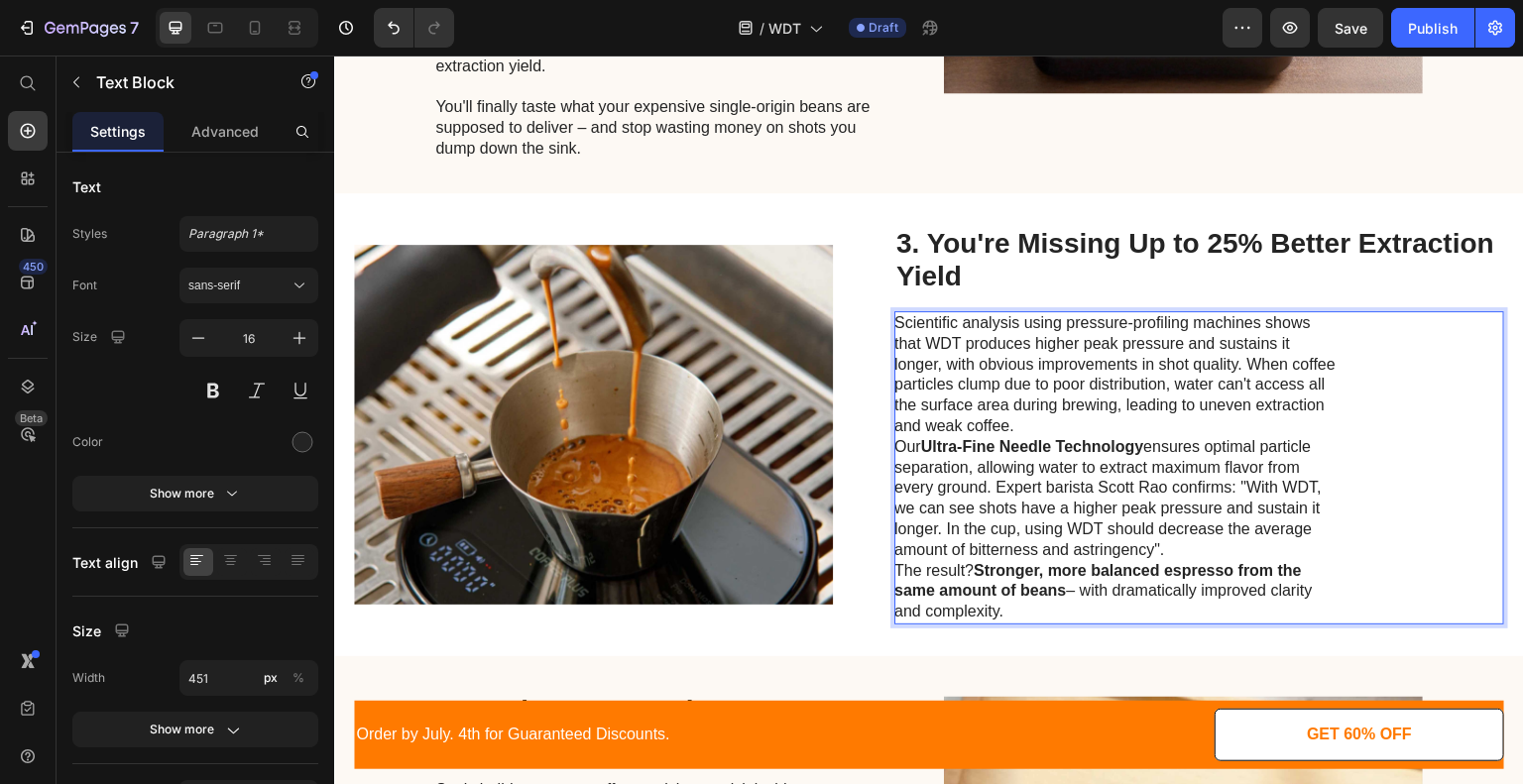 click on "Scientific analysis using pressure-profiling machines shows that WDT produces higher peak pressure and sustains it longer, with obvious improvements in shot quality. When coffee particles clump due to poor distribution, water can't access all the surface area during brewing, leading to uneven extraction and weak coffee." at bounding box center (1116, 375) 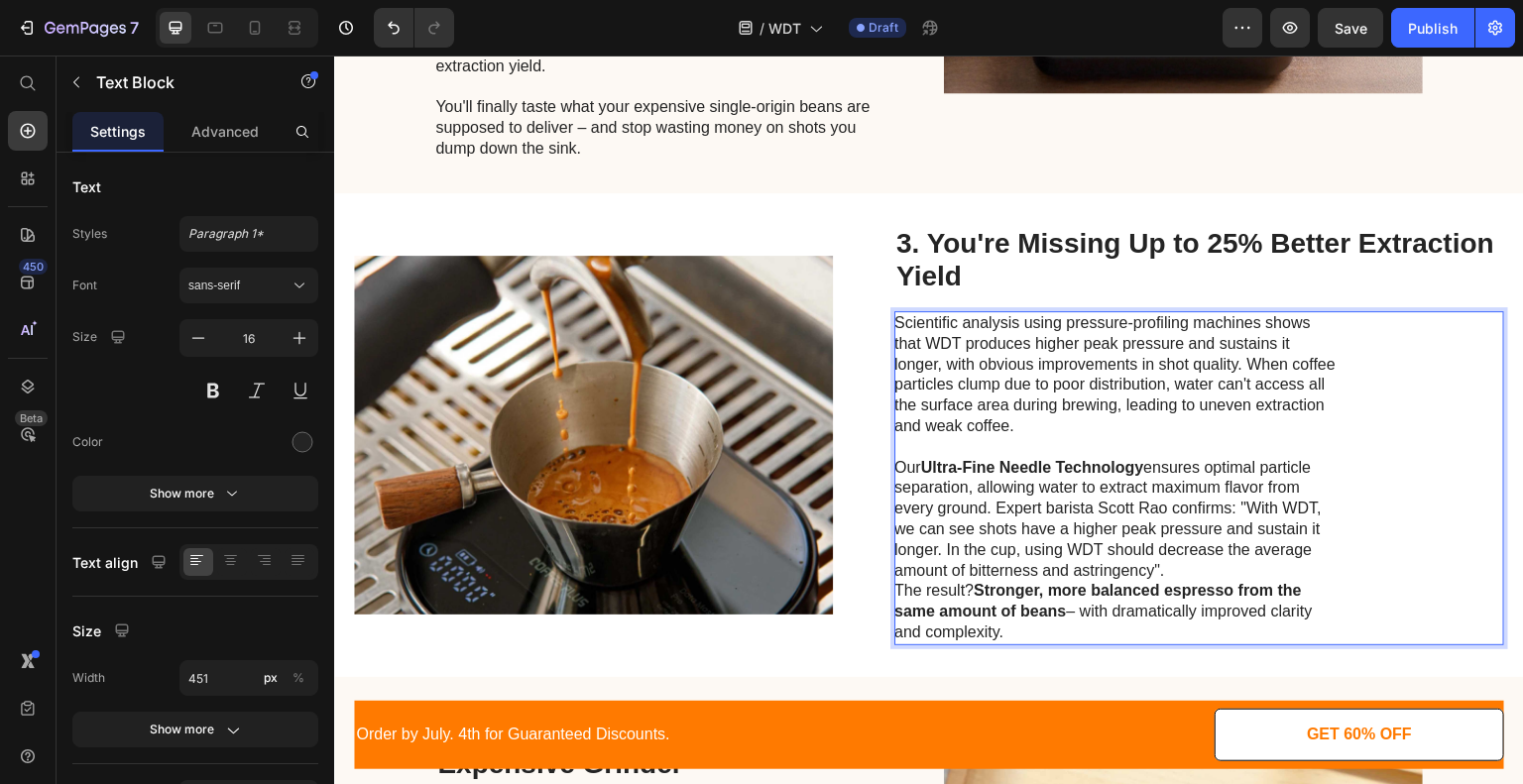 click on "Our  Ultra-Fine Needle Technology  ensures optimal particle separation, allowing water to extract maximum flavor from every ground. Expert barista Scott Rao confirms: "With WDT, we can see shots have a higher peak pressure and sustain it longer. In the cup, using WDT should decrease the average amount of bitterness and astringency"." at bounding box center (1116, 519) 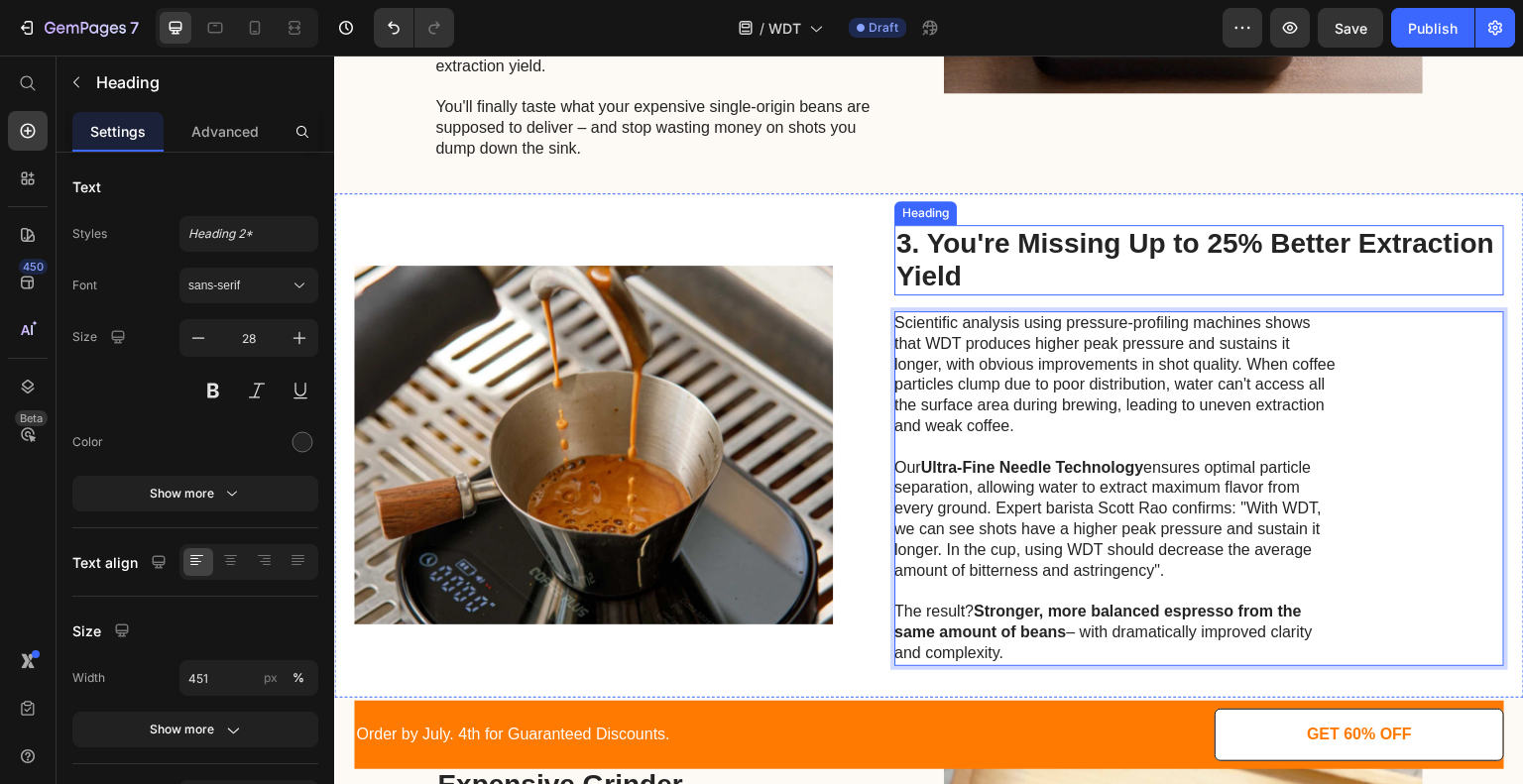 click on "3. You're Missing Up to 25% Better Extraction Yield" at bounding box center (1199, 260) 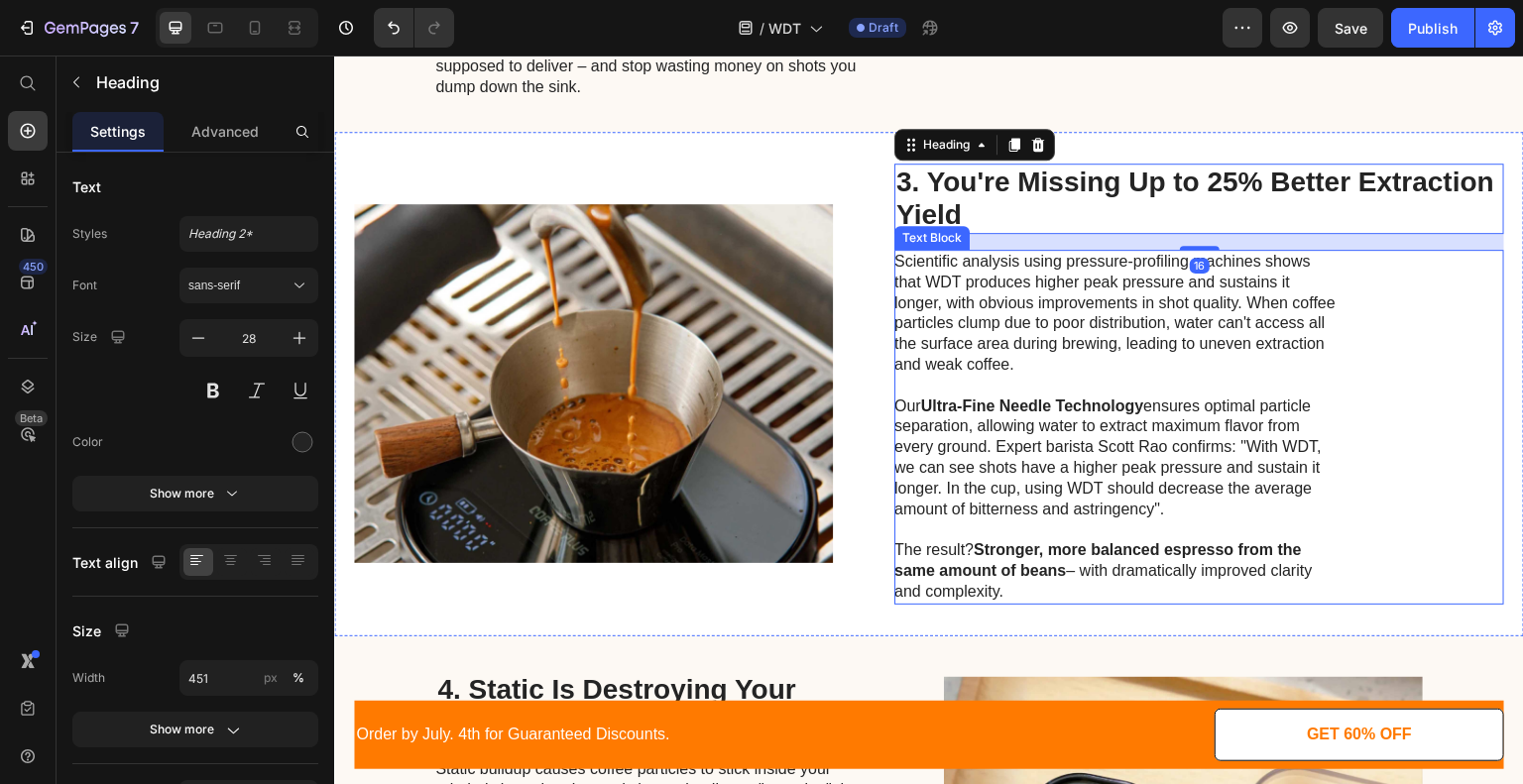 scroll, scrollTop: 1615, scrollLeft: 0, axis: vertical 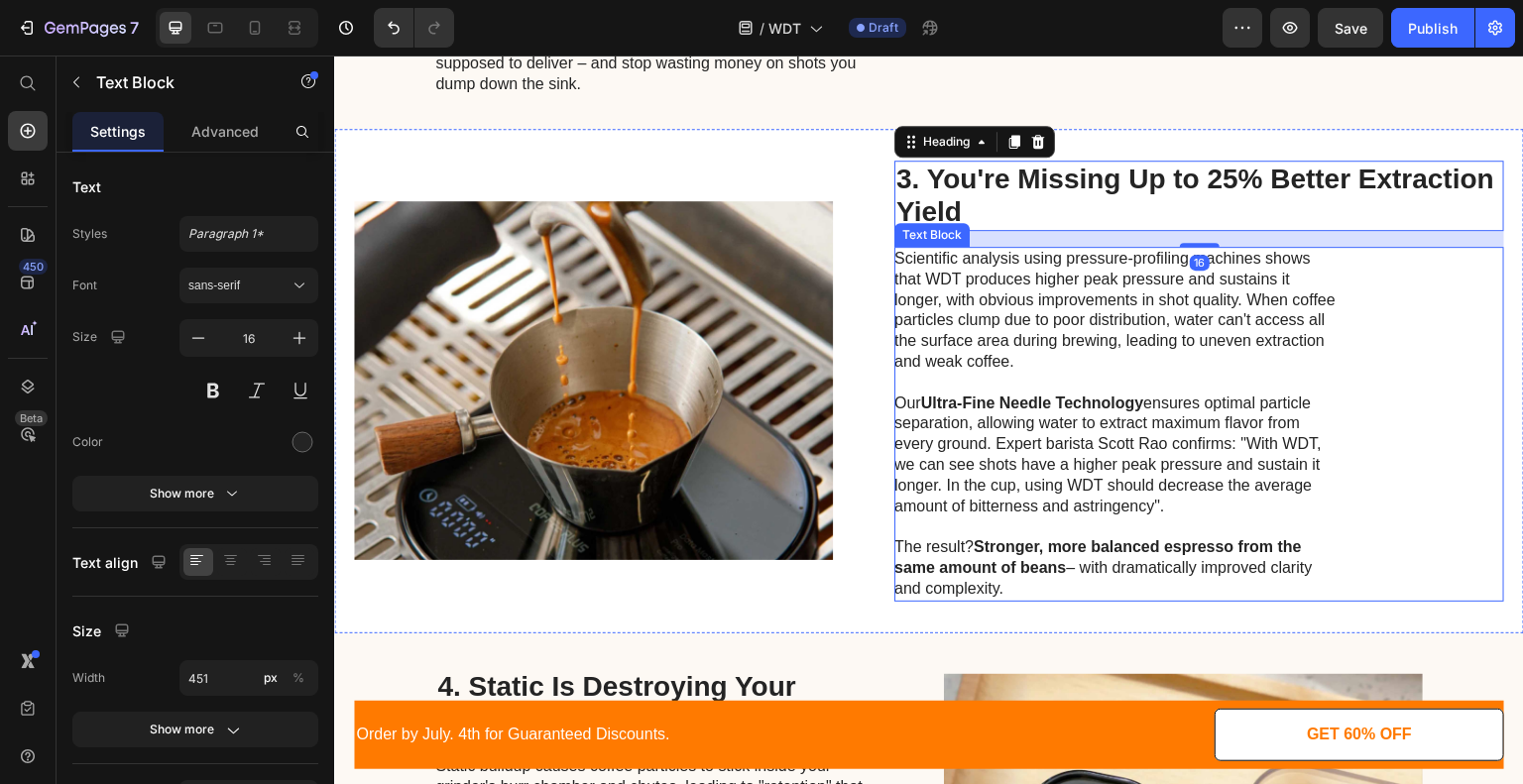 click on "Scientific analysis using pressure-profiling machines shows that WDT produces higher peak pressure and sustains it longer, with obvious improvements in shot quality. When coffee particles clump due to poor distribution, water can't access all the surface area during brewing, leading to uneven extraction and weak coffee." at bounding box center [1116, 310] 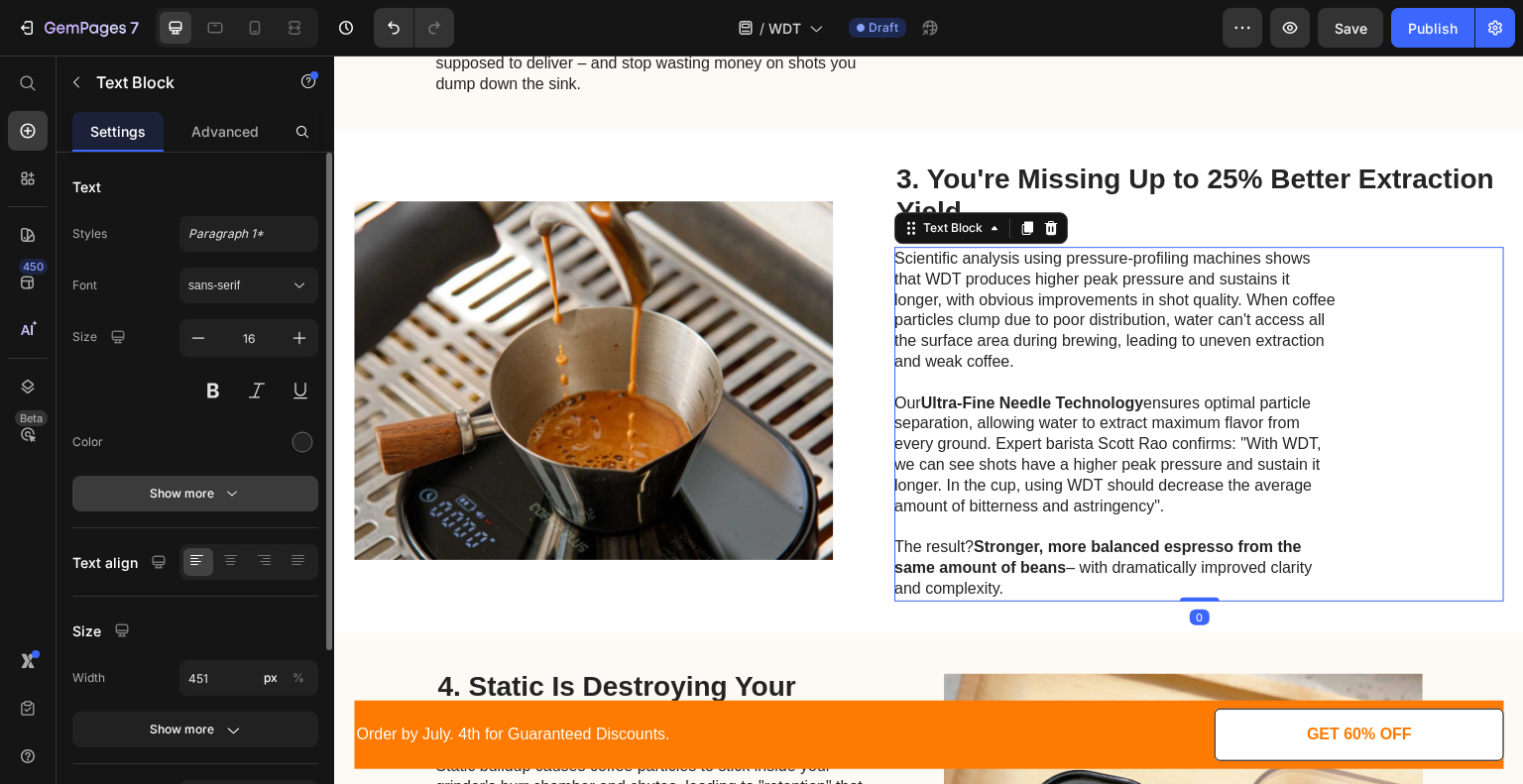 click on "Show more" at bounding box center (195, 494) 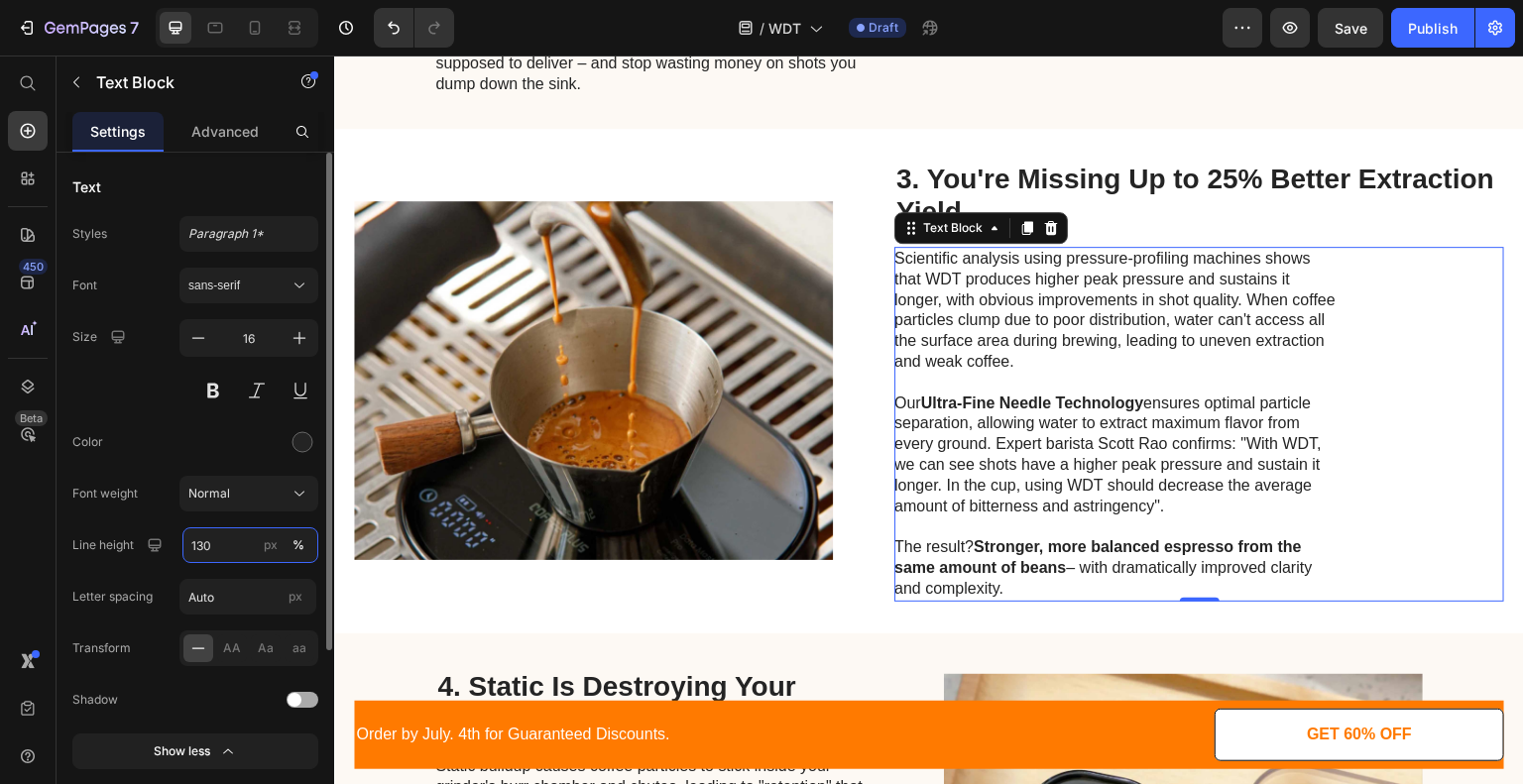 click on "130" at bounding box center [250, 545] 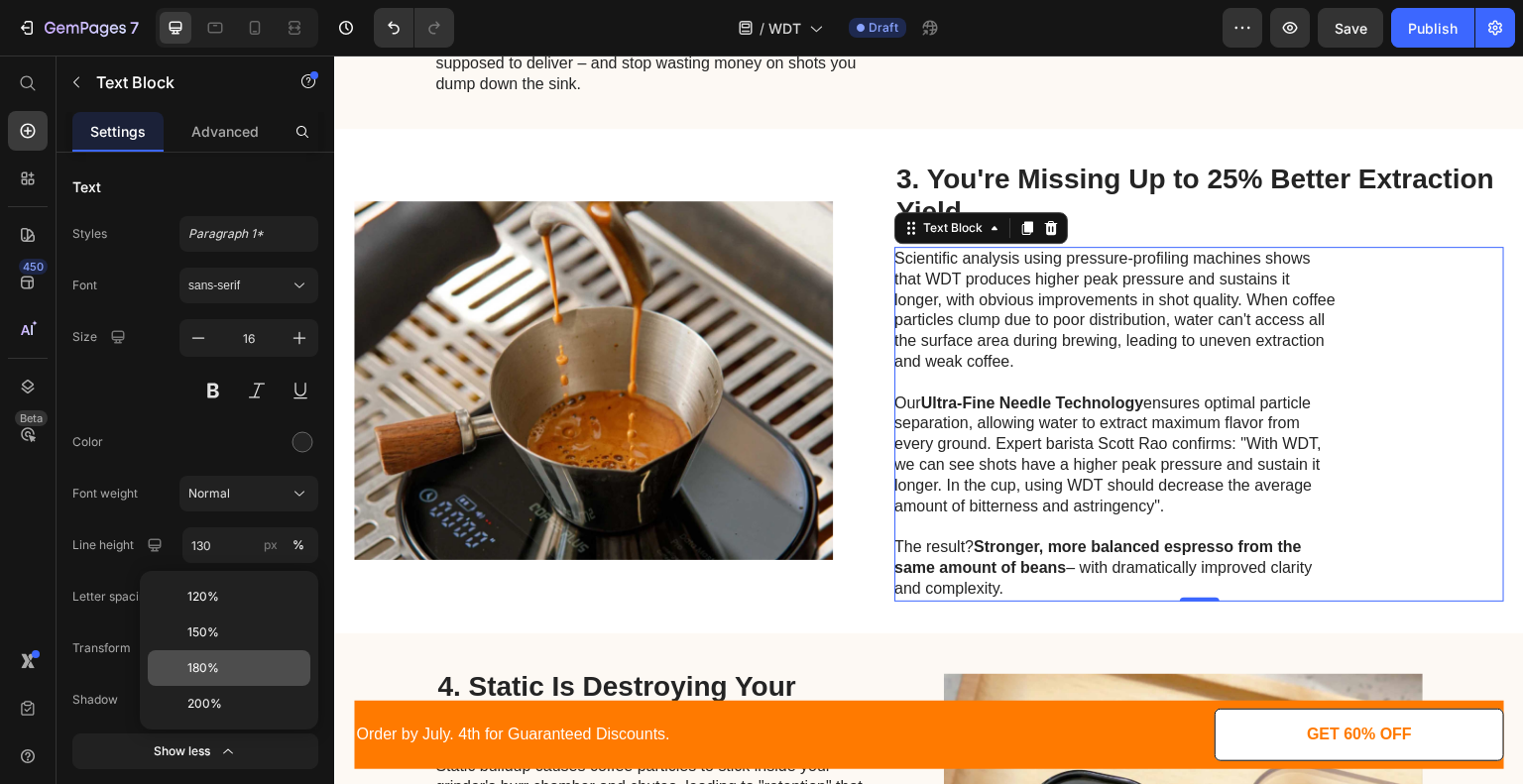 click on "180%" at bounding box center [245, 668] 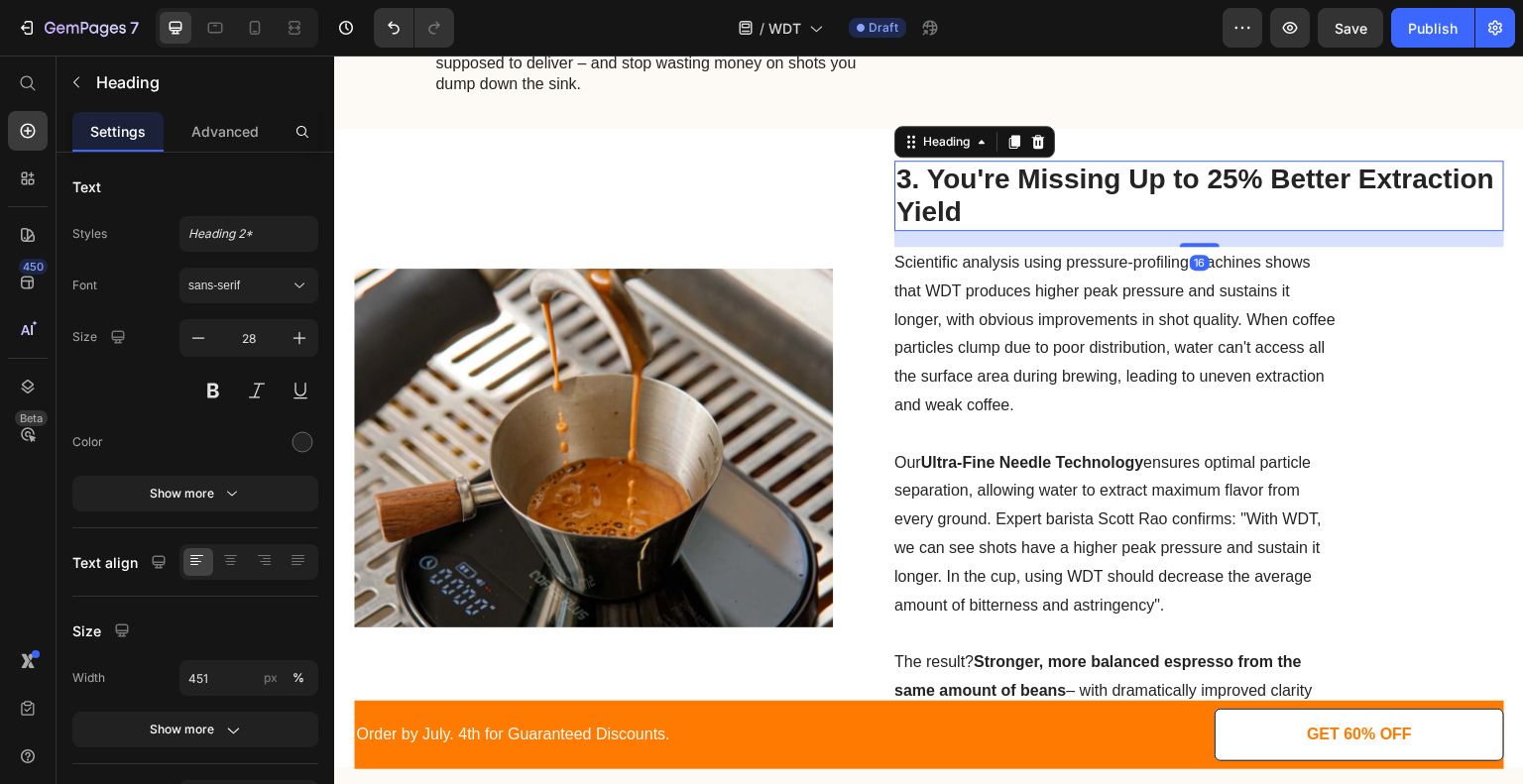 click on "3. You're Missing Up to 25% Better Extraction Yield" at bounding box center [1199, 195] 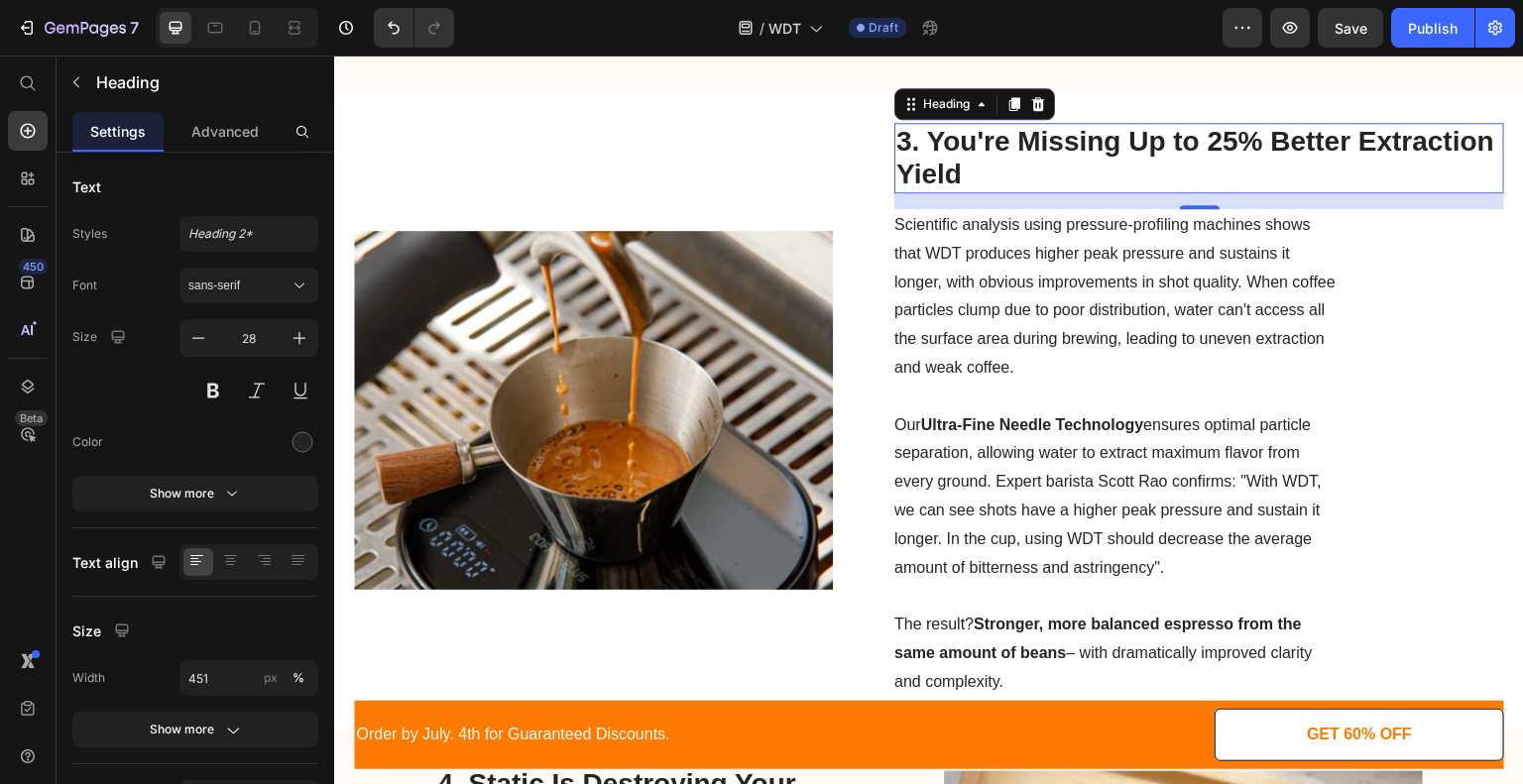 scroll, scrollTop: 1641, scrollLeft: 0, axis: vertical 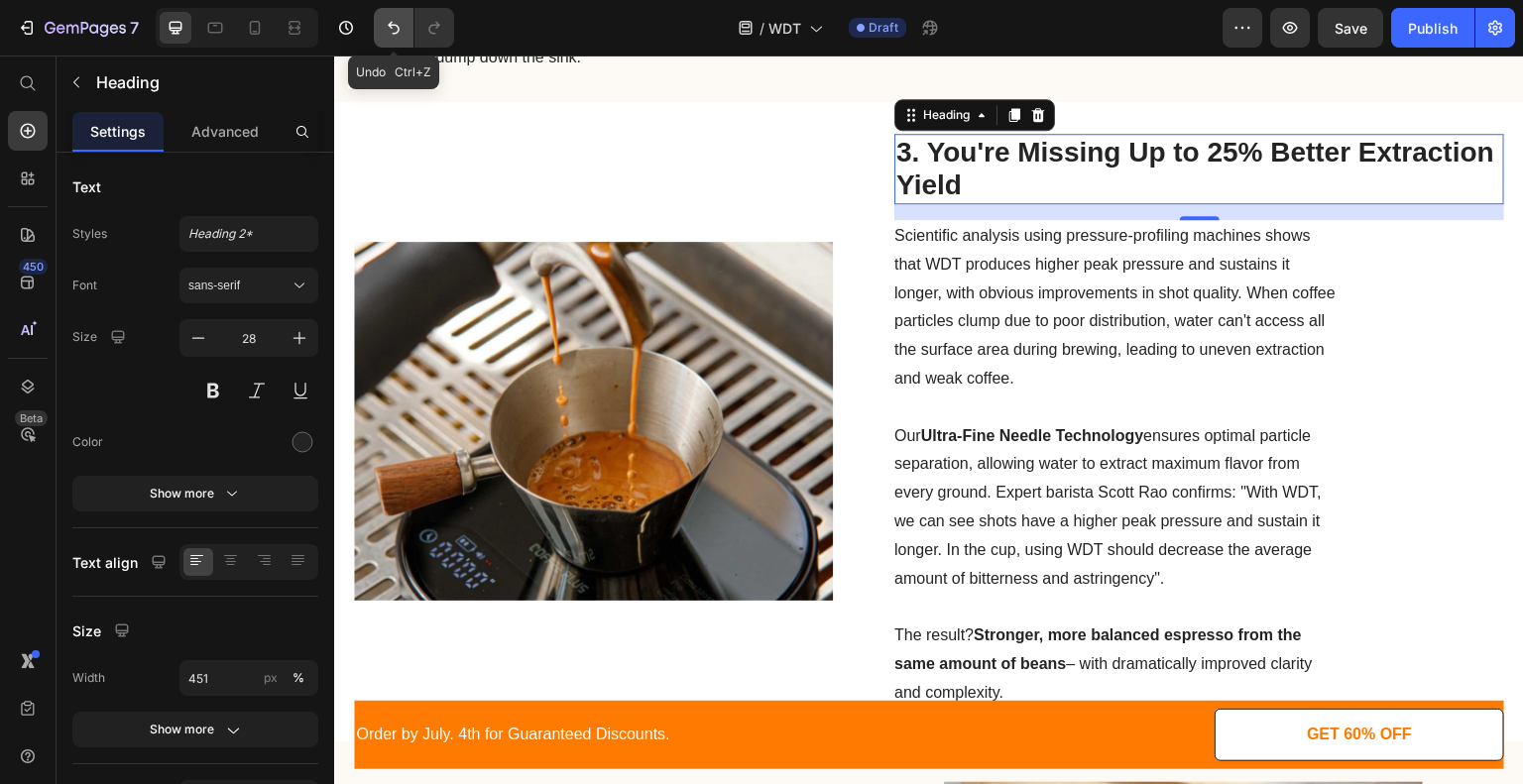 click 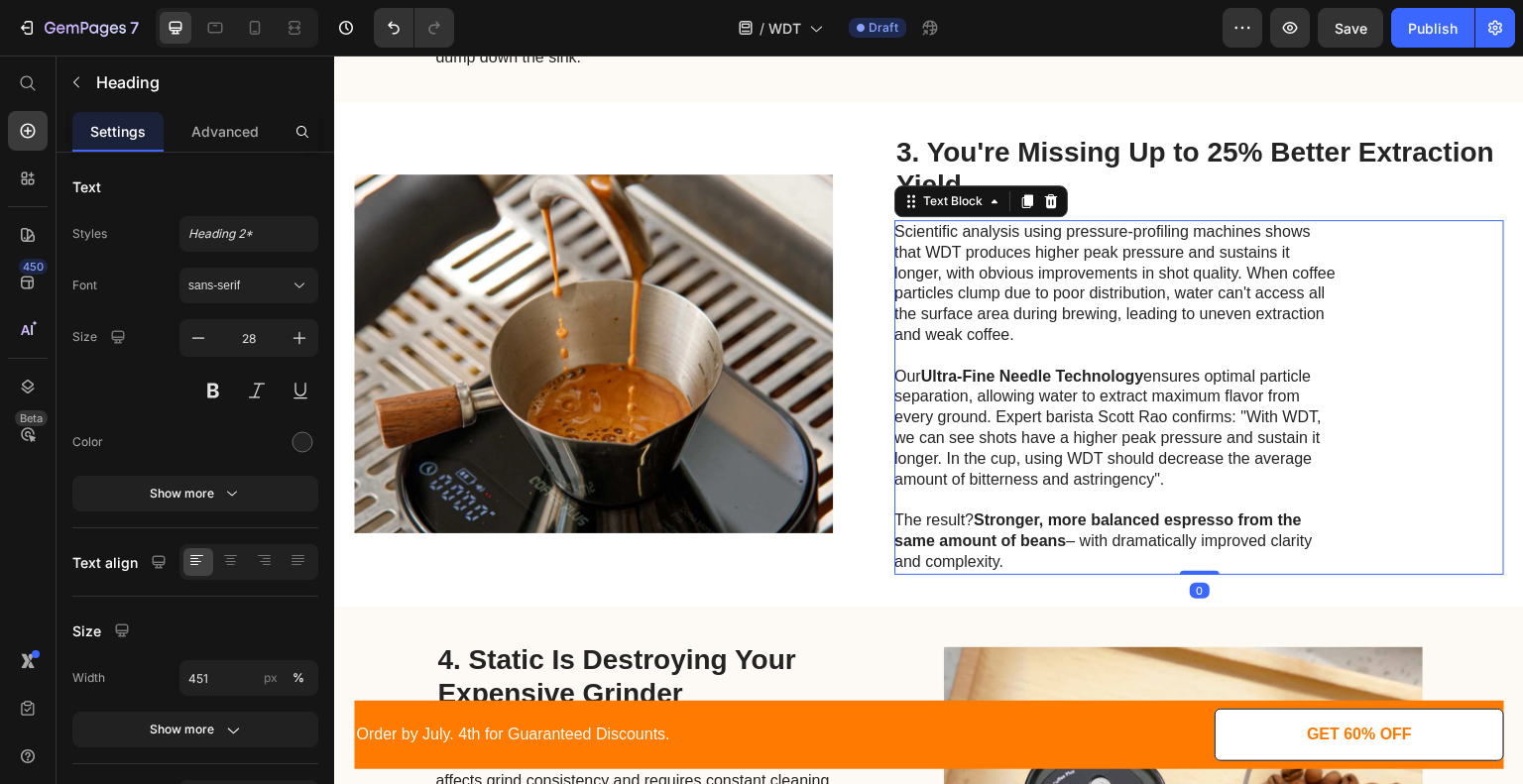click on "Scientific analysis using pressure-profiling machines shows that WDT produces higher peak pressure and sustains it longer, with obvious improvements in shot quality. When coffee particles clump due to poor distribution, water can't access all the surface area during brewing, leading to uneven extraction and weak coffee." at bounding box center (1116, 283) 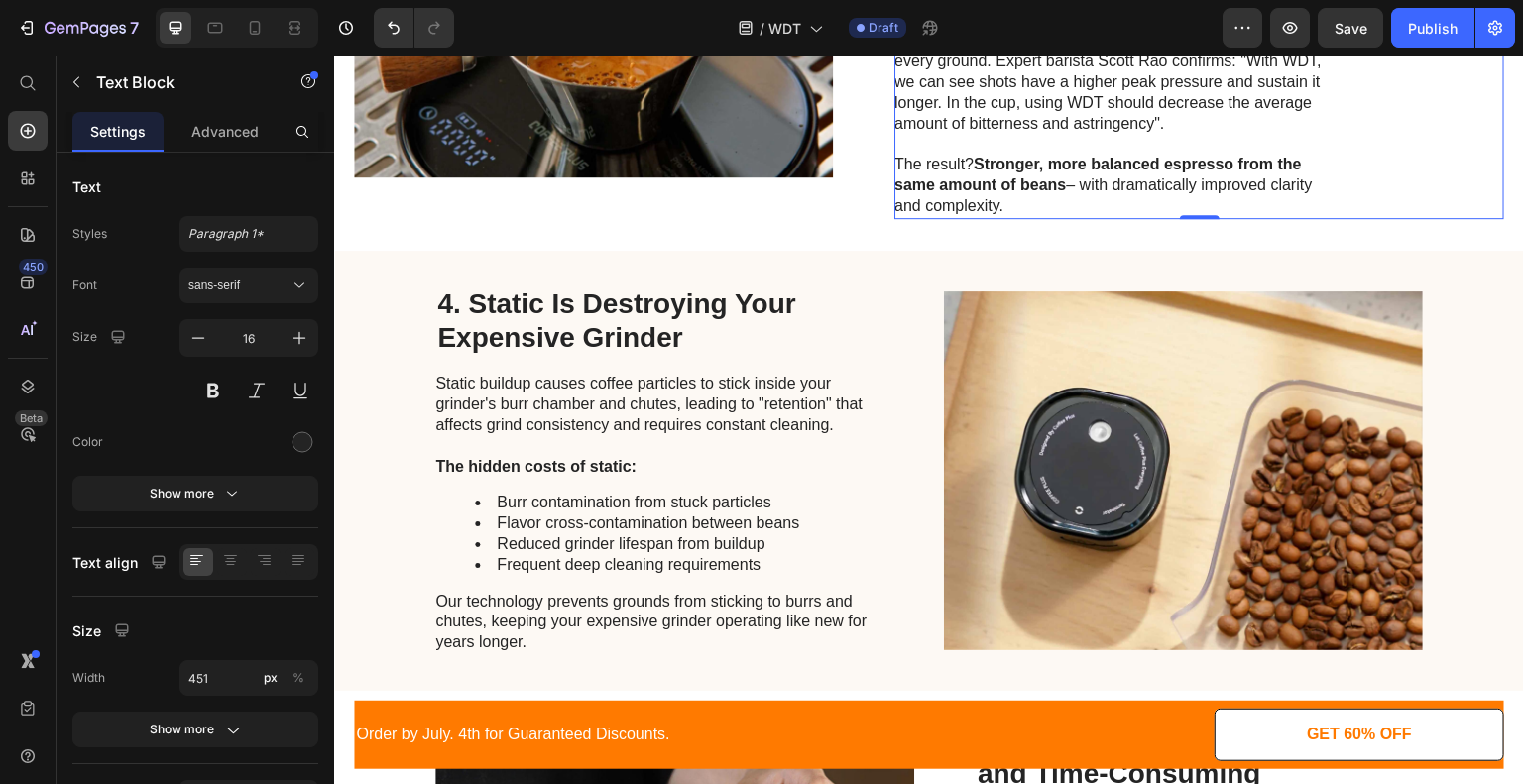 scroll, scrollTop: 2061, scrollLeft: 0, axis: vertical 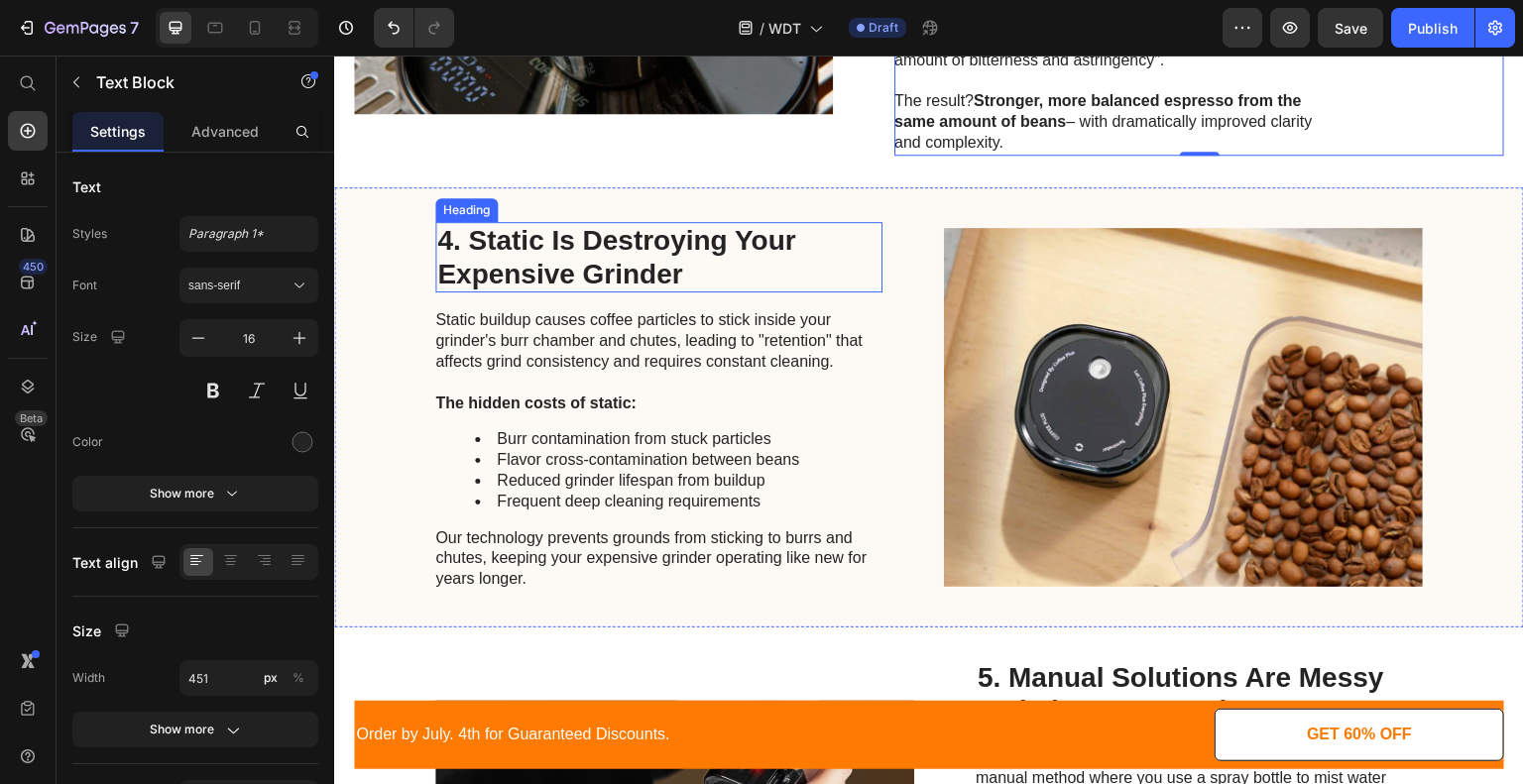 click on "4. Static Is Destroying Your Expensive Grinder" at bounding box center (658, 257) 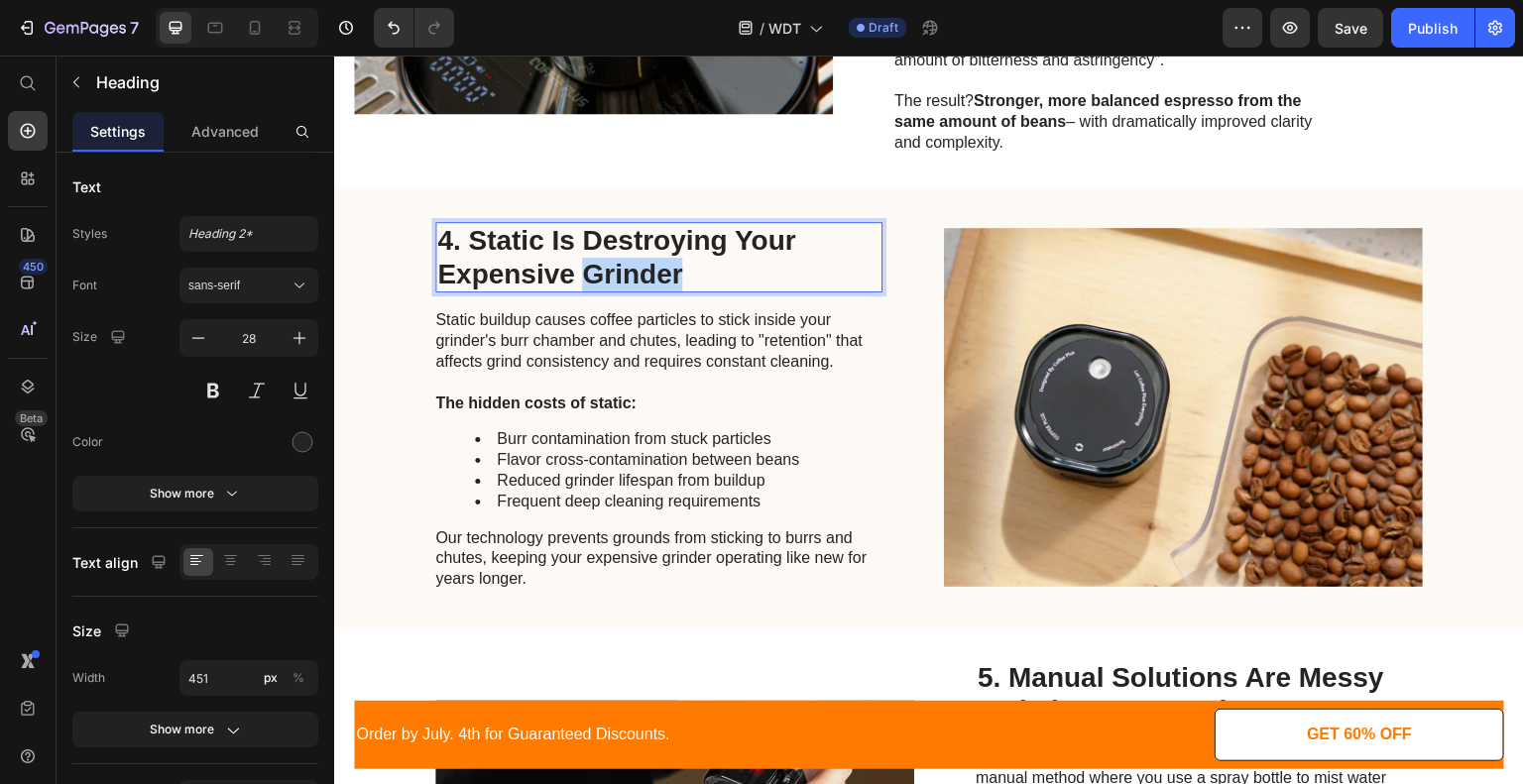 click on "4. Static Is Destroying Your Expensive Grinder" at bounding box center (658, 257) 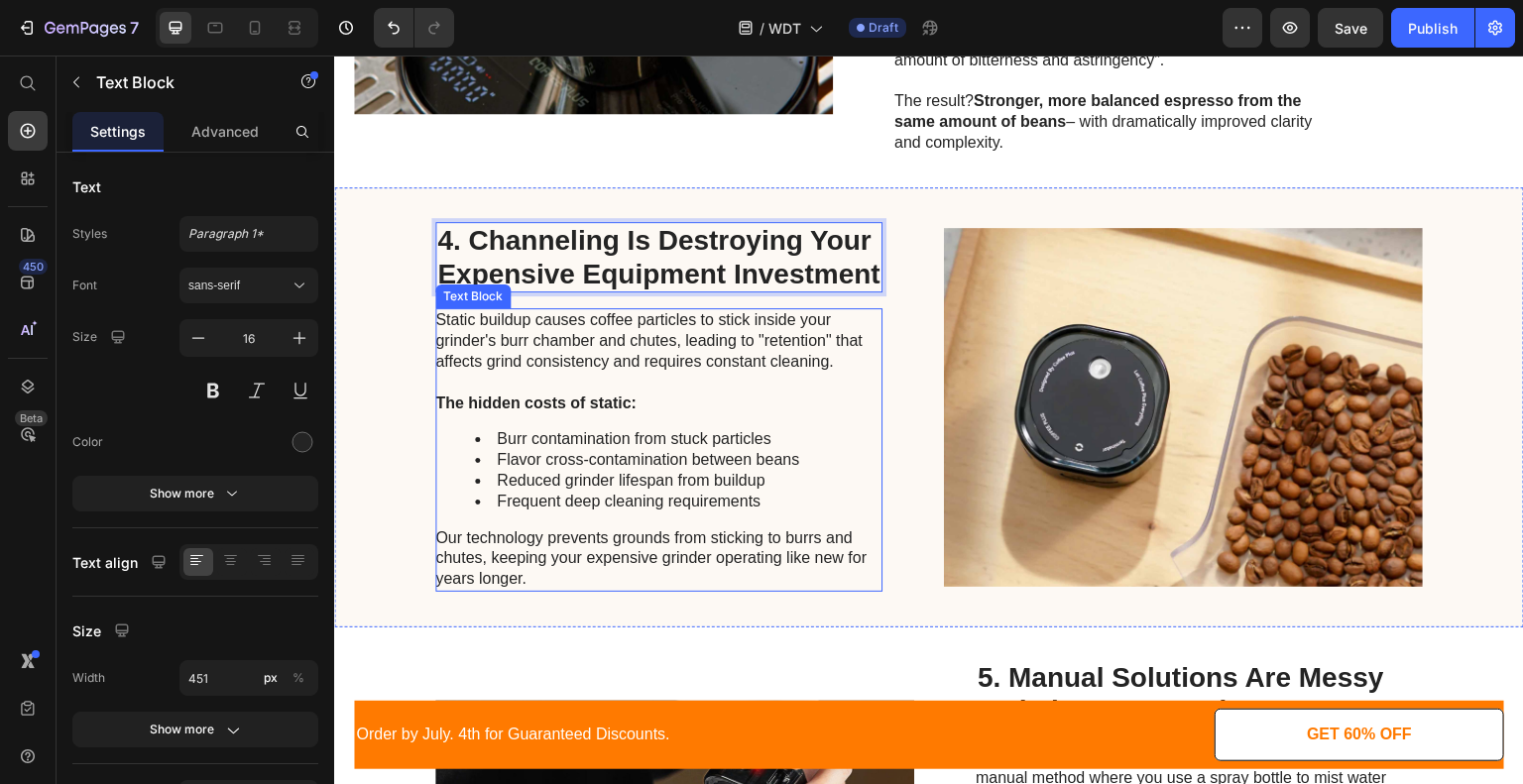 click on "Static buildup causes coffee particles to stick inside your grinder's burr chamber and chutes, leading to "retention" that affects grind consistency and requires constant cleaning." at bounding box center [657, 341] 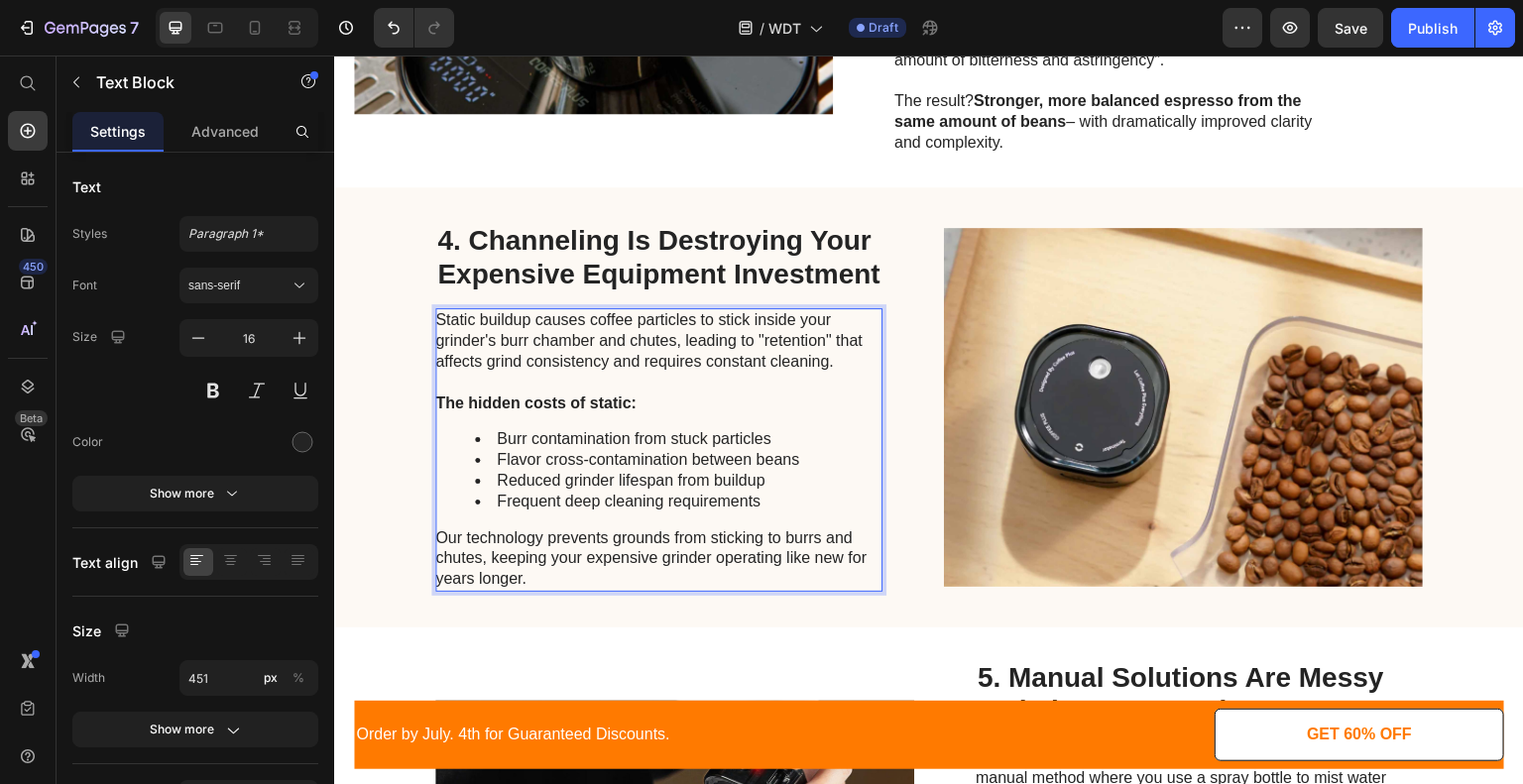 click at bounding box center (657, 383) 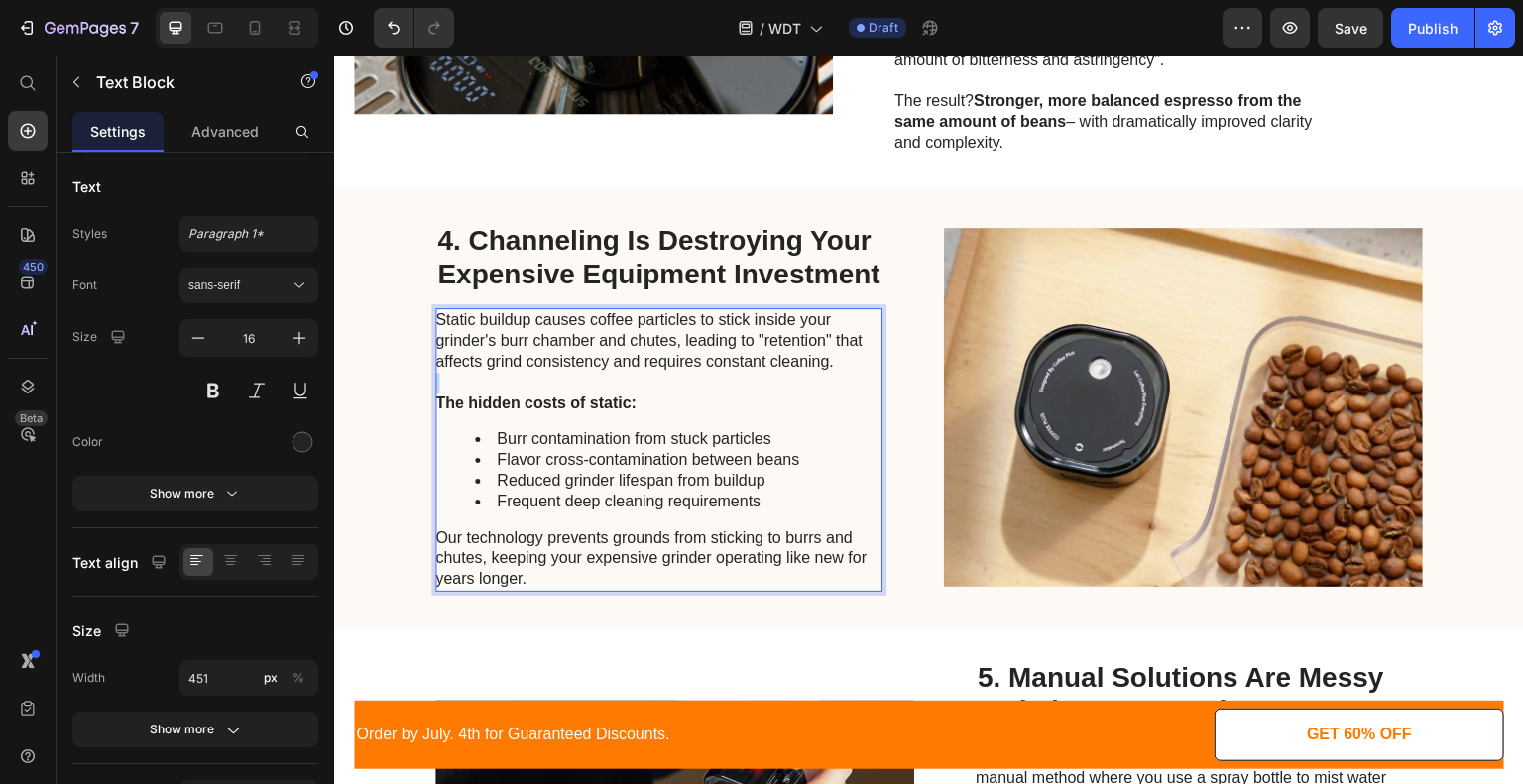 click at bounding box center [657, 383] 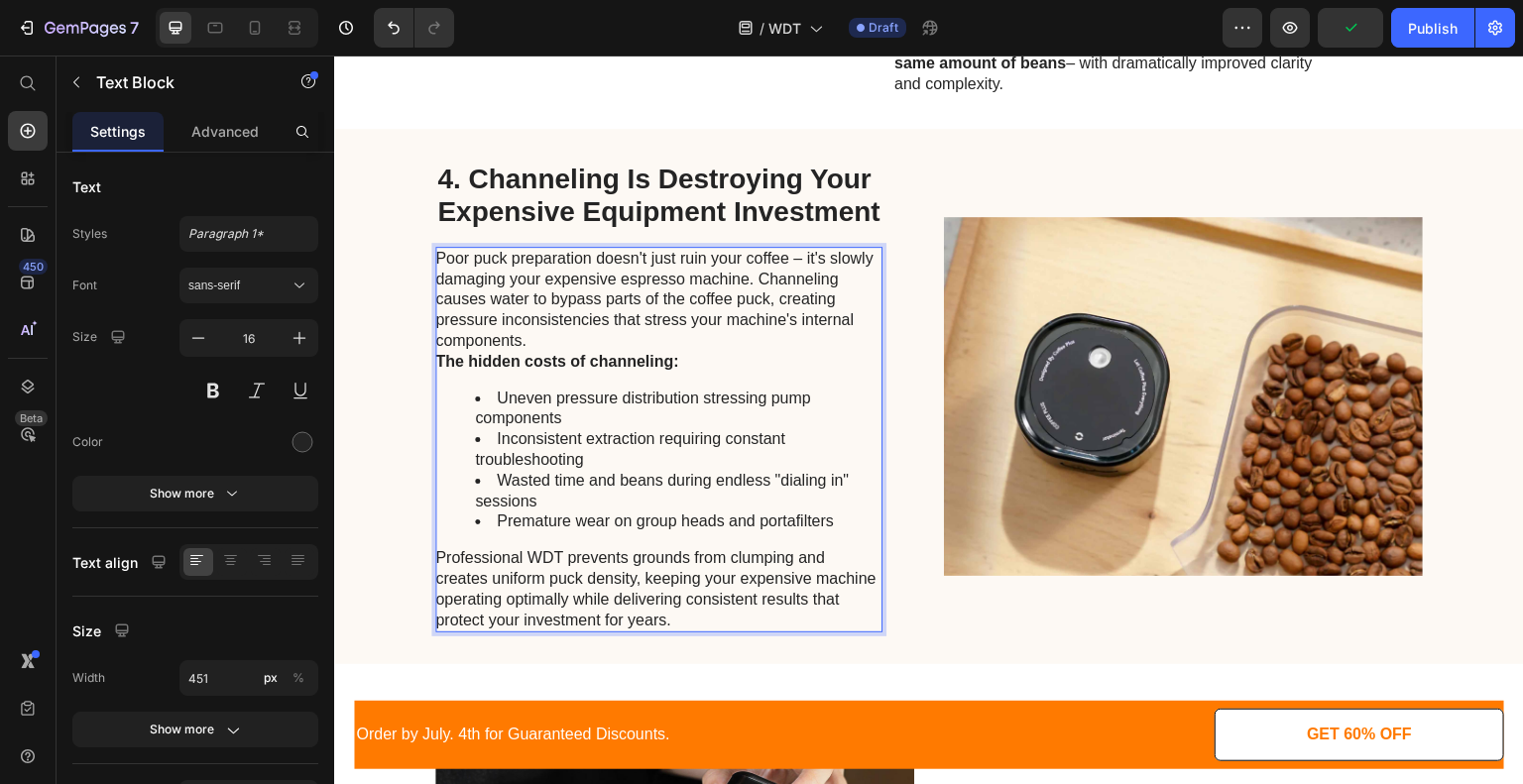 scroll, scrollTop: 2141, scrollLeft: 0, axis: vertical 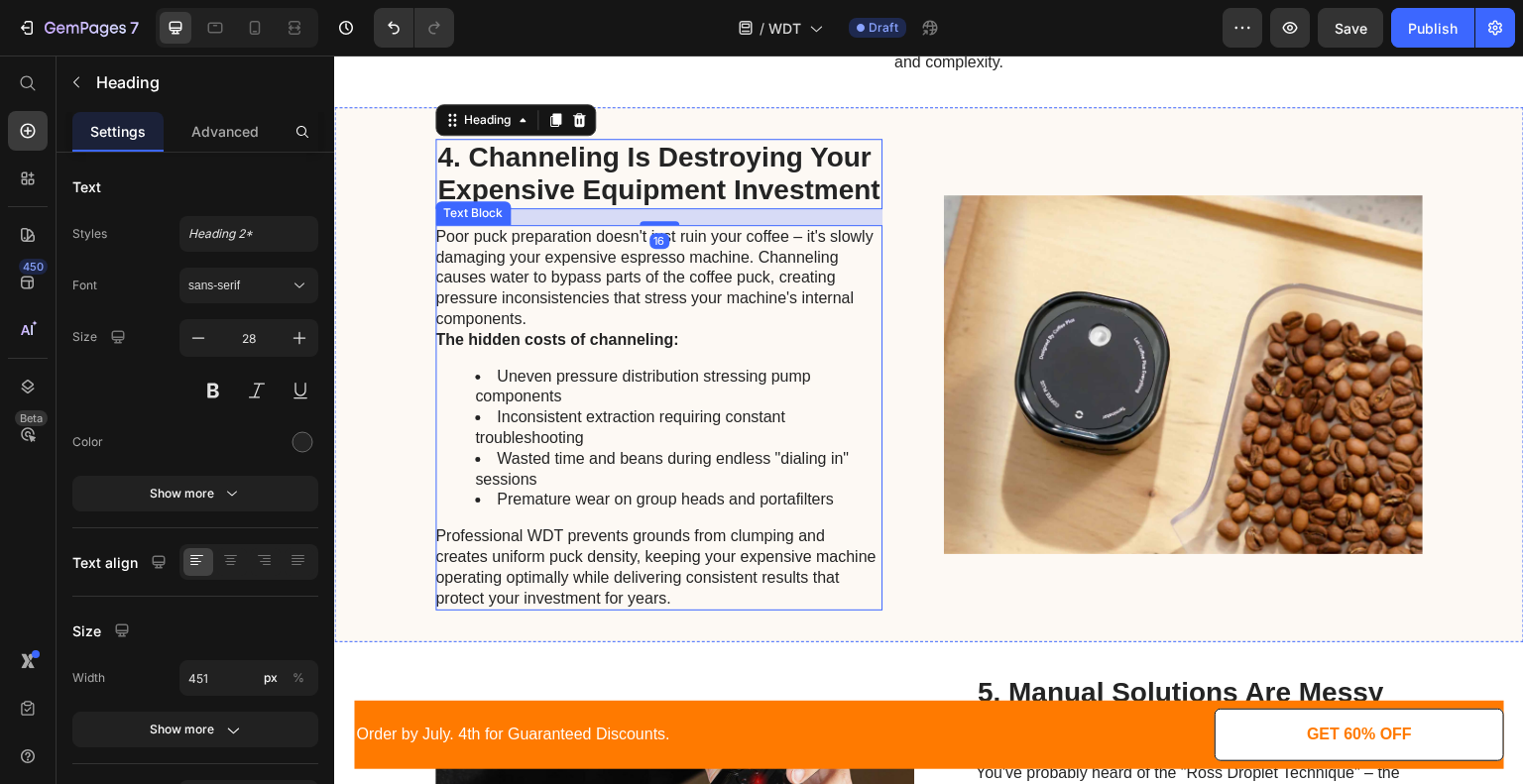click on "Poor puck preparation doesn't just ruin your coffee – it's slowly damaging your expensive espresso machine. Channeling causes water to bypass parts of the coffee puck, creating pressure inconsistencies that stress your machine's internal components." at bounding box center (657, 279) 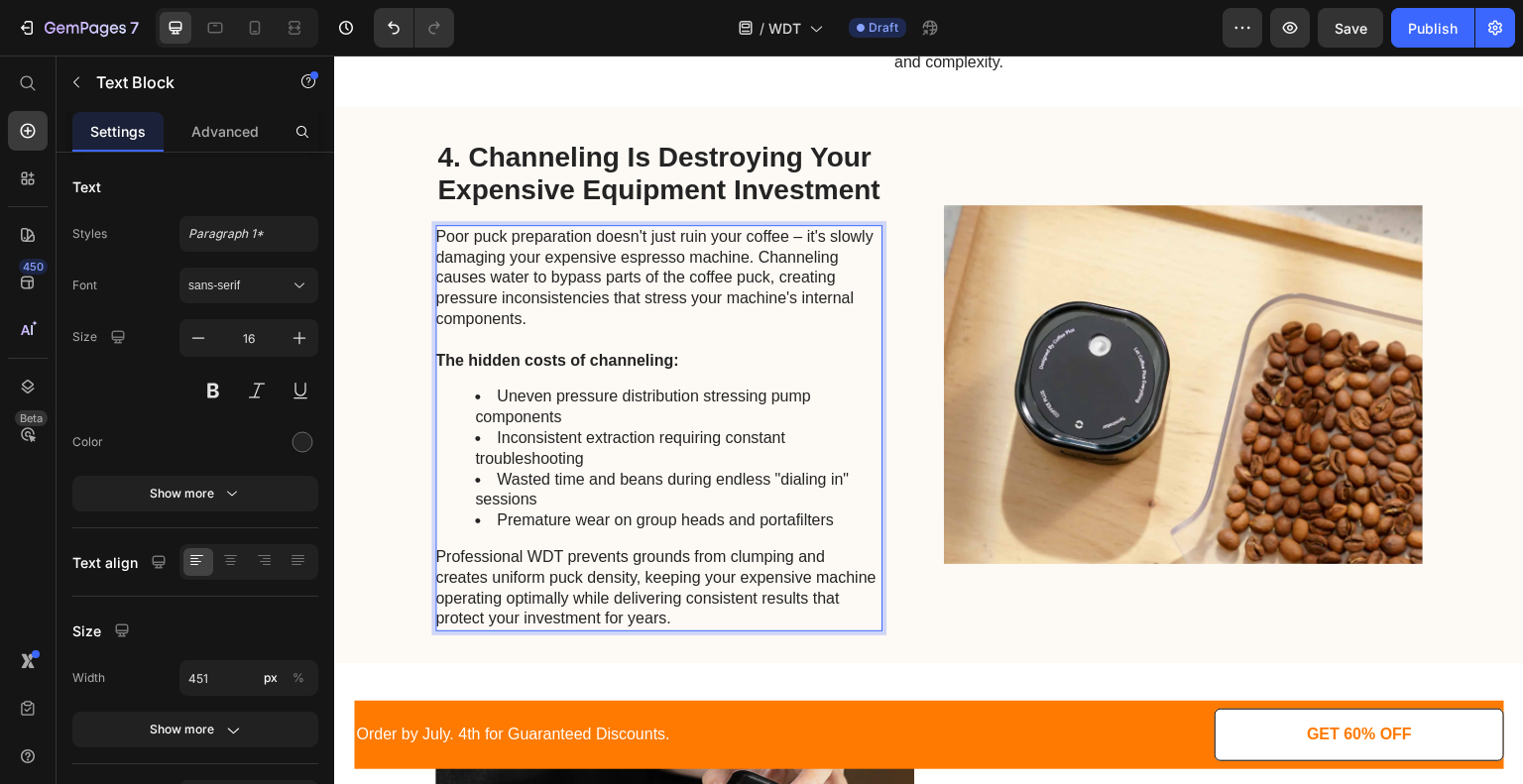 click on "Uneven pressure distribution stressing pump components" at bounding box center (677, 407) 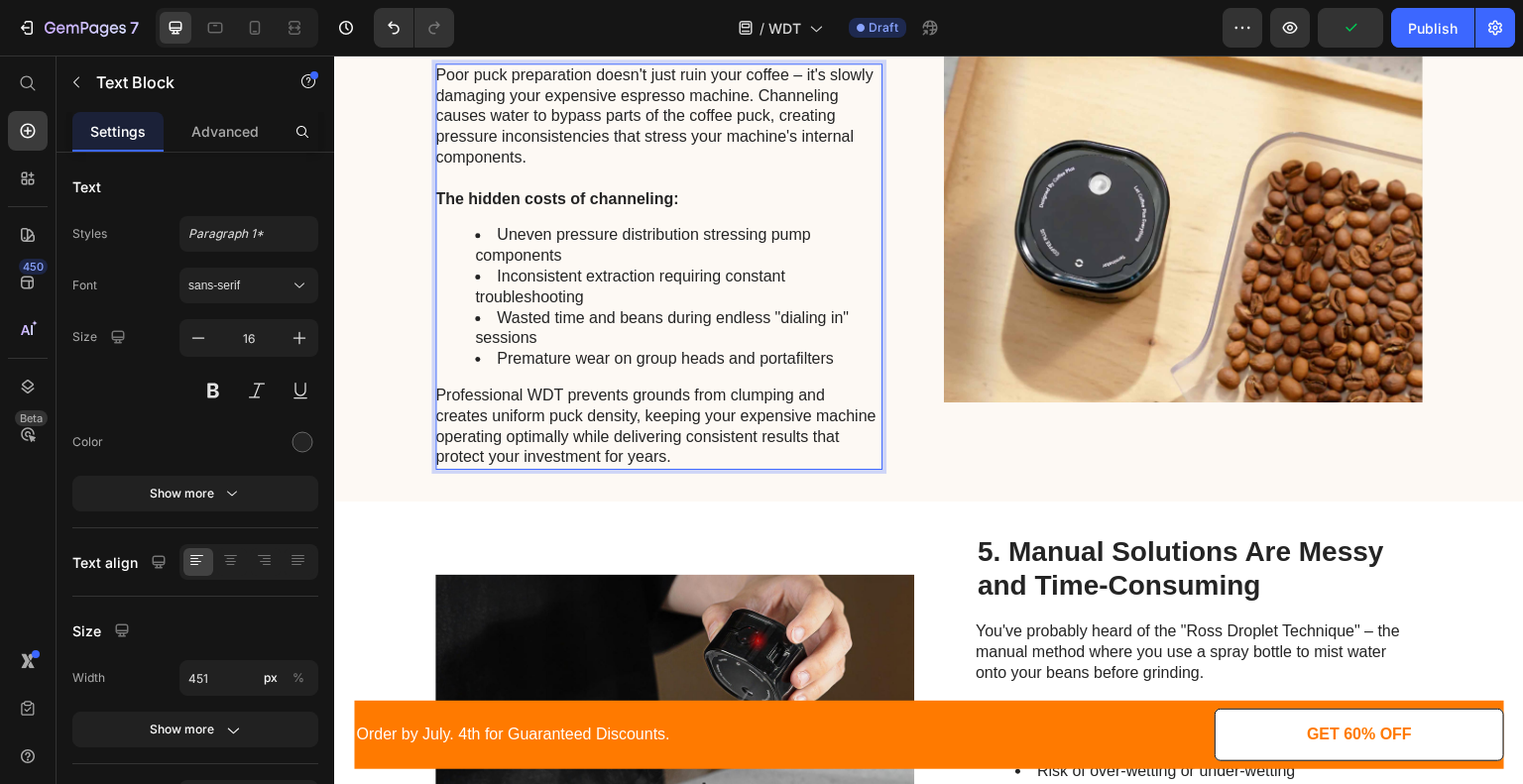 scroll, scrollTop: 2304, scrollLeft: 0, axis: vertical 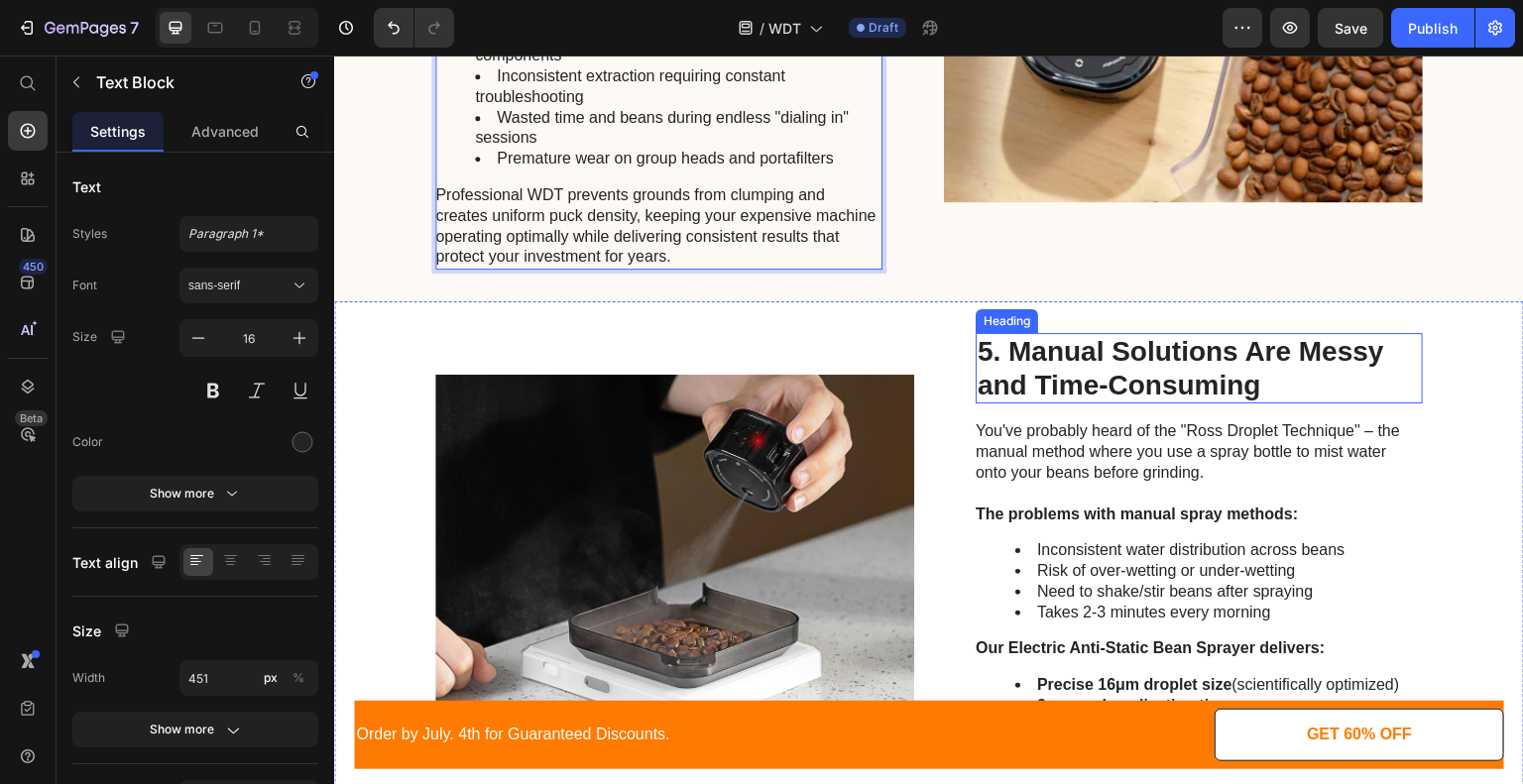 click on "5. Manual Solutions Are Messy  and Time-Consuming" at bounding box center [1199, 368] 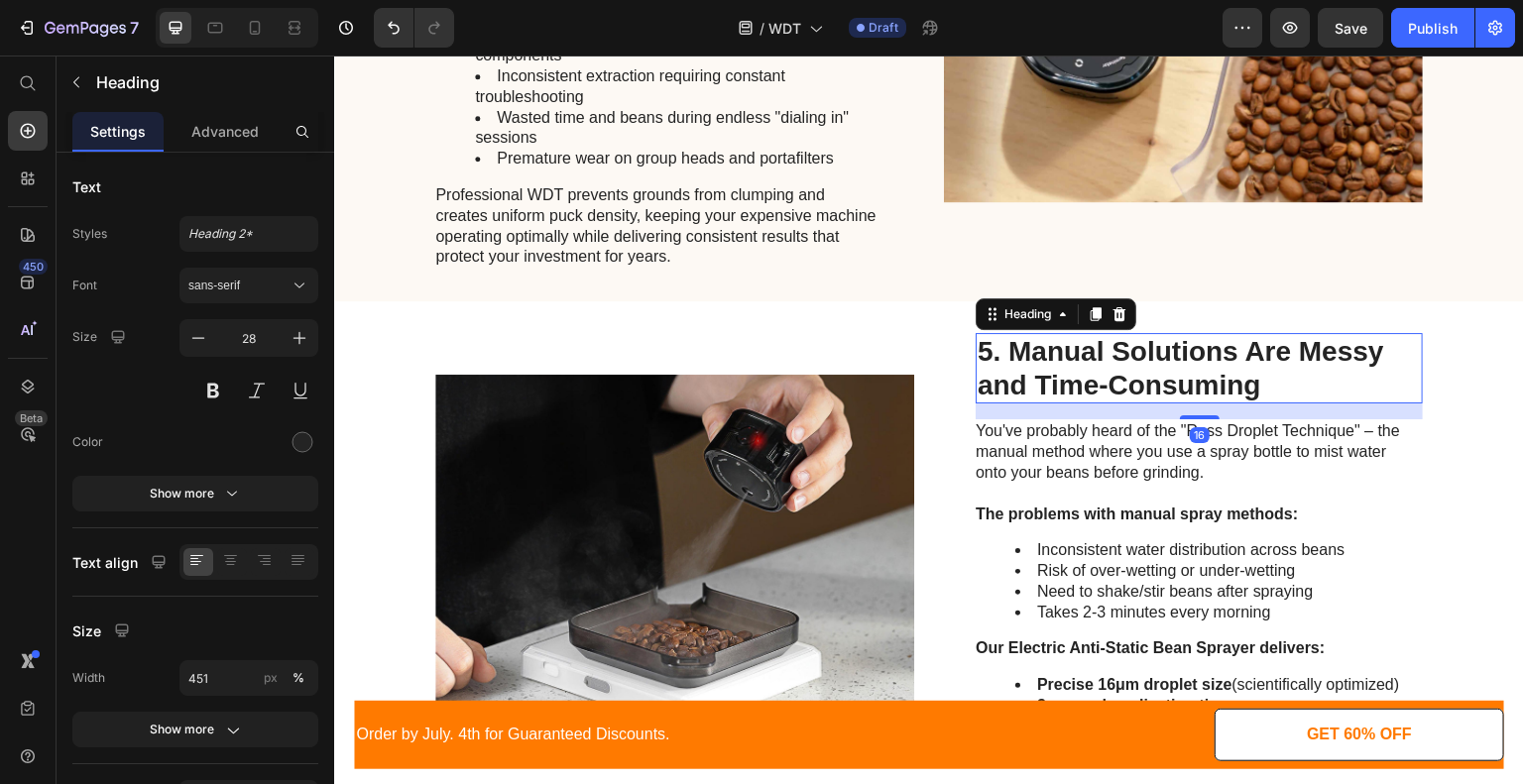 click on "5. Manual Solutions Are Messy  and Time-Consuming" at bounding box center [1199, 368] 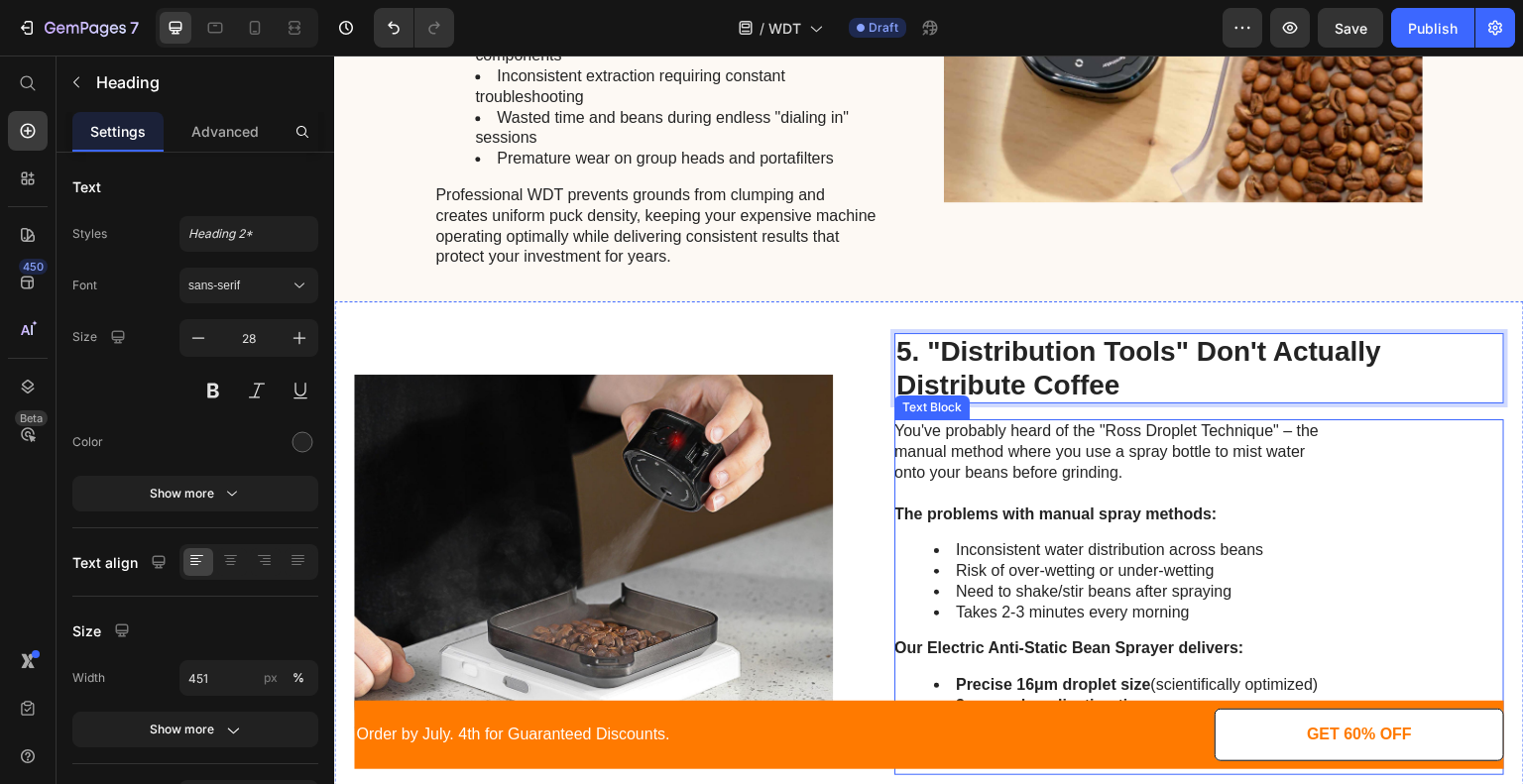 click on "You've probably heard of the "Ross Droplet Technique" – the manual method where you use a spray bottle to mist water onto your beans before grinding." at bounding box center (1116, 452) 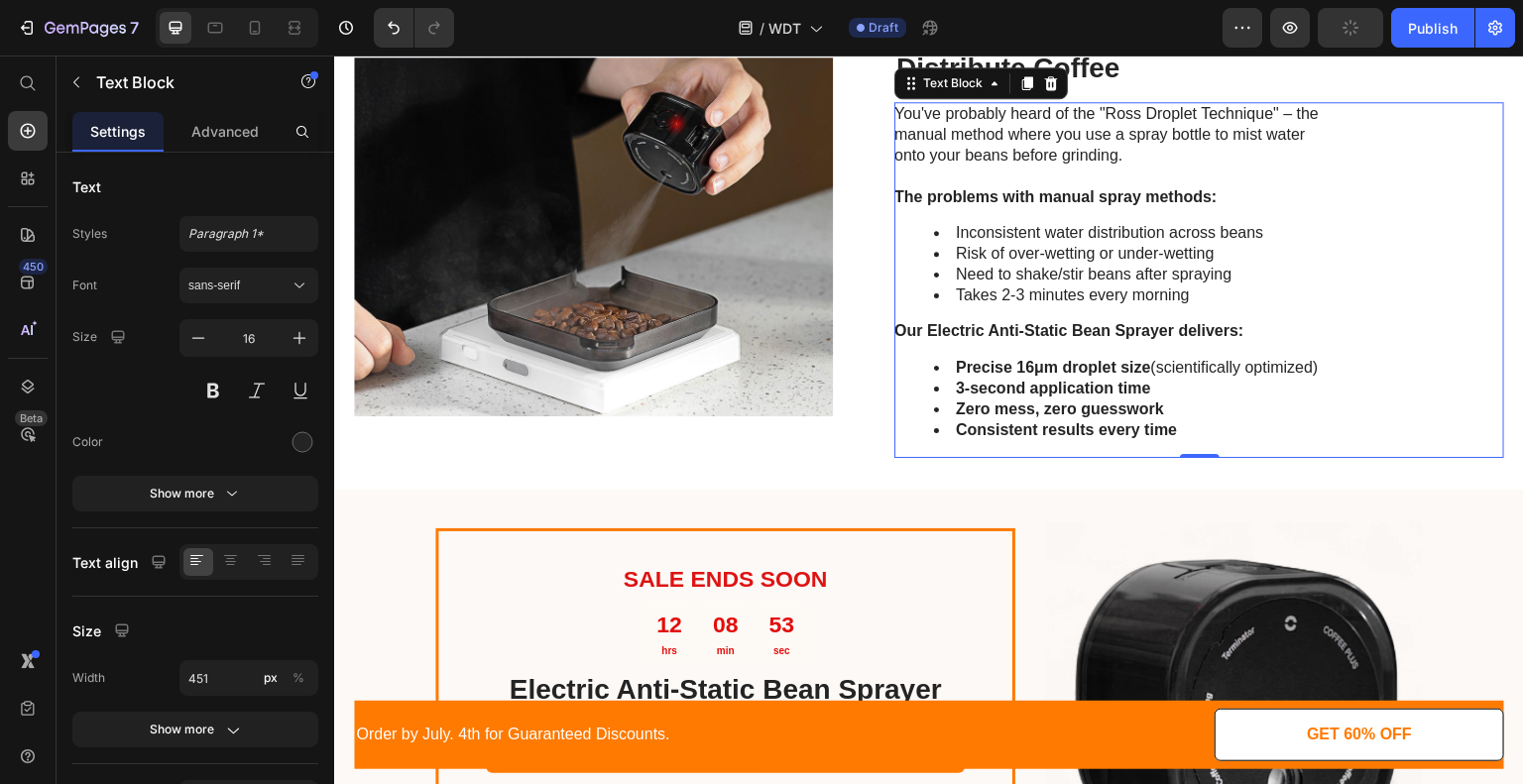 scroll, scrollTop: 2744, scrollLeft: 0, axis: vertical 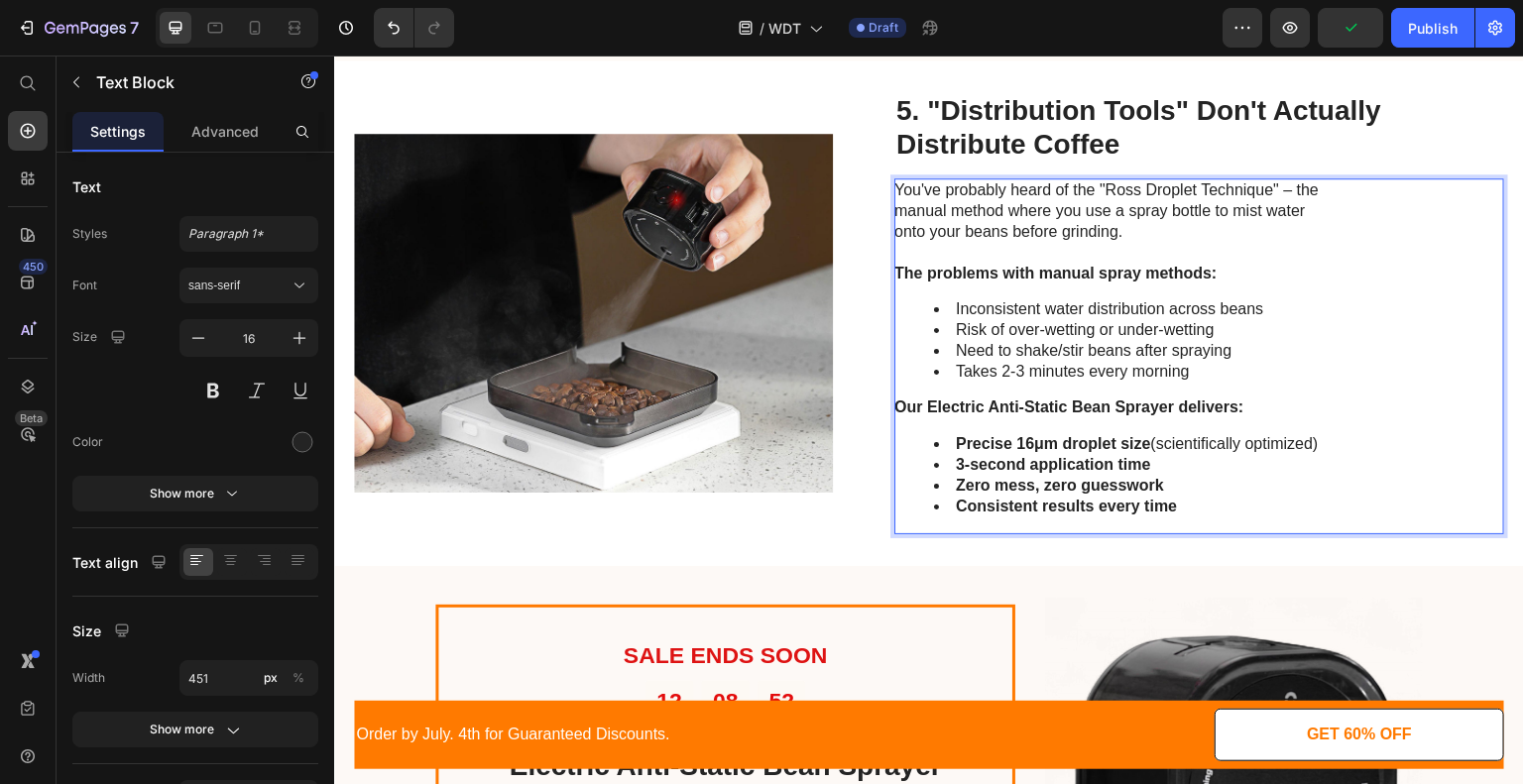 click on "The problems with manual spray methods:" at bounding box center [1055, 273] 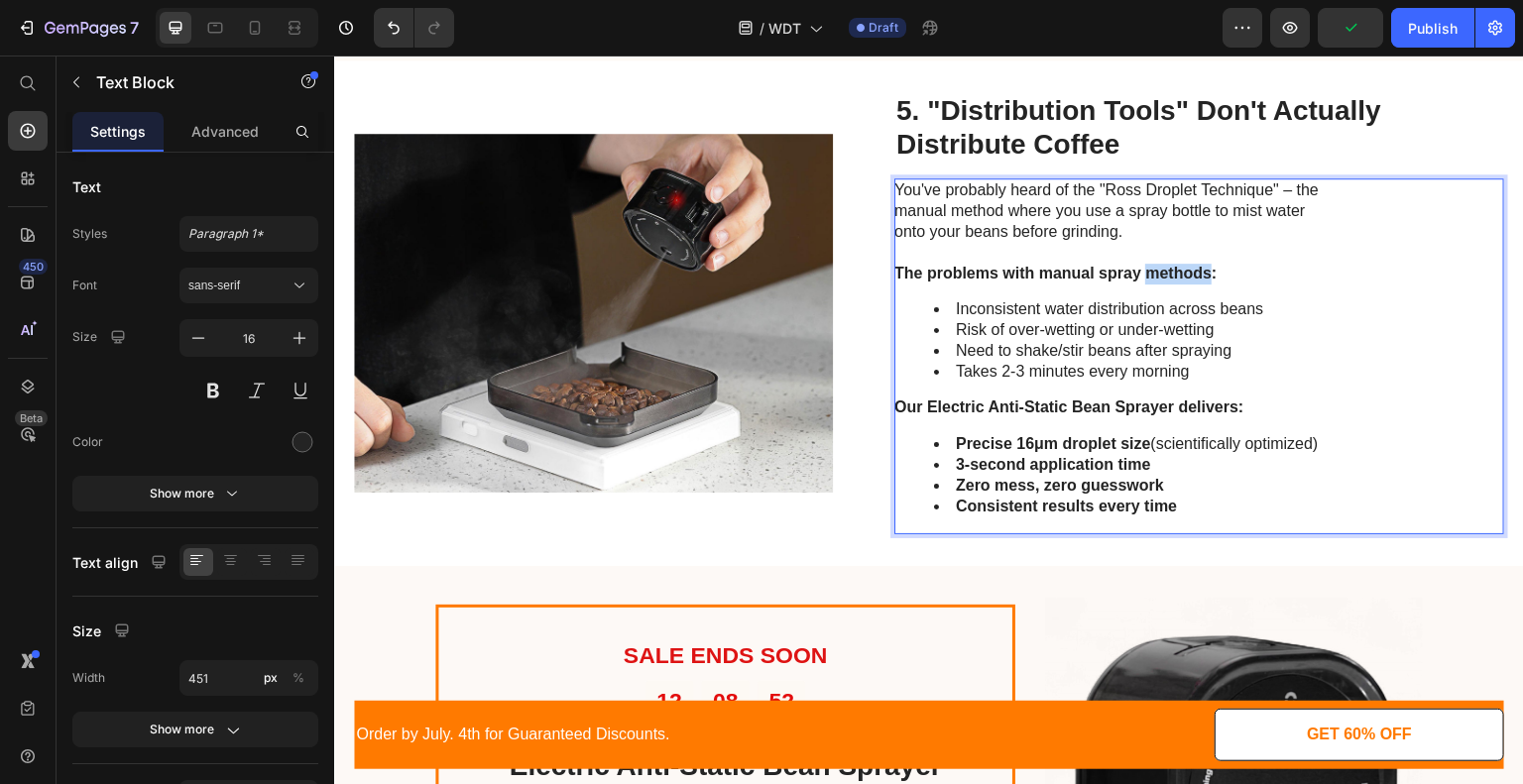 click on "The problems with manual spray methods:" at bounding box center (1055, 273) 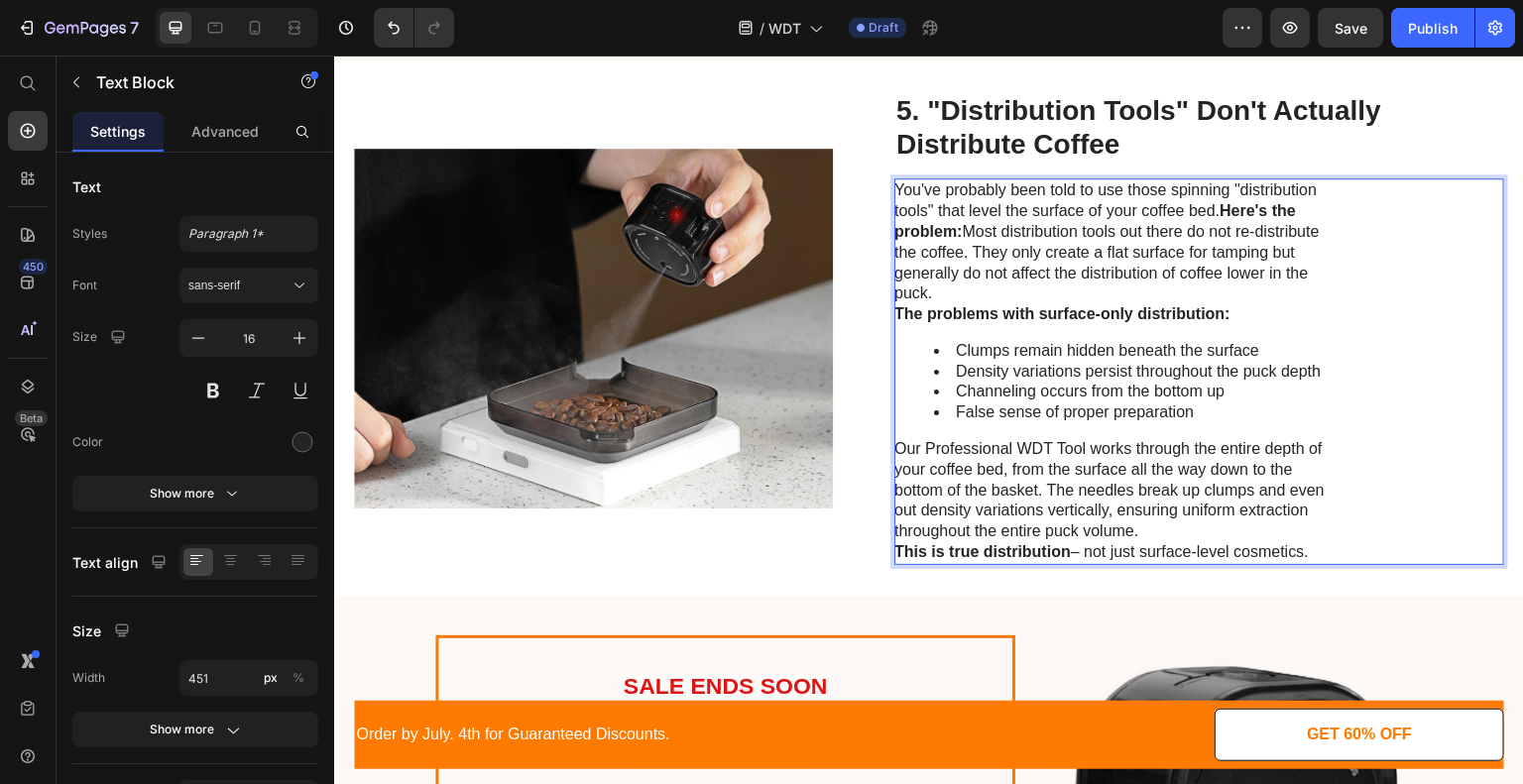 click on "You've probably been told to use those spinning "distribution tools" that level the surface of your coffee bed.  Here's the problem:  Most distribution tools out there do not re-distribute the coffee. They only create a flat surface for tamping but generally do not affect the distribution of coffee lower in the puck." at bounding box center (1116, 242) 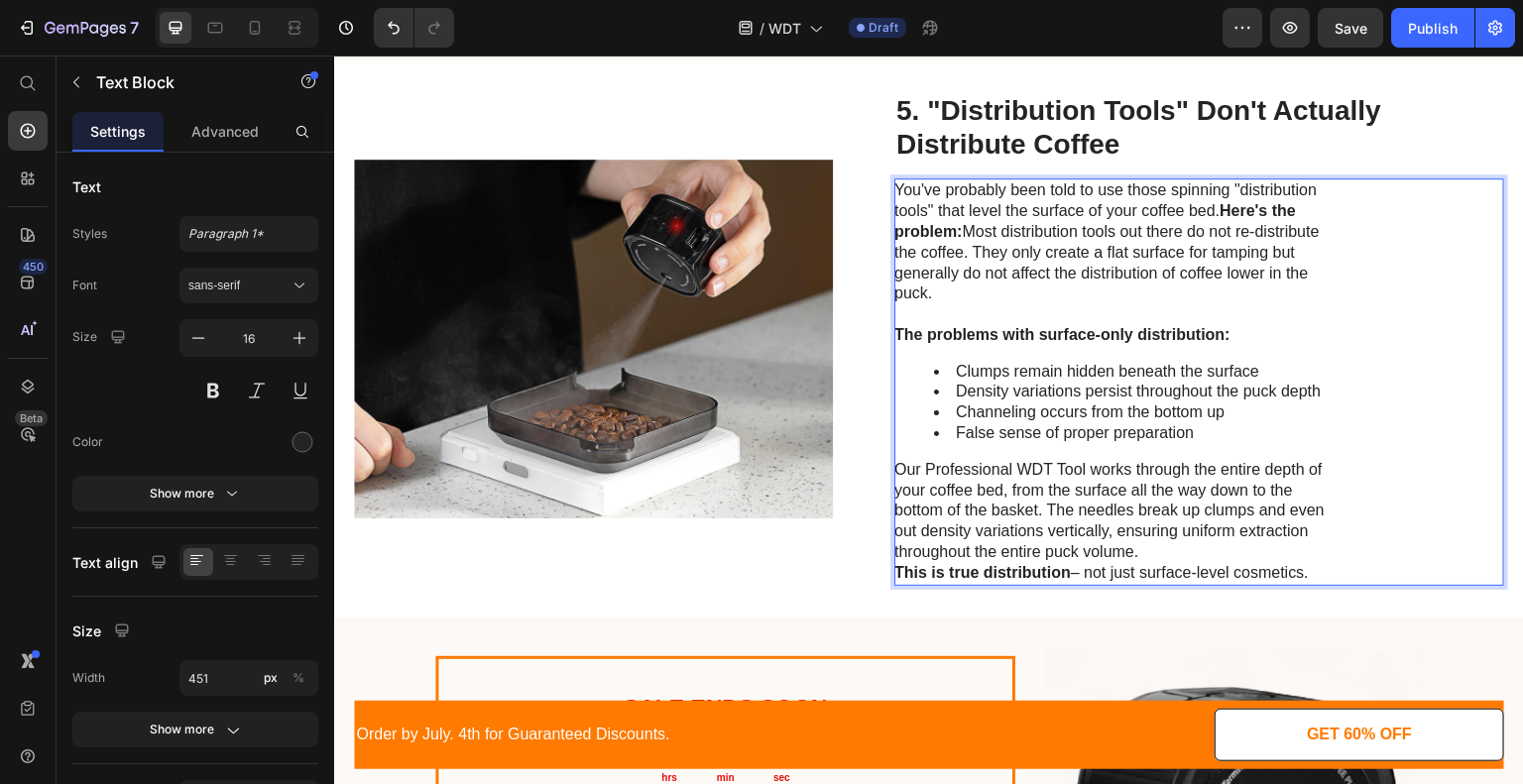 click on "You've probably been told to use those spinning "distribution tools" that level the surface of your coffee bed.  Here's the problem:  Most distribution tools out there do not re-distribute the coffee. They only create a flat surface for tamping but generally do not affect the distribution of coffee lower in the puck. The problems with surface-only distribution: Clumps remain hidden beneath the surface Density variations persist throughout the puck depth Channeling occurs from the bottom up False sense of proper preparation Our Professional WDT Tool works through the entire depth of your coffee bed, from the surface all the way down to the bottom of the basket. The needles break up clumps and even out density variations vertically, ensuring uniform extraction throughout the entire puck volume. This is true distribution  – not just surface-level cosmetics." at bounding box center [1199, 382] 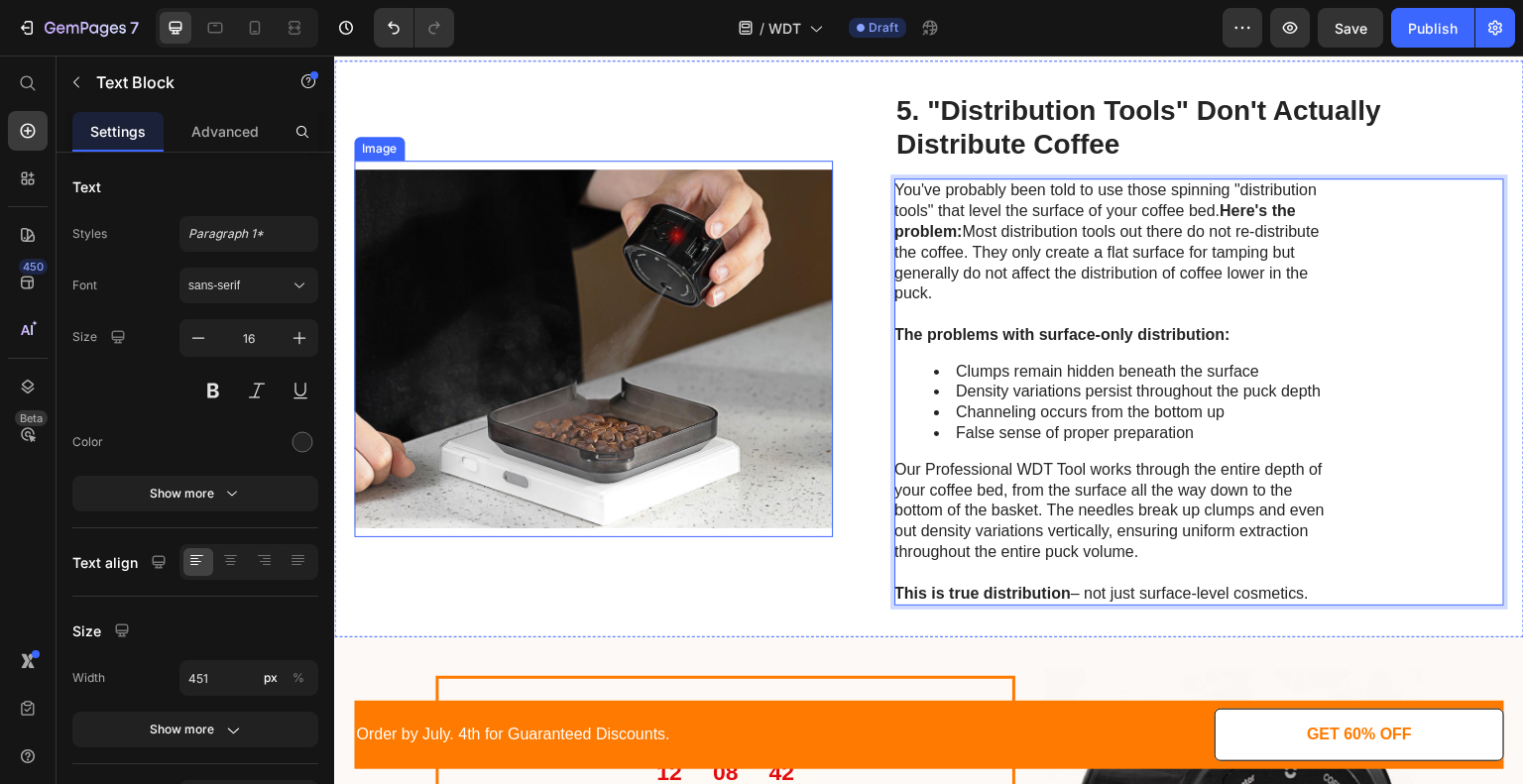 click at bounding box center (593, 349) 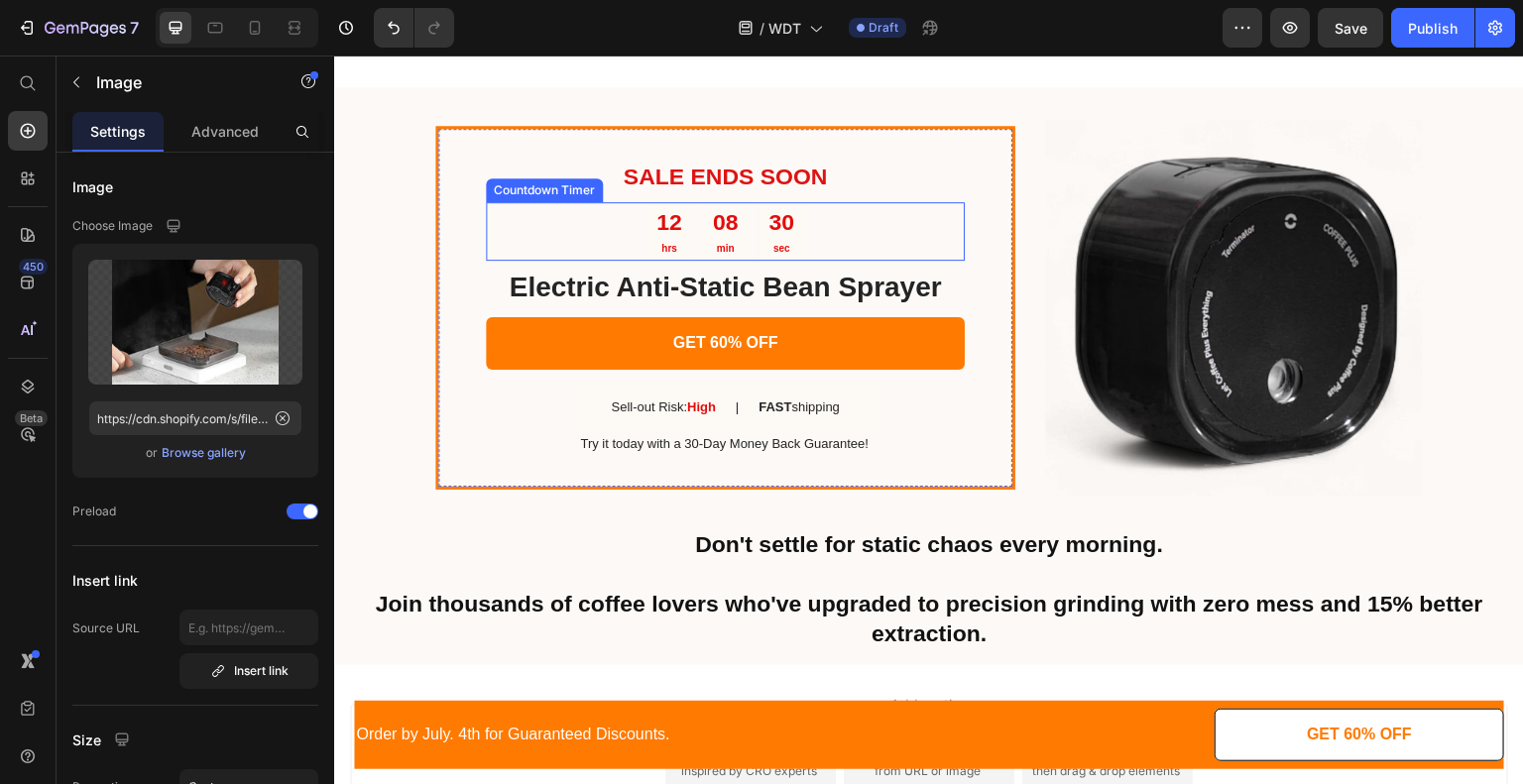 scroll, scrollTop: 3332, scrollLeft: 0, axis: vertical 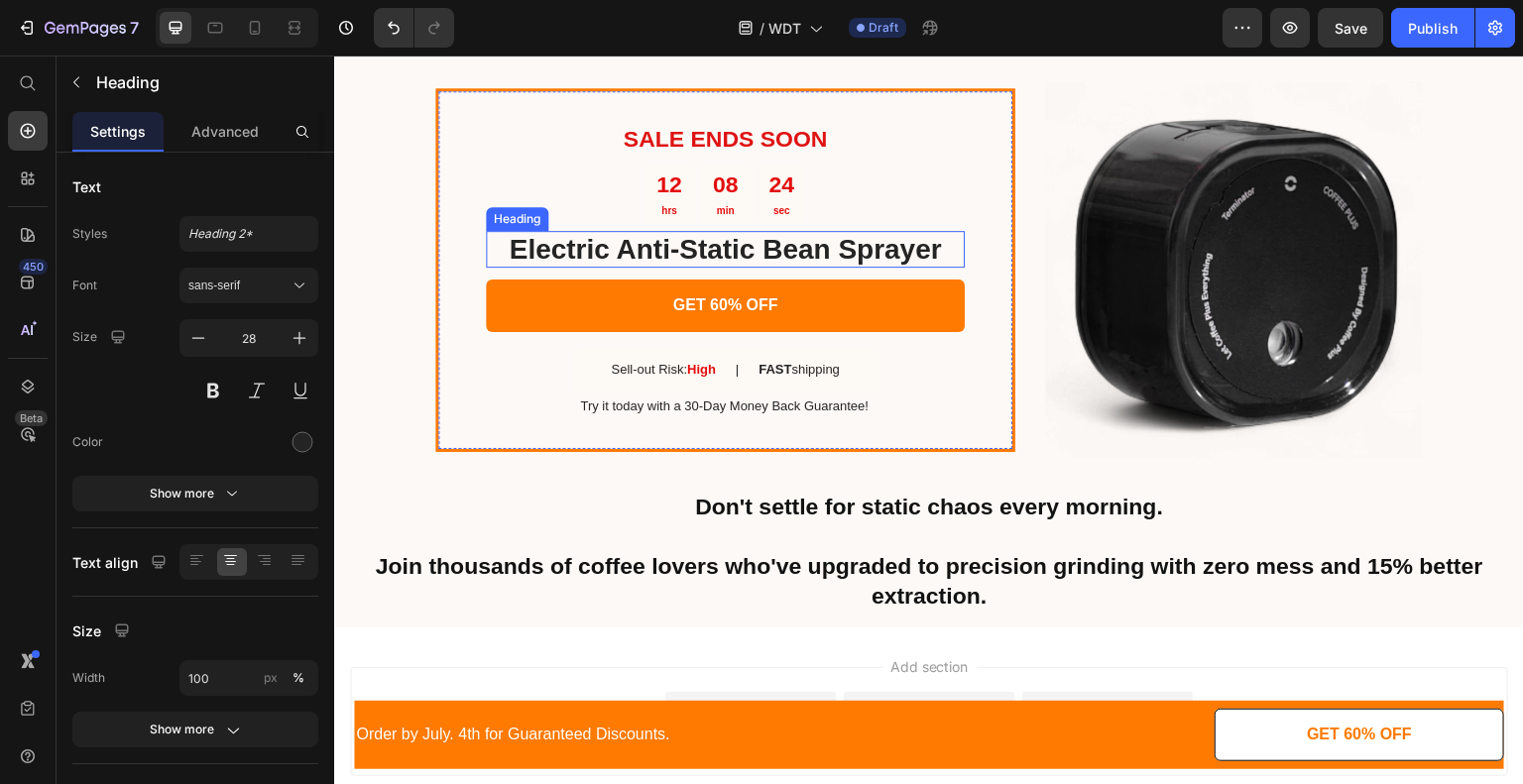 click on "Electric Anti-Static Bean Sprayer" at bounding box center [725, 250] 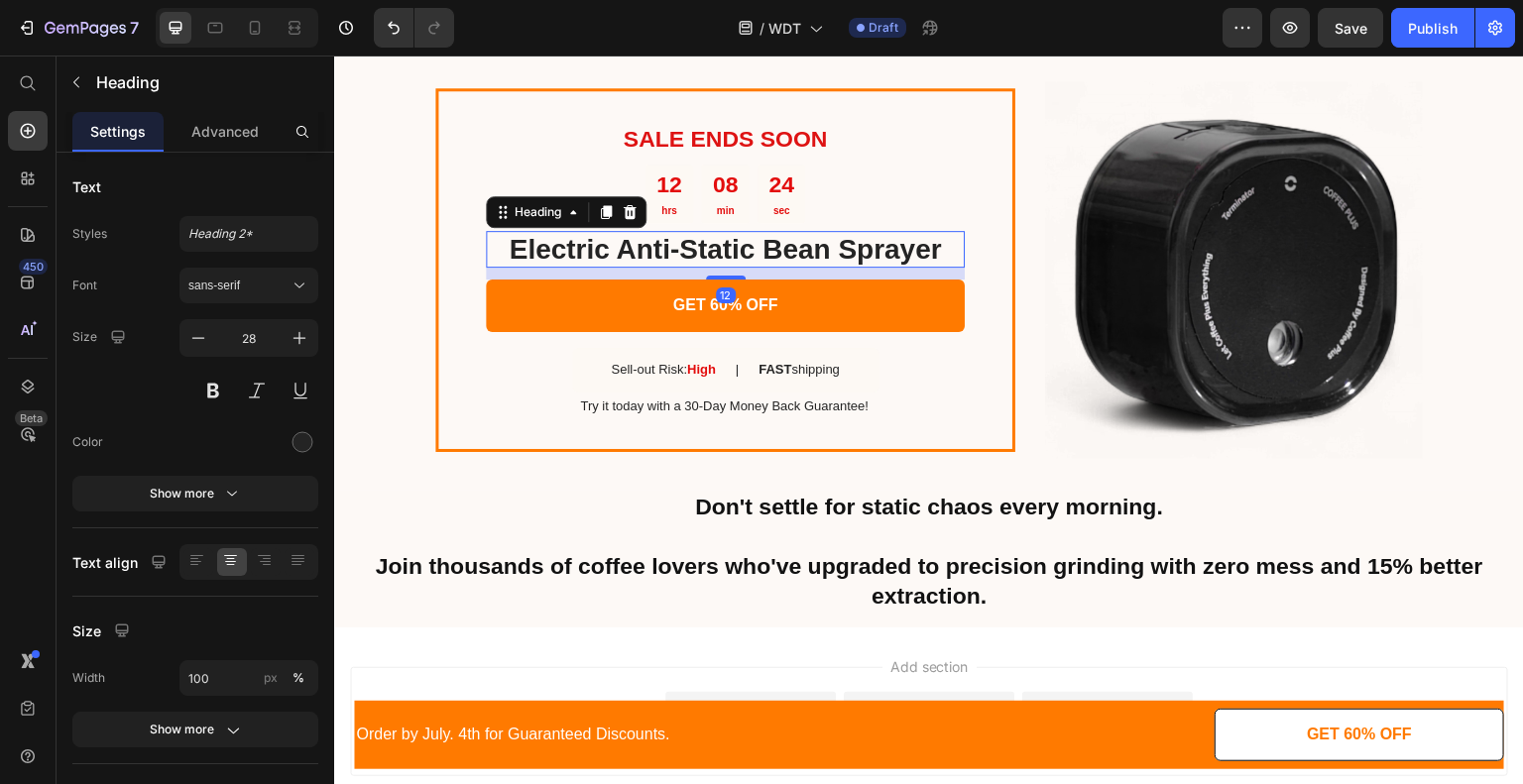 click on "Electric Anti-Static Bean Sprayer" at bounding box center (725, 250) 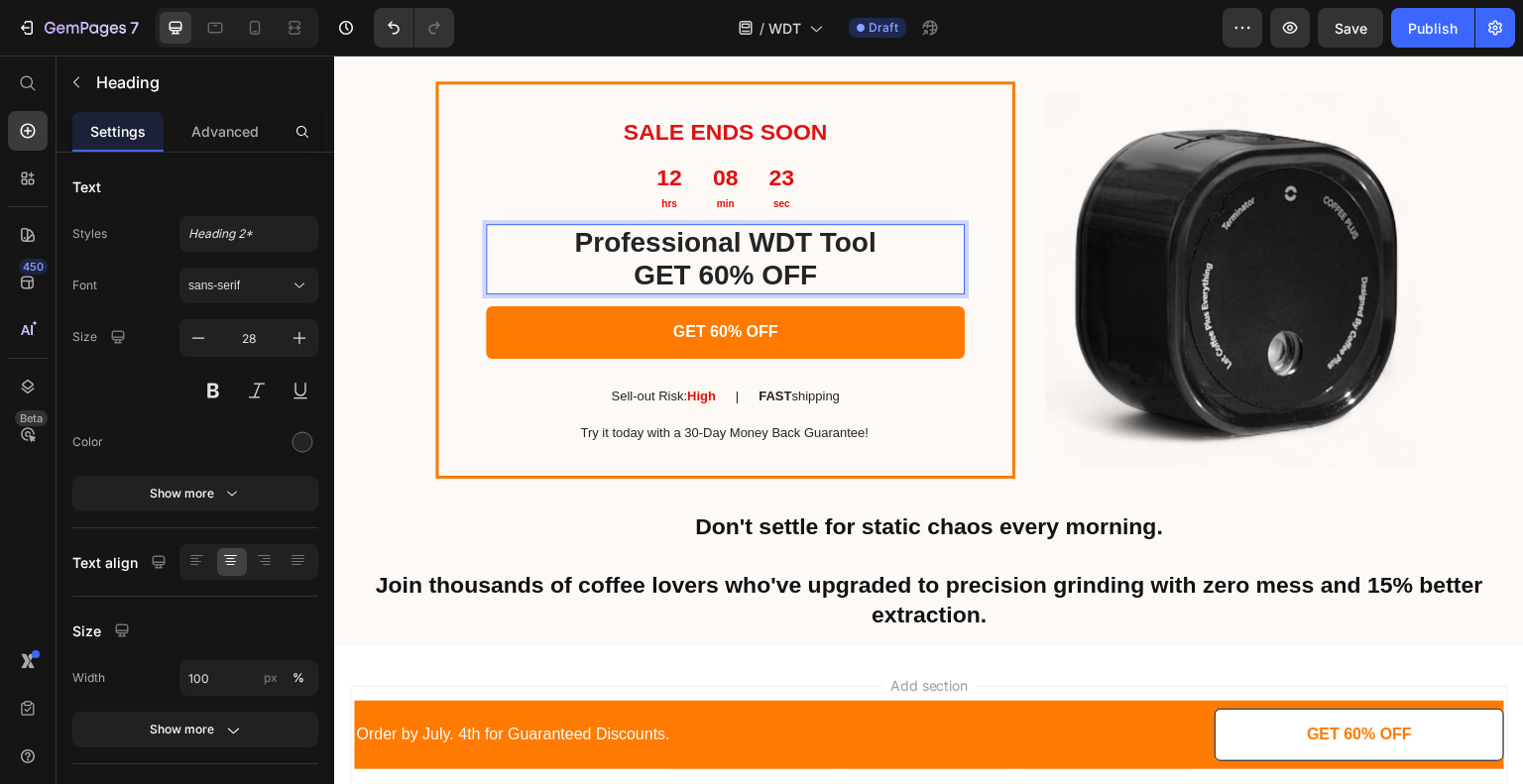 scroll, scrollTop: 3325, scrollLeft: 0, axis: vertical 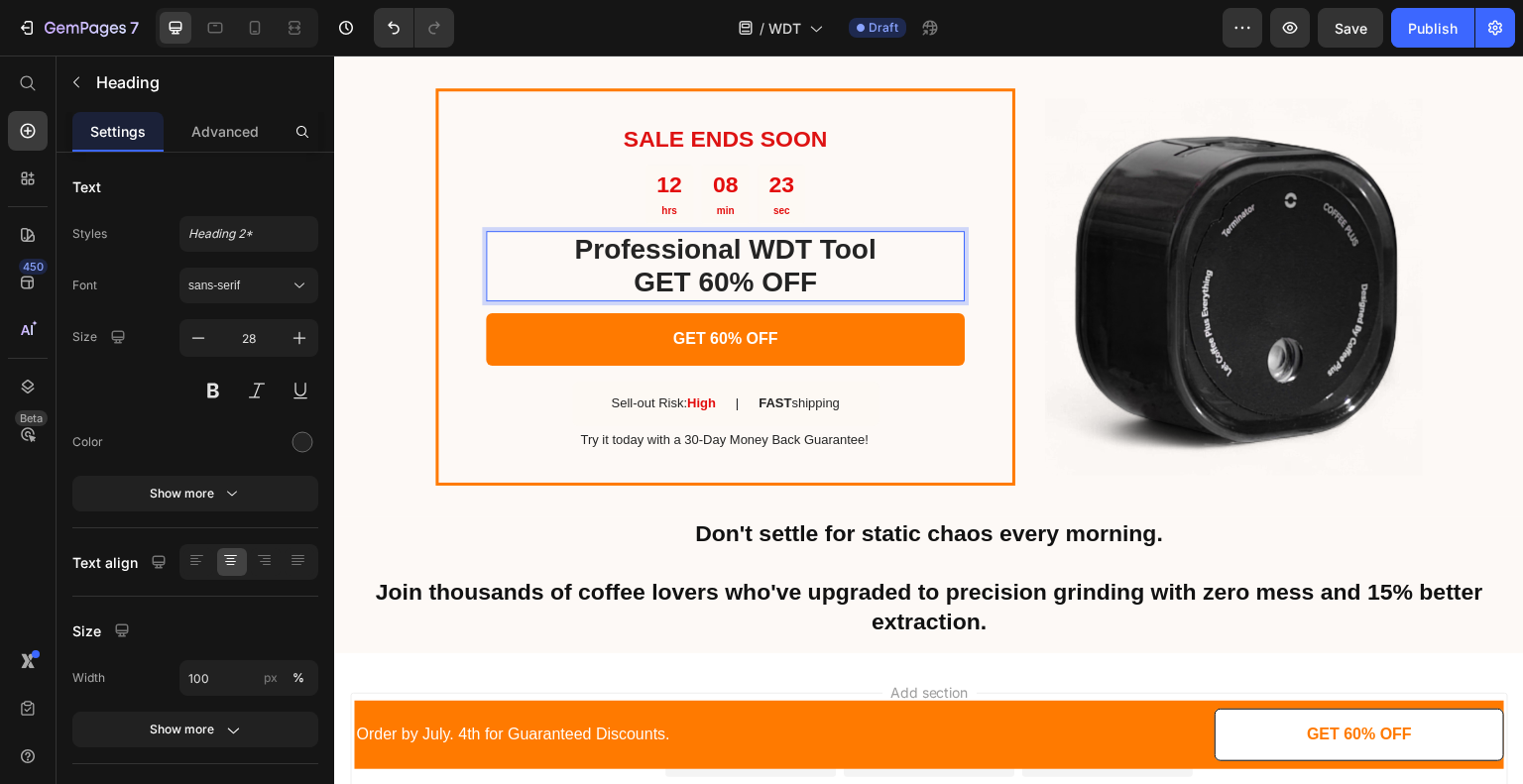 click on "GET 60% OFF" at bounding box center [725, 281] 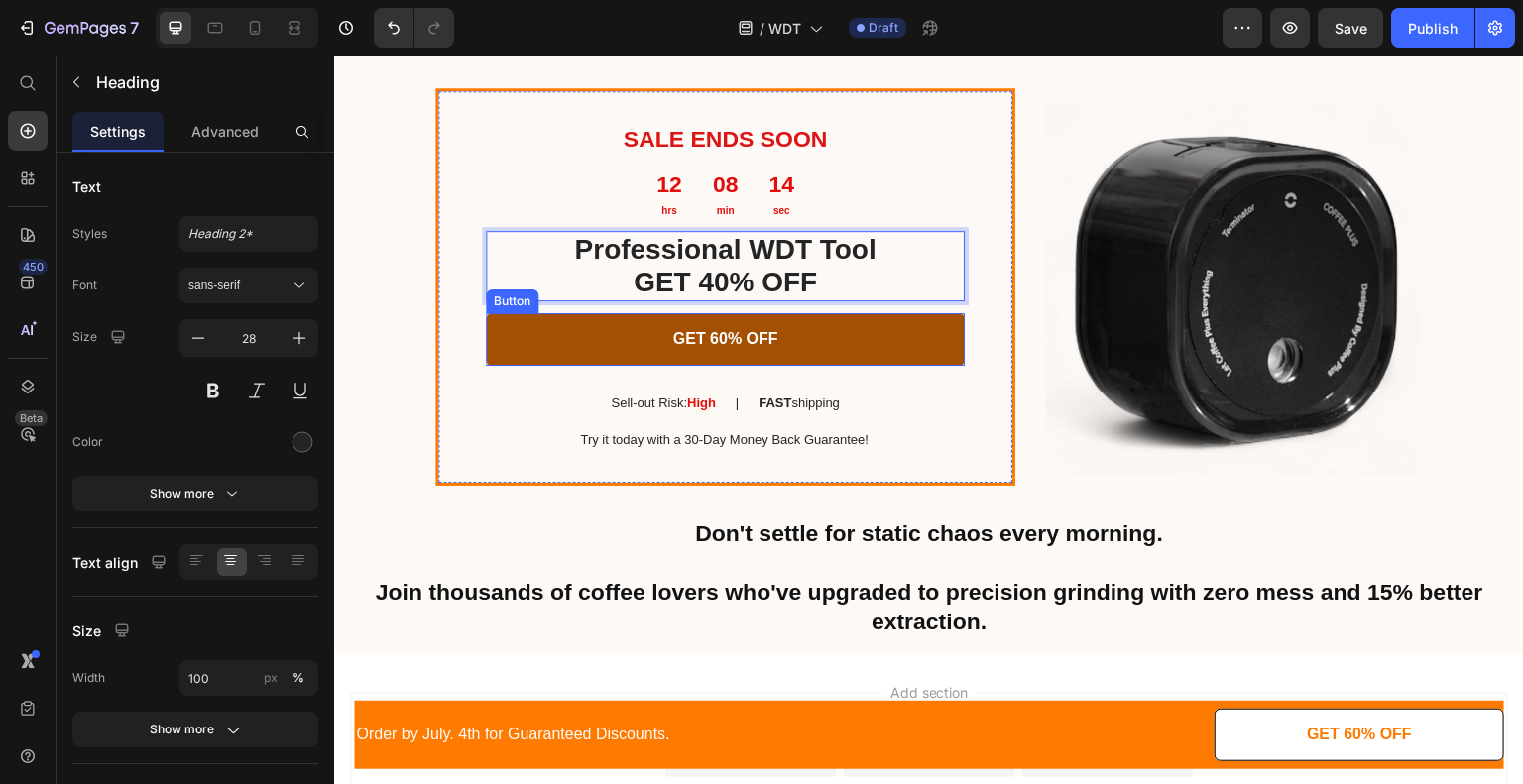 click on "GET 60% OFF" at bounding box center (725, 339) 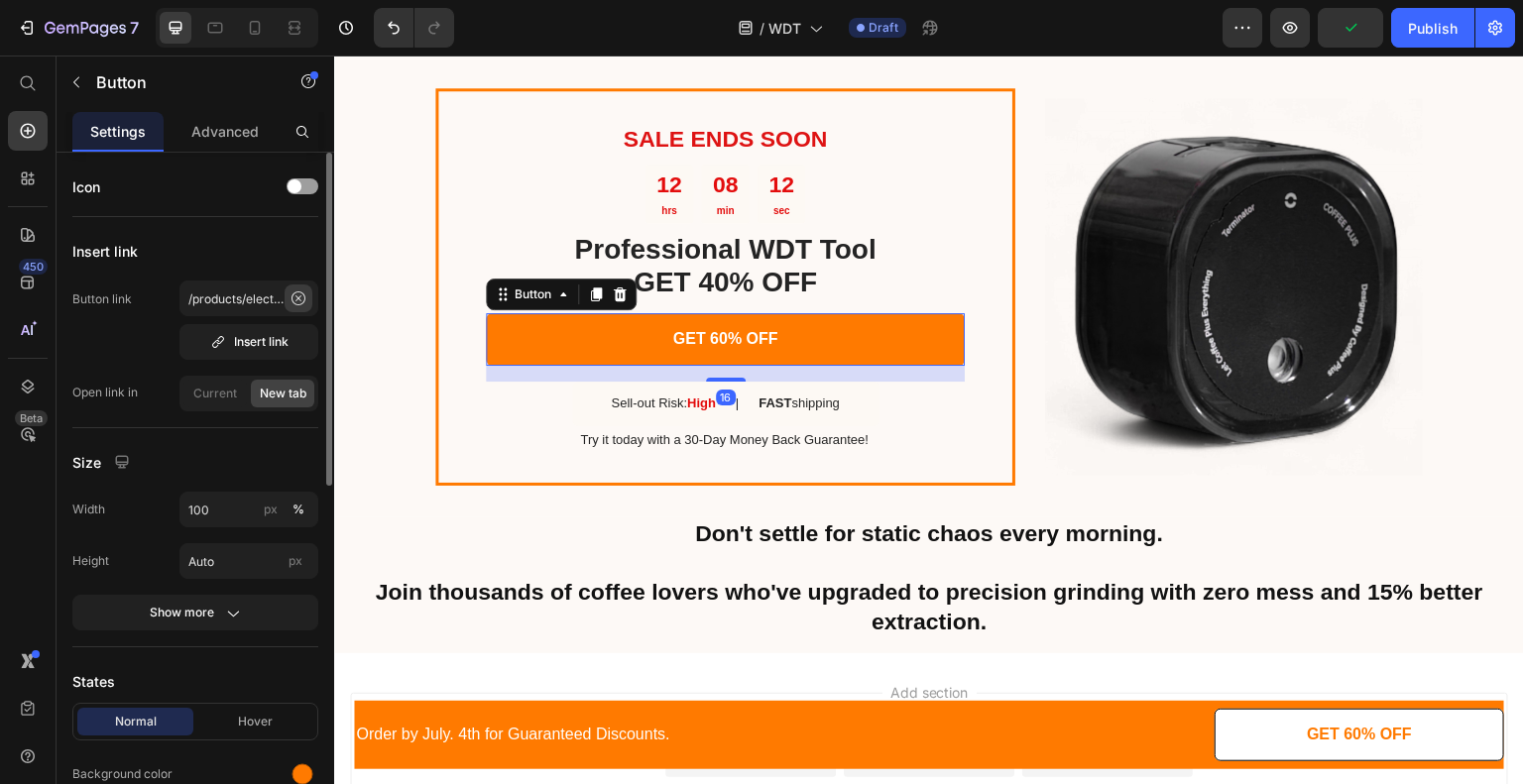 click 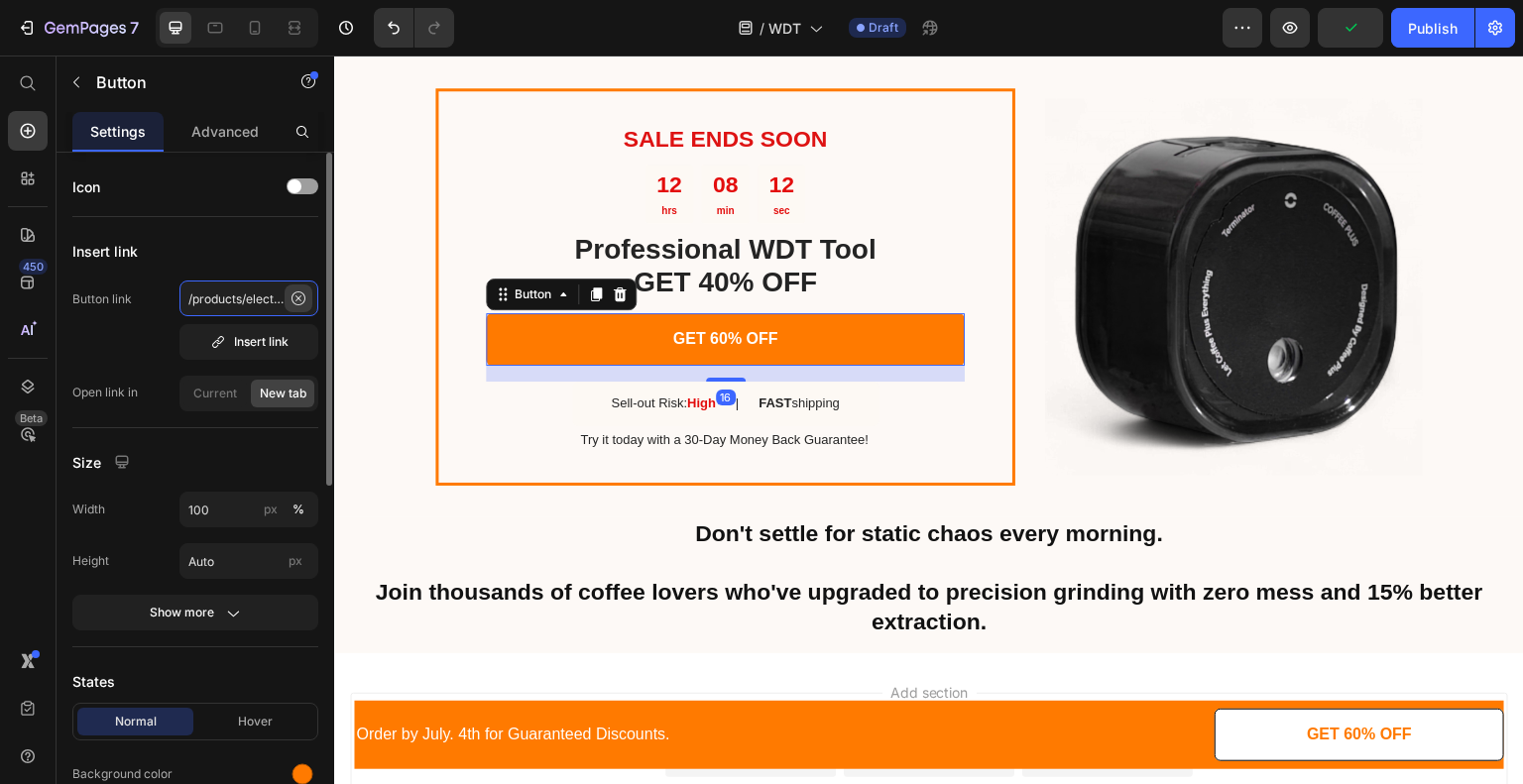 type 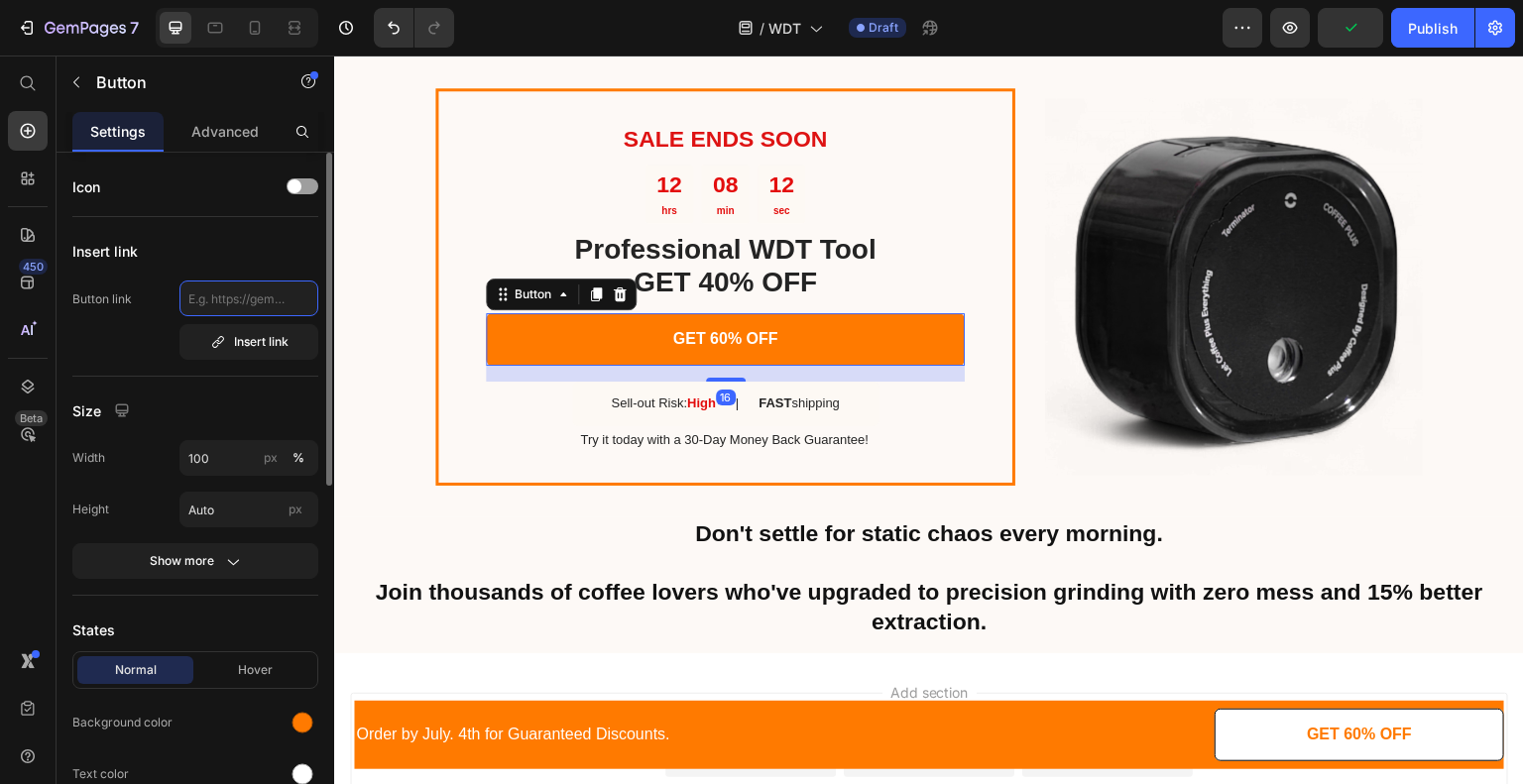 scroll, scrollTop: 0, scrollLeft: 0, axis: both 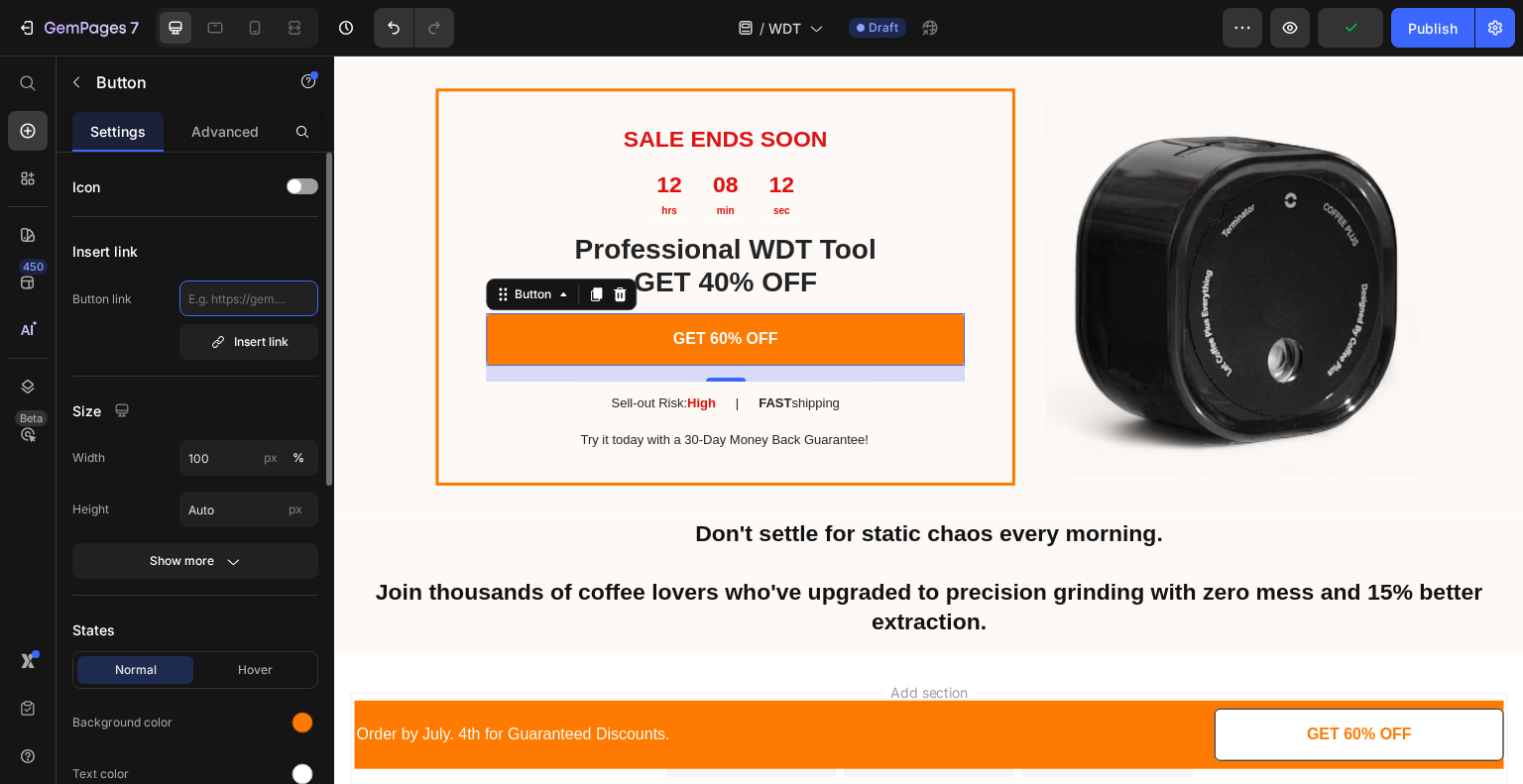 click 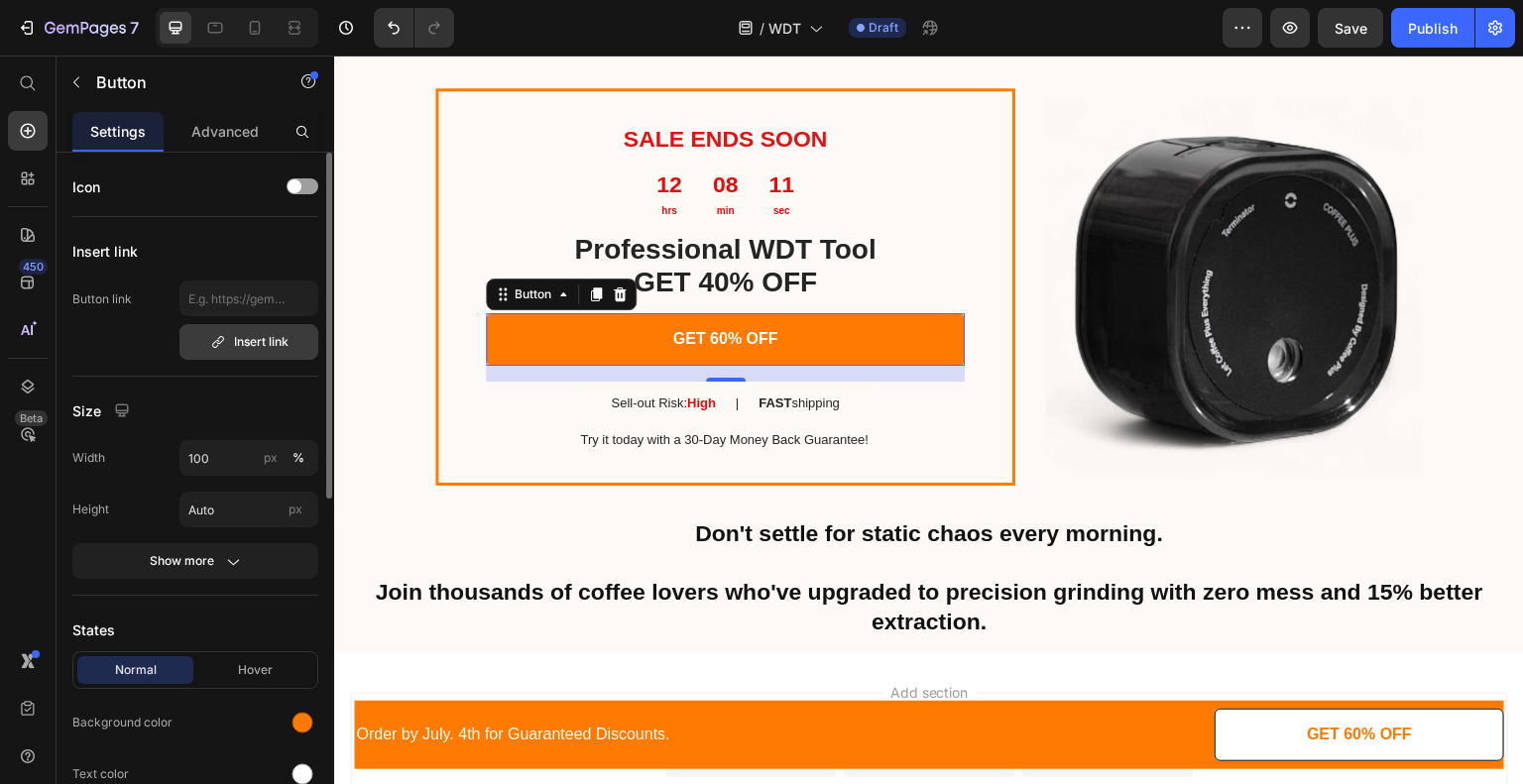 click on "Insert link" at bounding box center [249, 342] 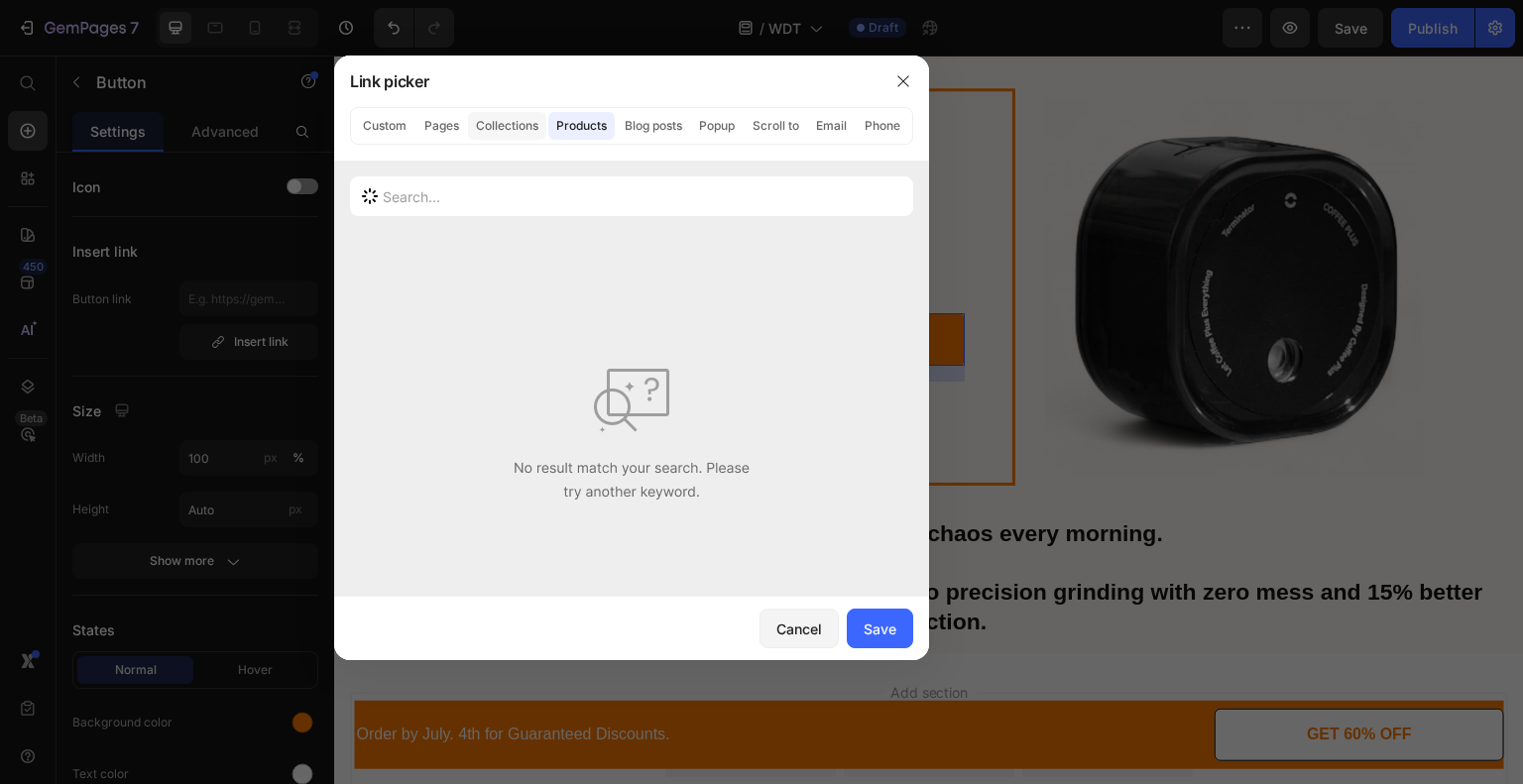 click on "Collections" 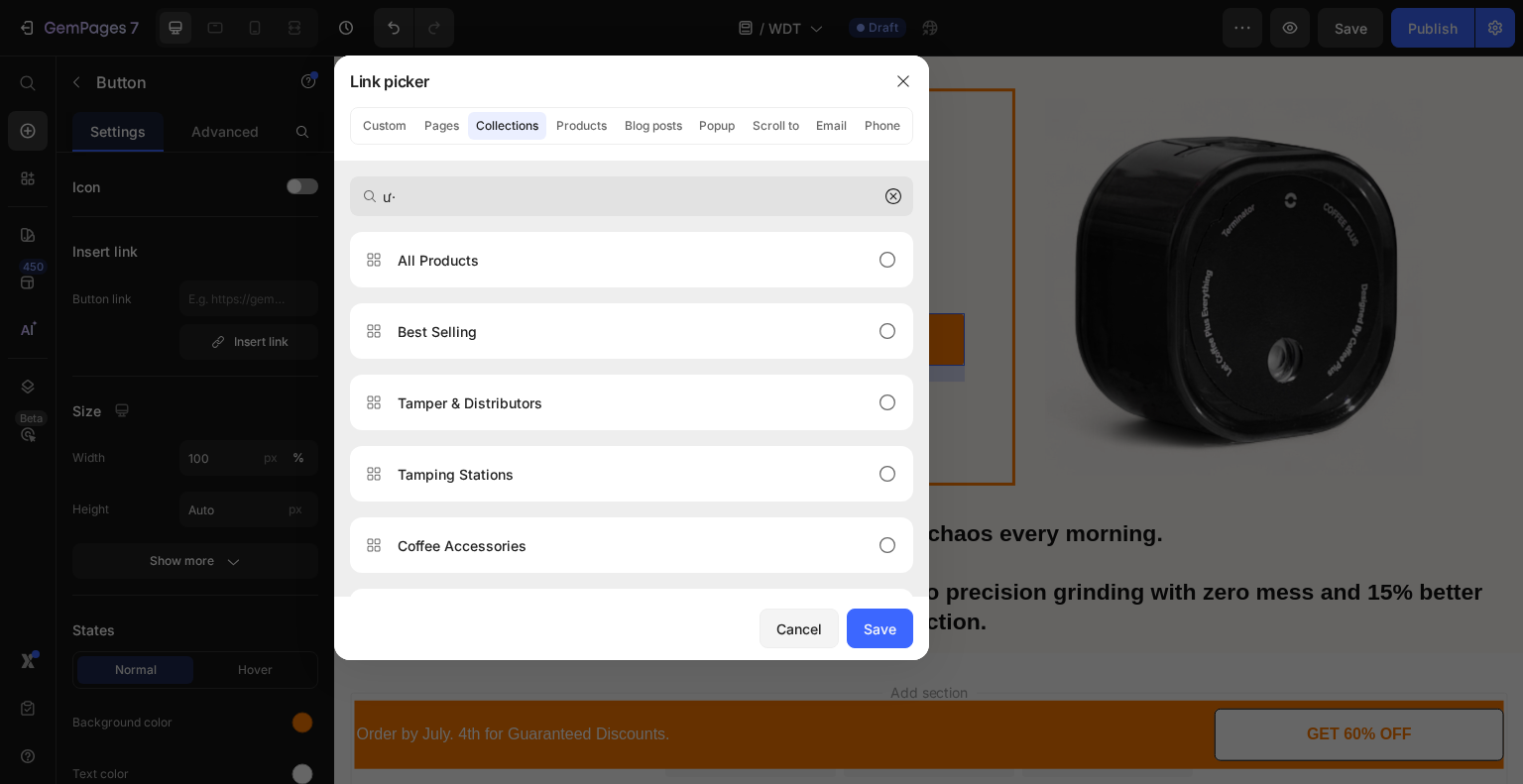 type on "ư" 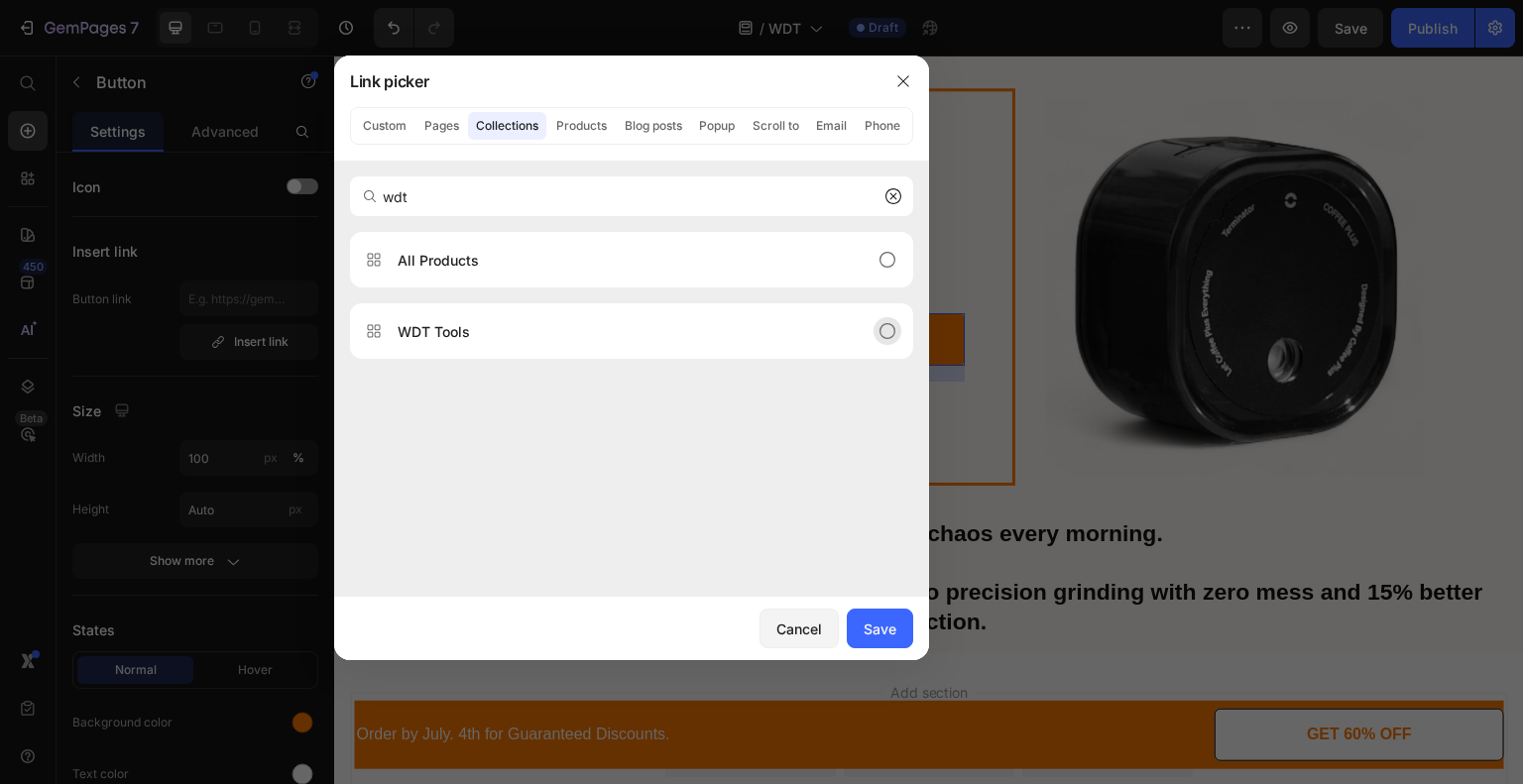 type on "wdt" 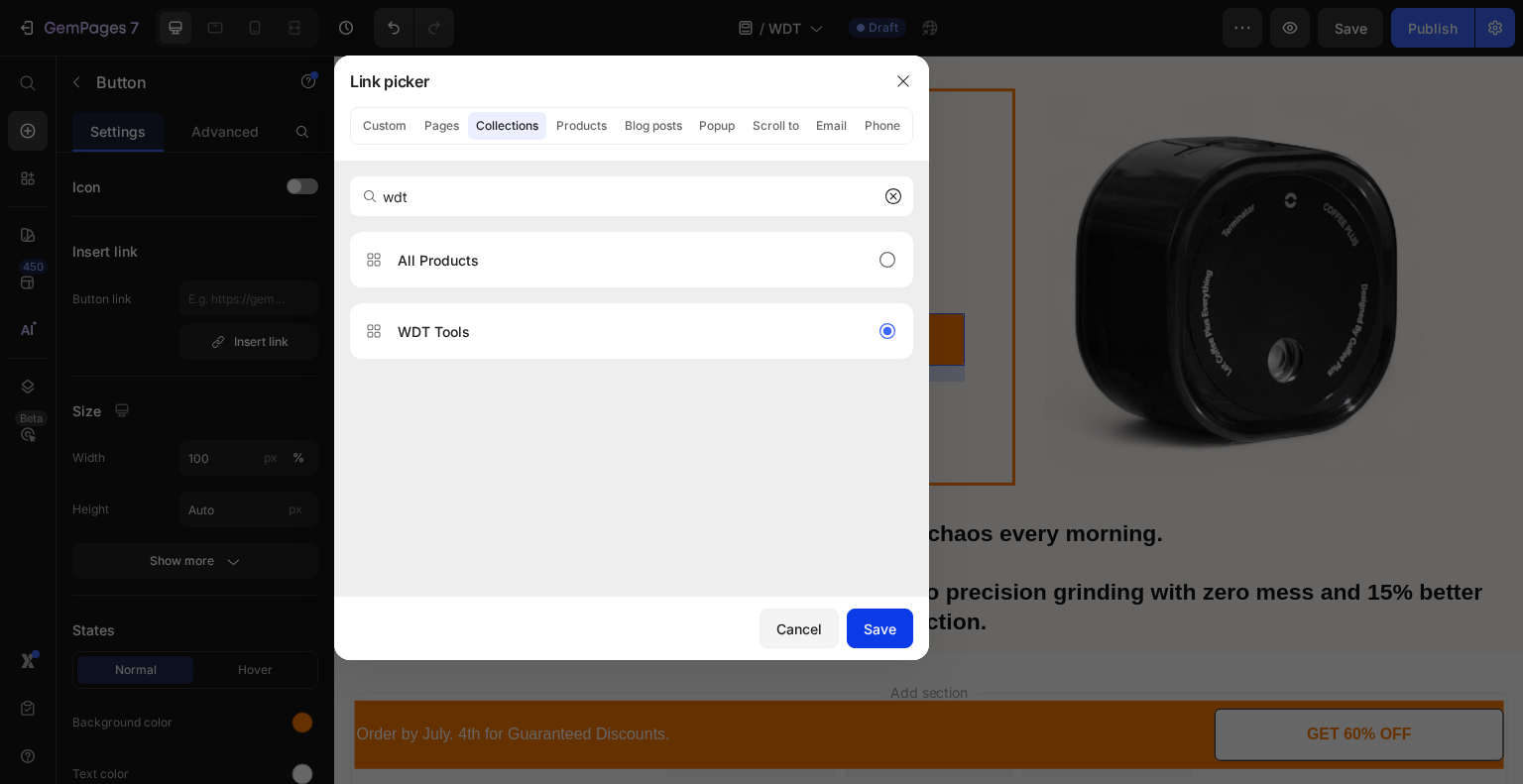 click on "Save" at bounding box center (879, 628) 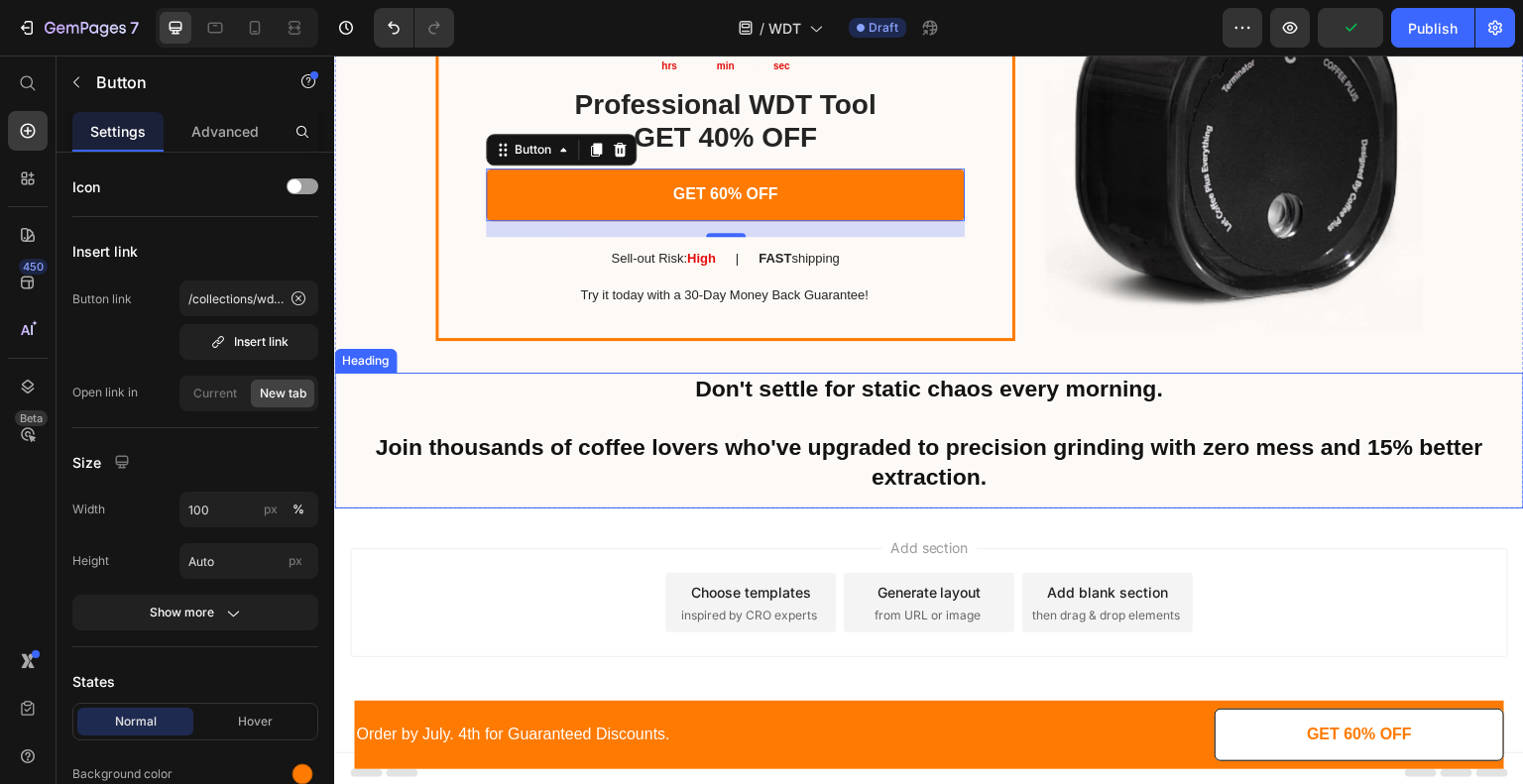 scroll, scrollTop: 3478, scrollLeft: 0, axis: vertical 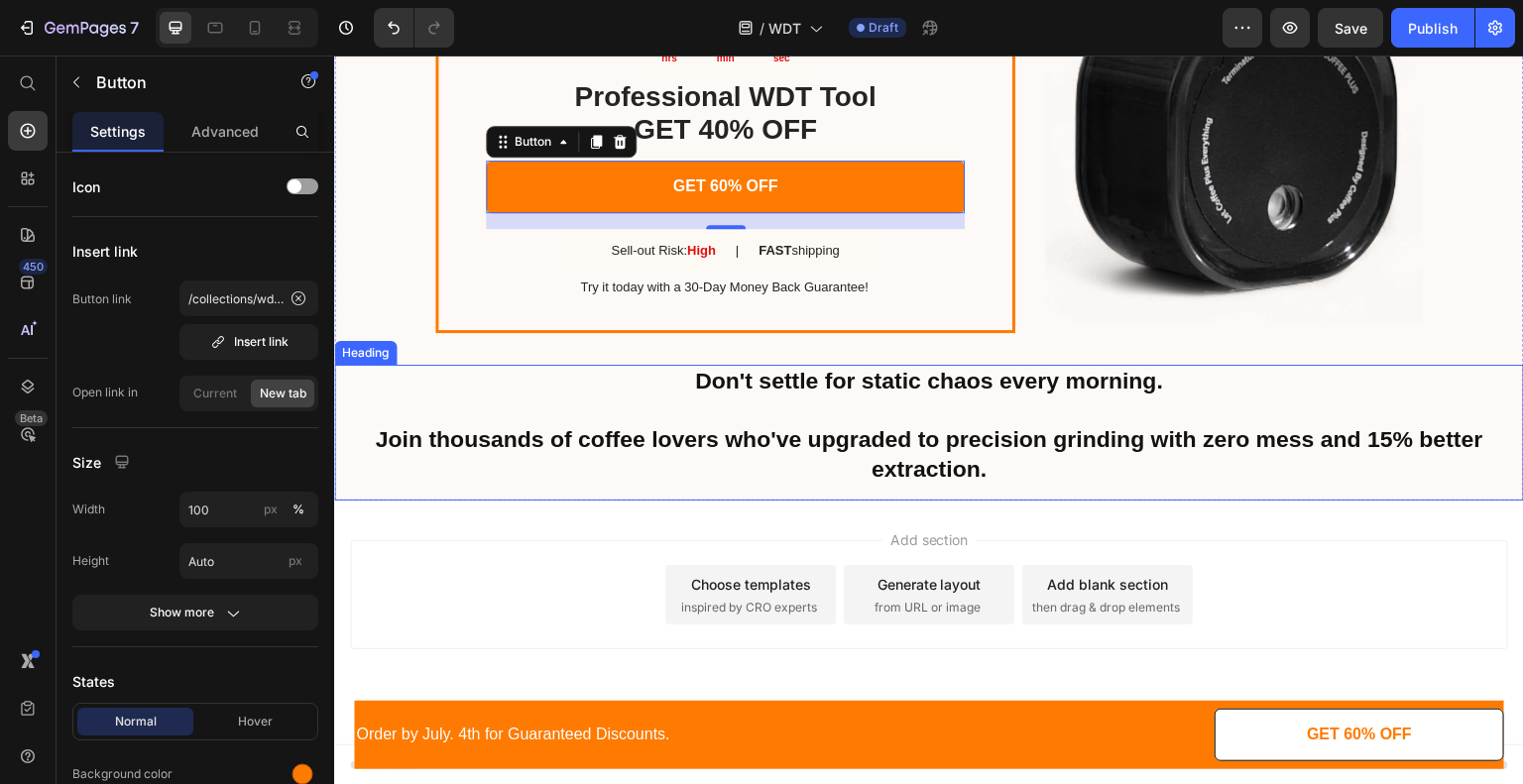 click on "Don't settle for static chaos every morning.  Join thousands of coffee lovers who've upgraded to precision grinding with zero mess and 15% better extraction." at bounding box center (929, 433) 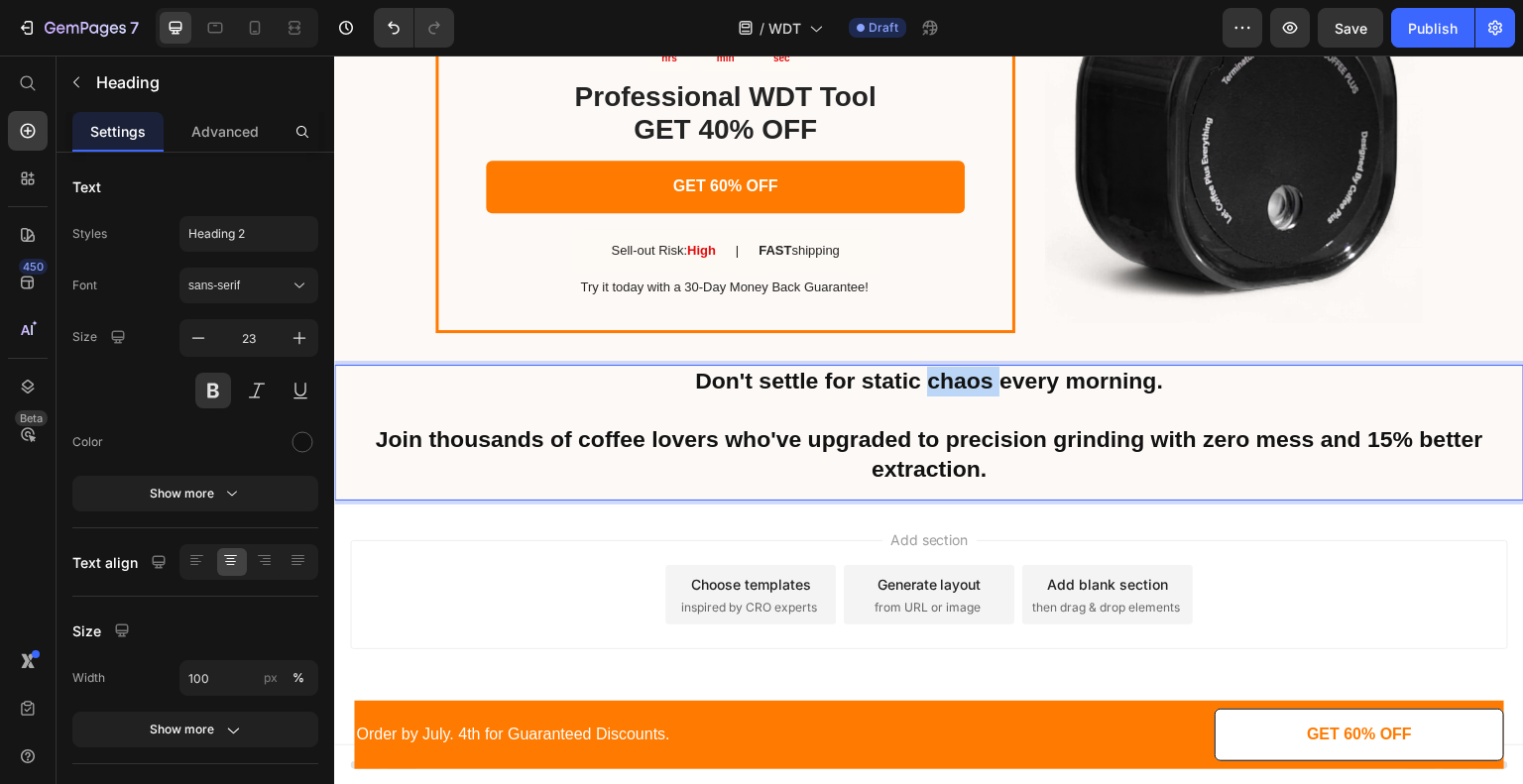 click on "Don't settle for static chaos every morning.  Join thousands of coffee lovers who've upgraded to precision grinding with zero mess and 15% better extraction." at bounding box center [929, 433] 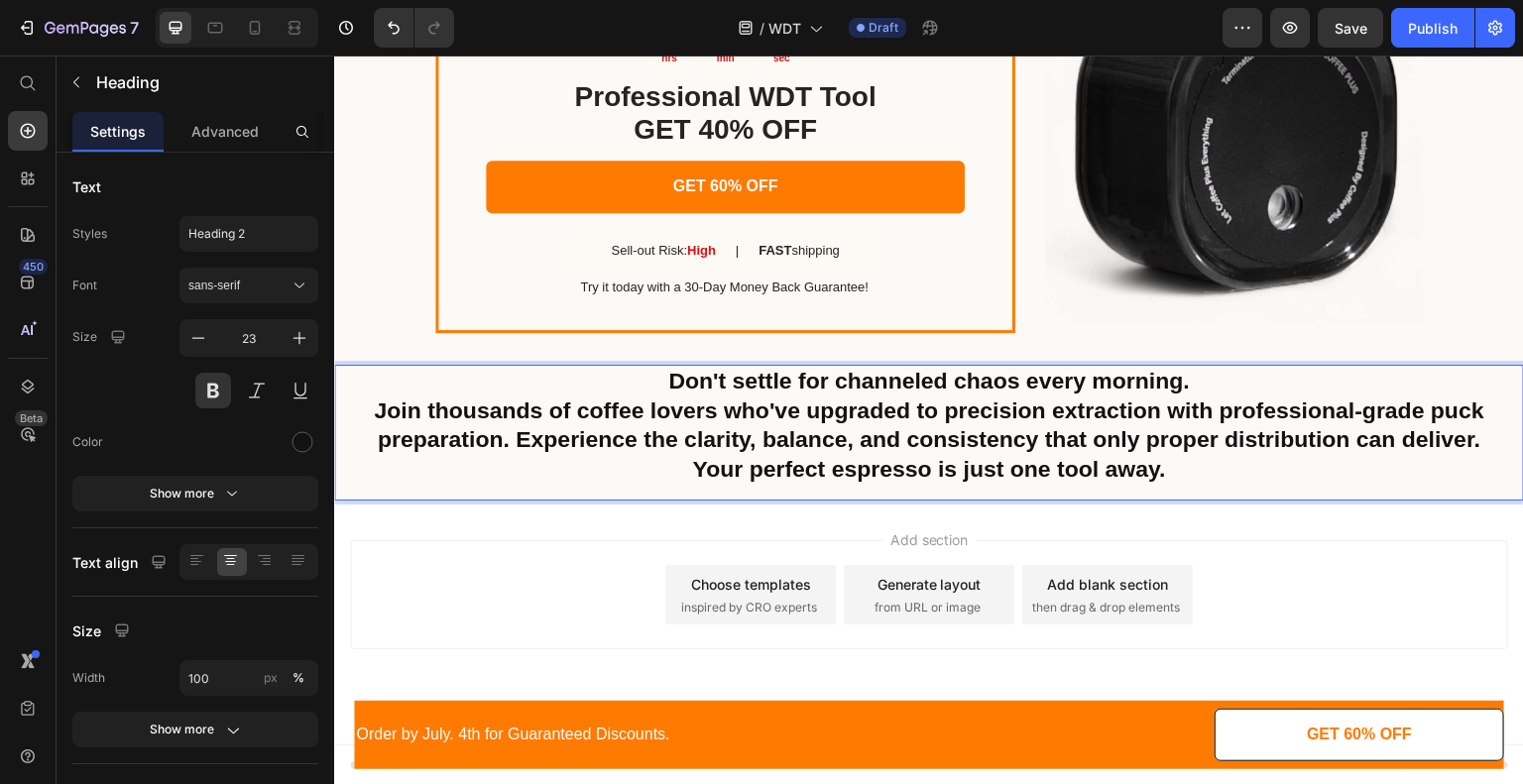 click on "Join thousands of coffee lovers who've upgraded to precision extraction with professional-grade puck preparation. Experience the clarity, balance, and consistency that only proper distribution can deliver." at bounding box center (929, 426) 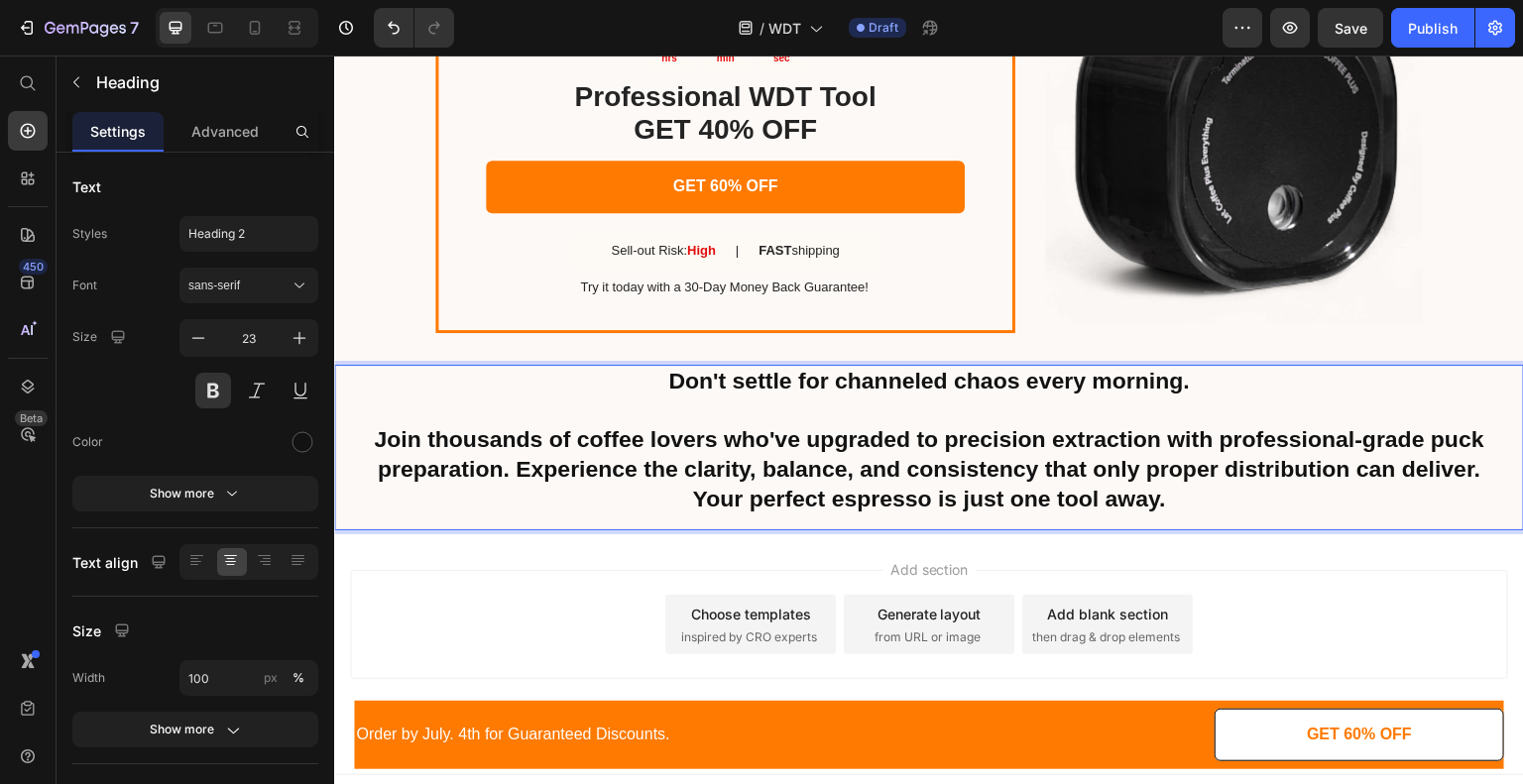 click on "Don't settle for channeled chaos every morning. Join thousands of coffee lovers who've upgraded to precision extraction with professional-grade puck preparation. Experience the clarity, balance, and consistency that only proper distribution can deliver. Your perfect espresso is just one tool away." at bounding box center (929, 448) 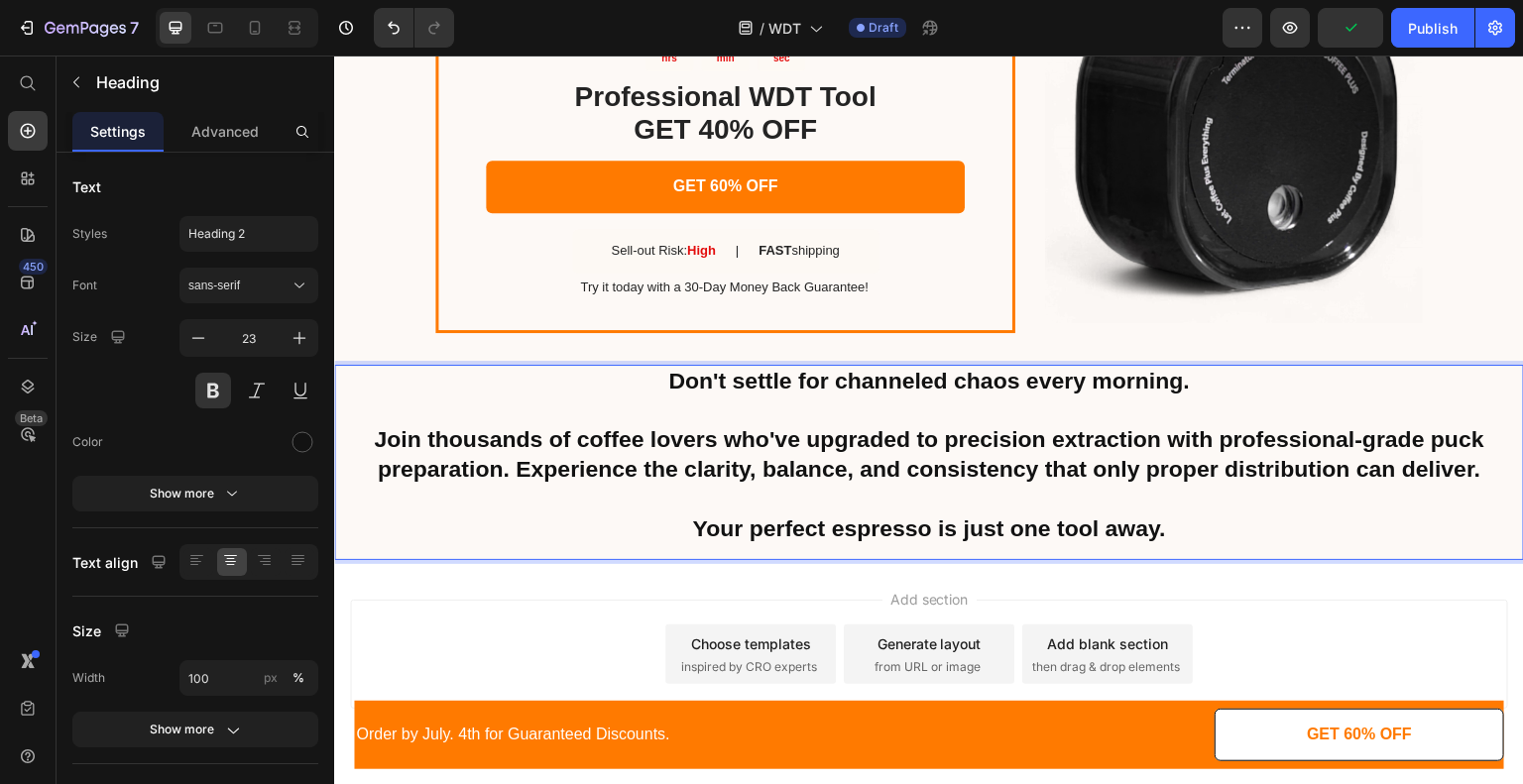 click on "Join thousands of coffee lovers who've upgraded to precision extraction with professional-grade puck preparation. Experience the clarity, balance, and consistency that only proper distribution can deliver." at bounding box center [929, 470] 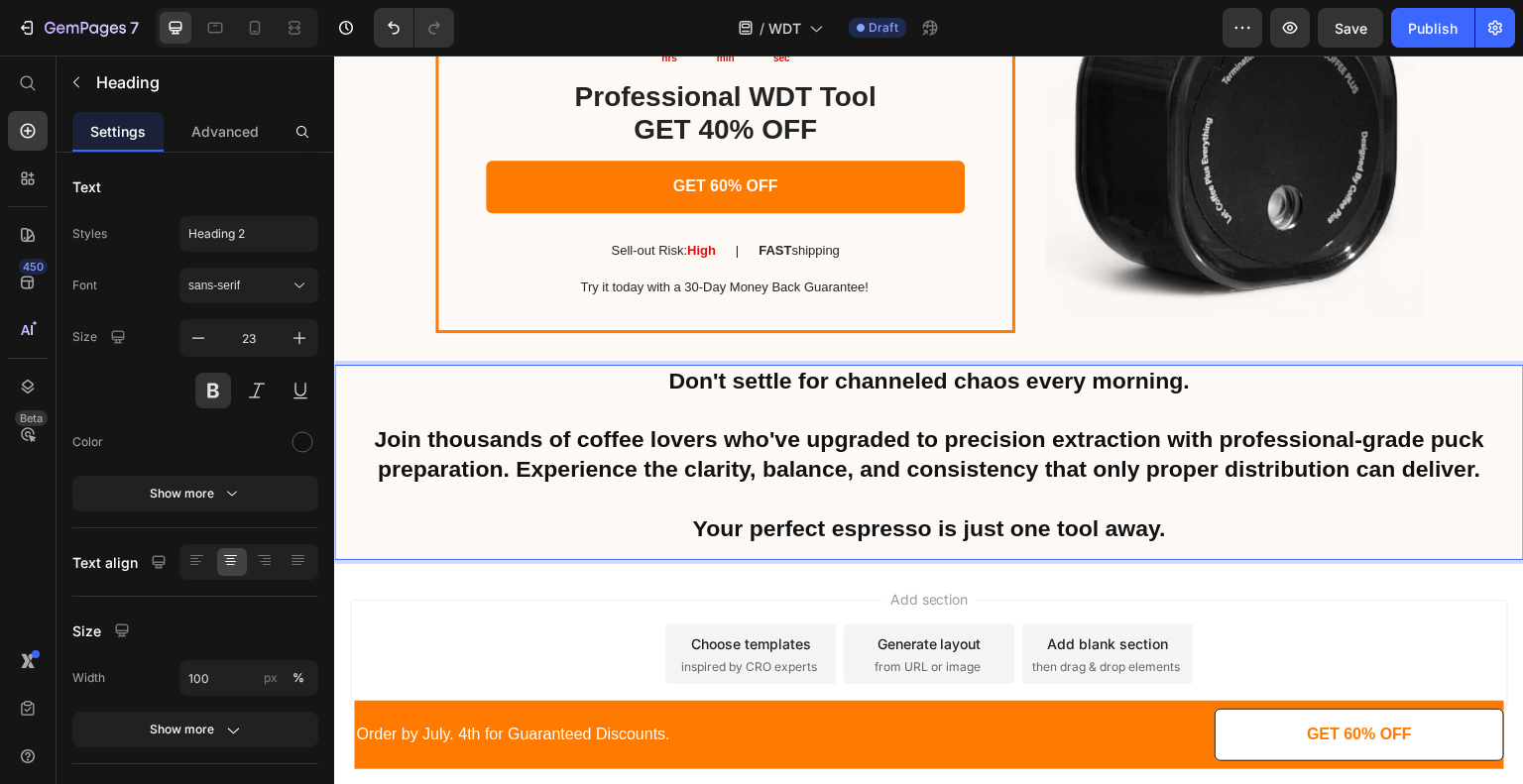 click on "Join thousands of coffee lovers who've upgraded to precision extraction with professional-grade puck preparation. Experience the clarity, balance, and consistency that only proper distribution can deliver." at bounding box center [929, 470] 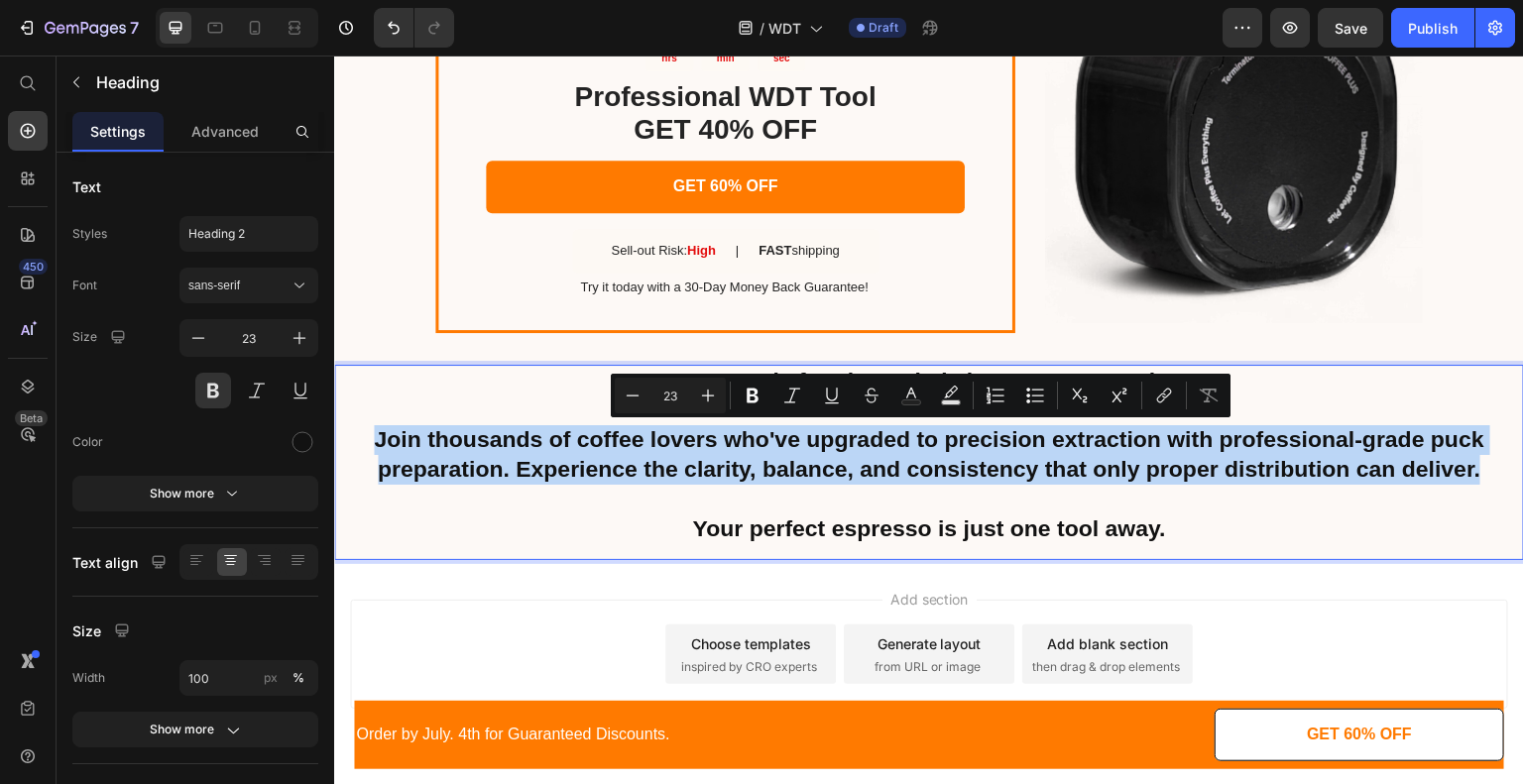 drag, startPoint x: 368, startPoint y: 433, endPoint x: 1515, endPoint y: 471, distance: 1147.6293 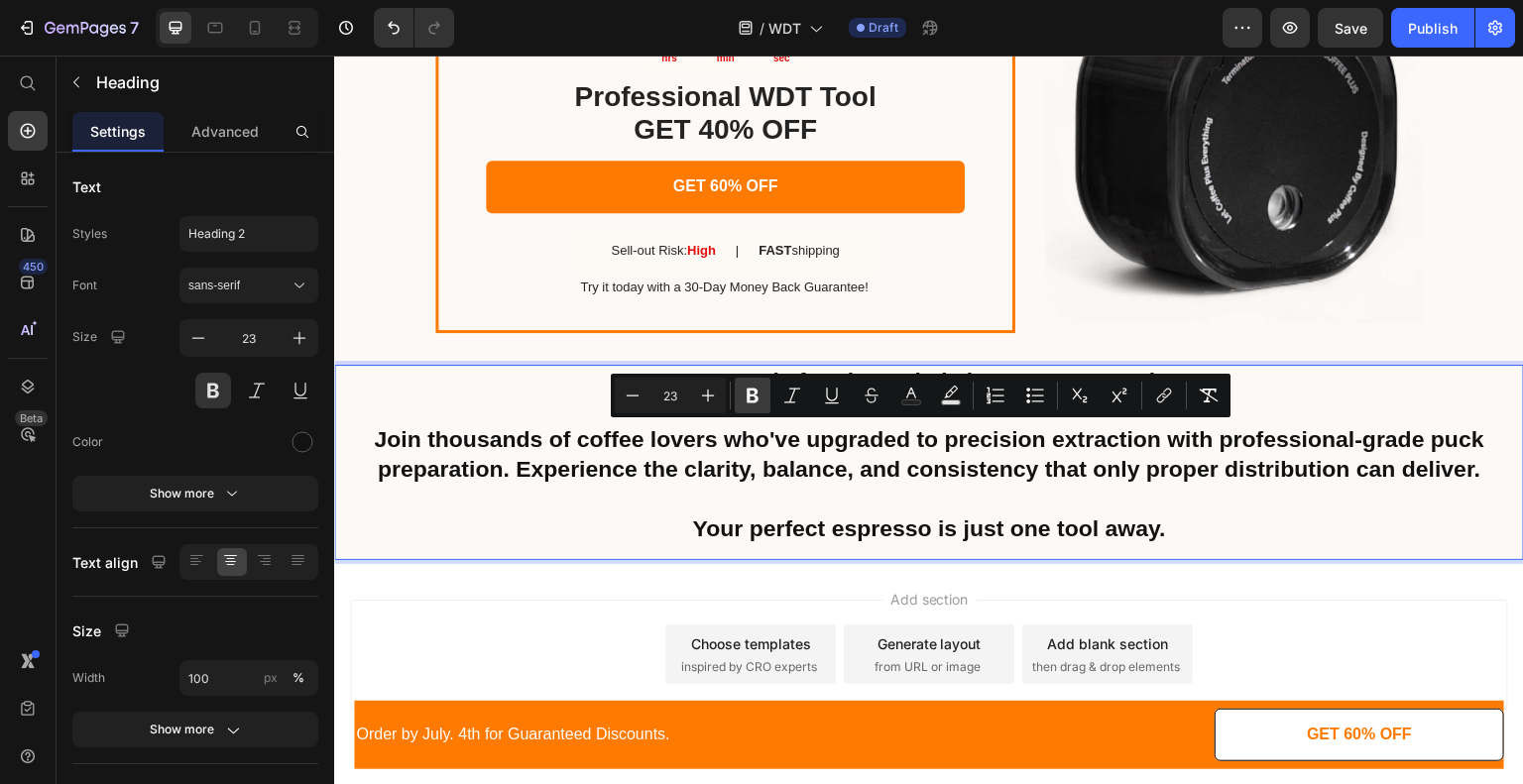 click 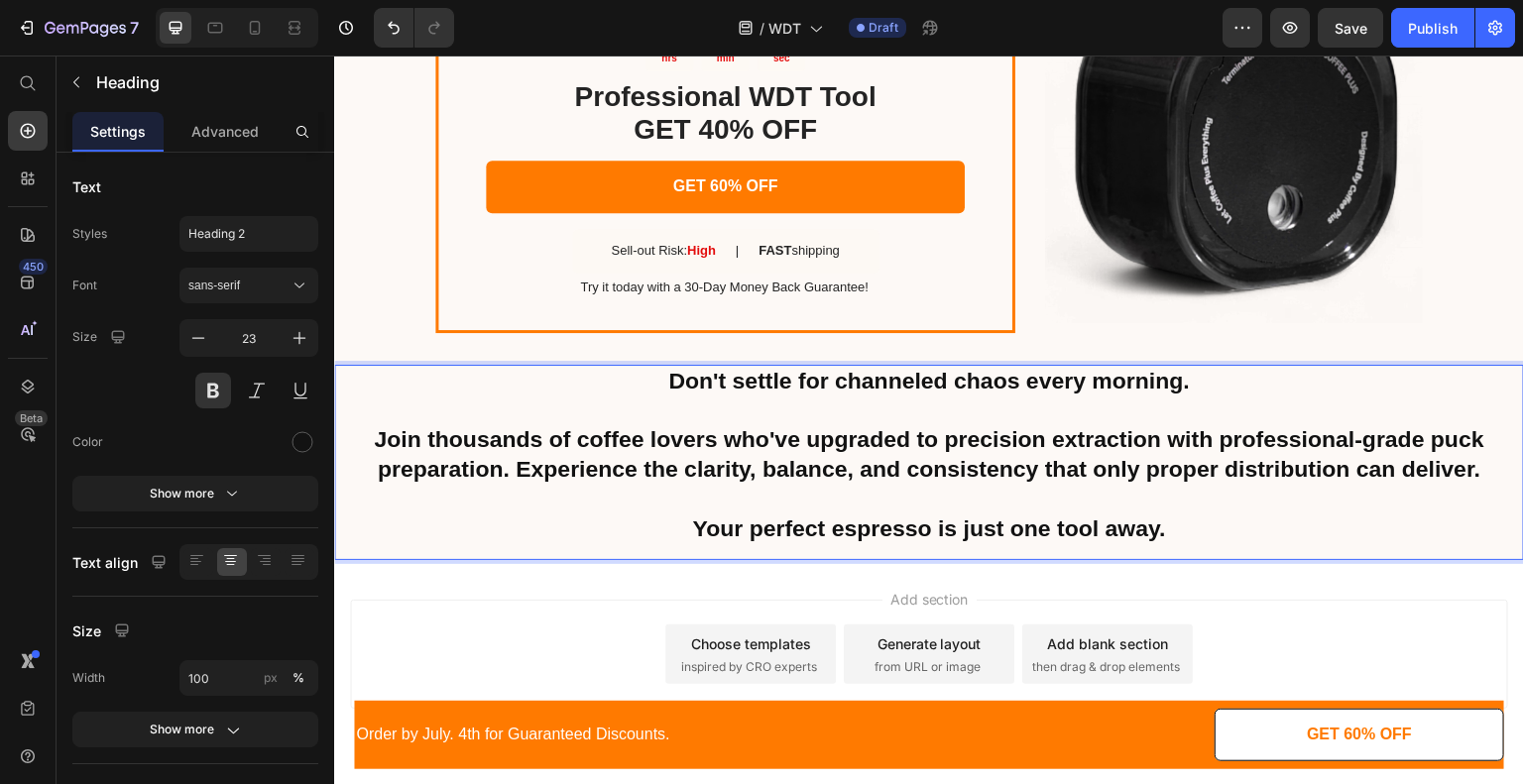click on "Join thousands of coffee lovers who've upgraded to precision extraction with professional-grade puck preparation. Experience the clarity, balance, and consistency that only proper distribution can deliver." at bounding box center (929, 470) 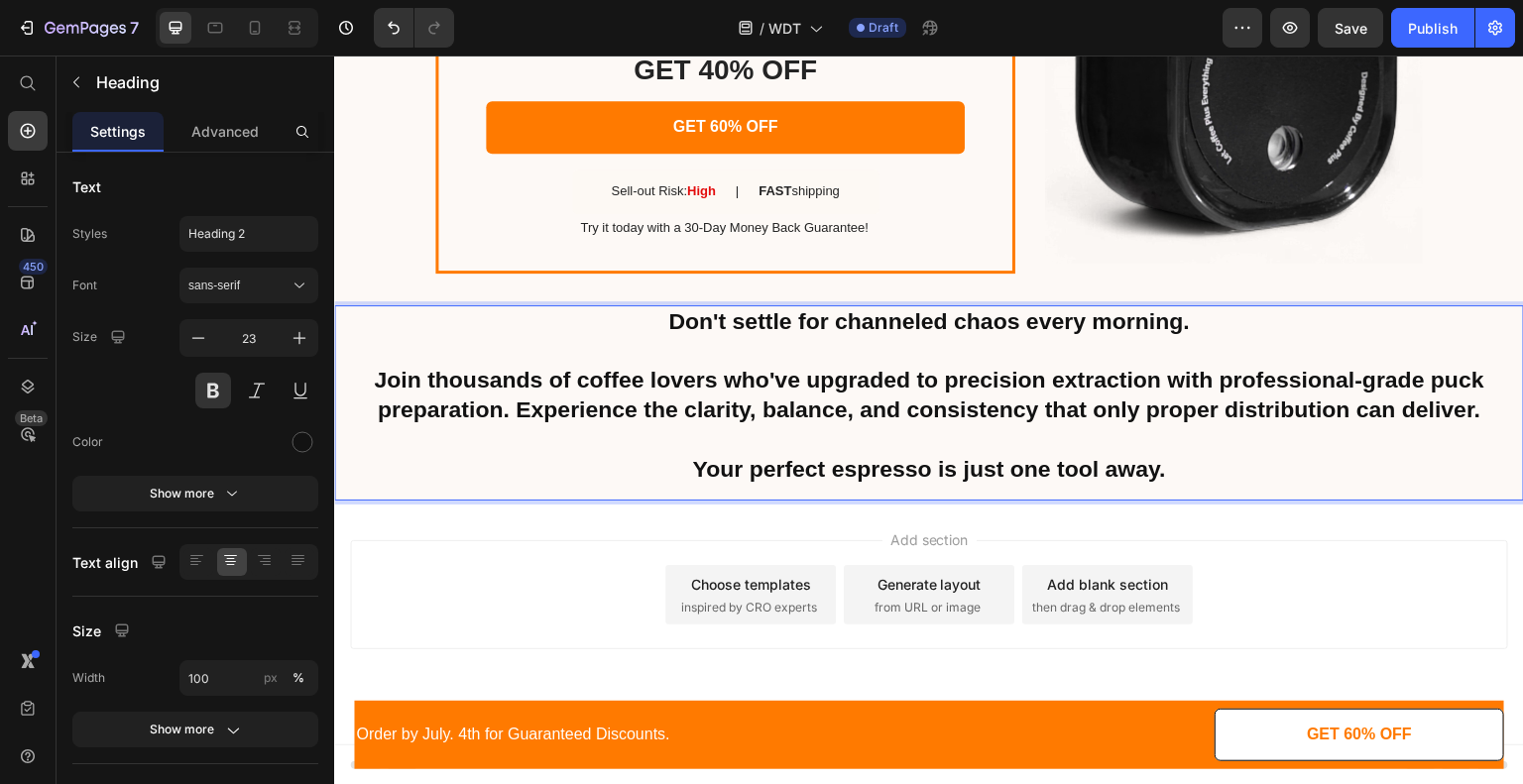 scroll, scrollTop: 3464, scrollLeft: 0, axis: vertical 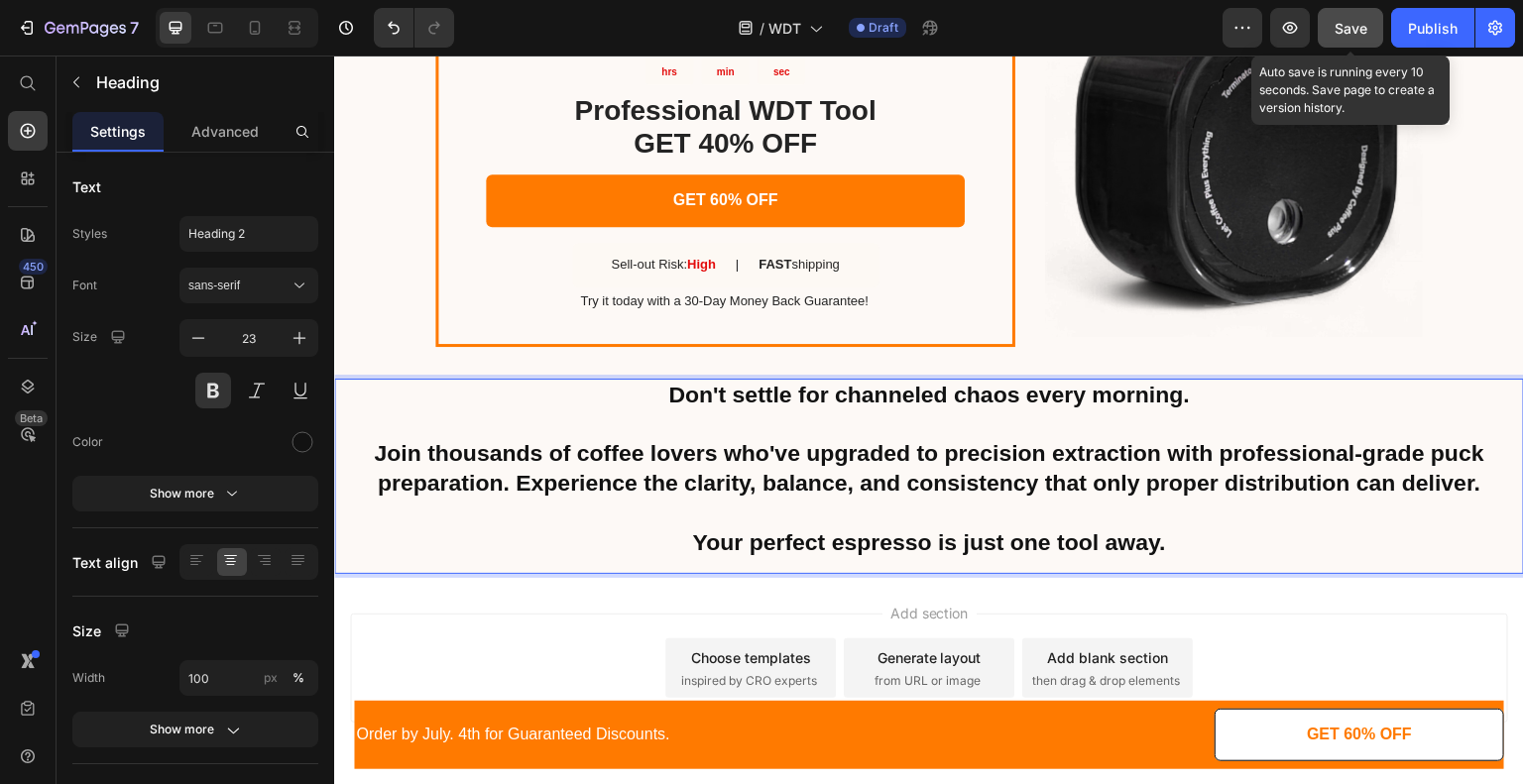 click on "Save" at bounding box center [1350, 28] 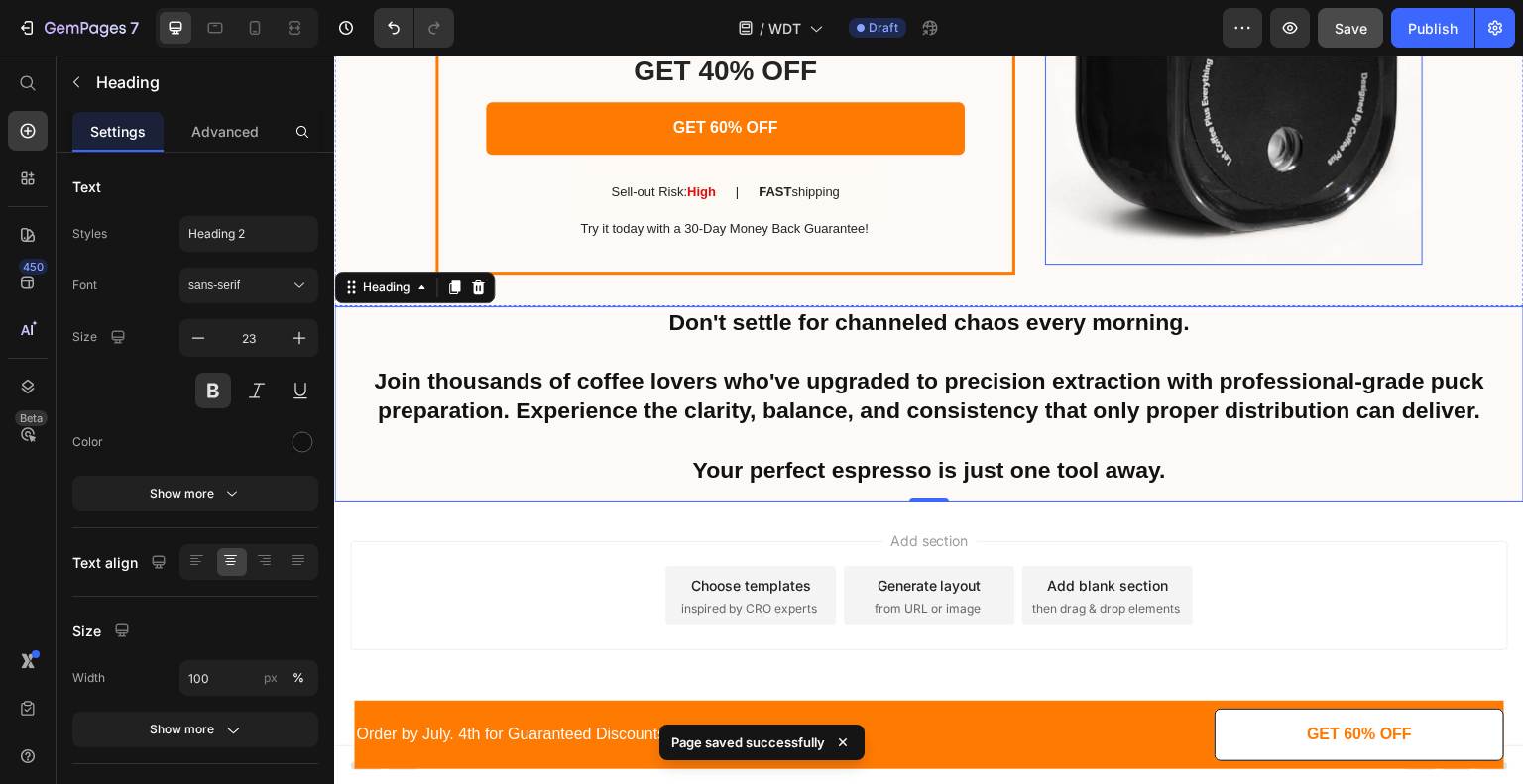 scroll, scrollTop: 3537, scrollLeft: 0, axis: vertical 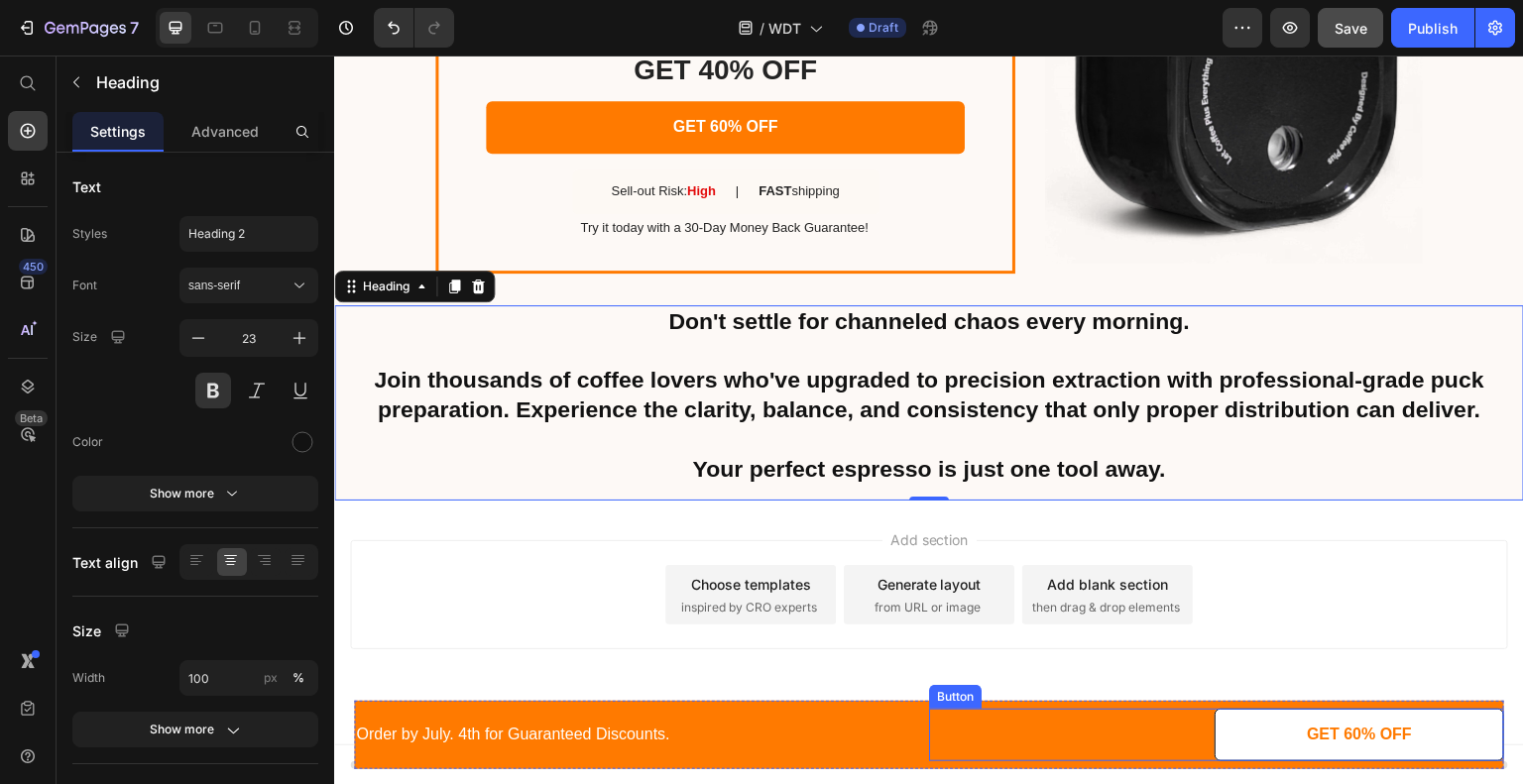 click on "GET 60% OFF" at bounding box center (1359, 734) 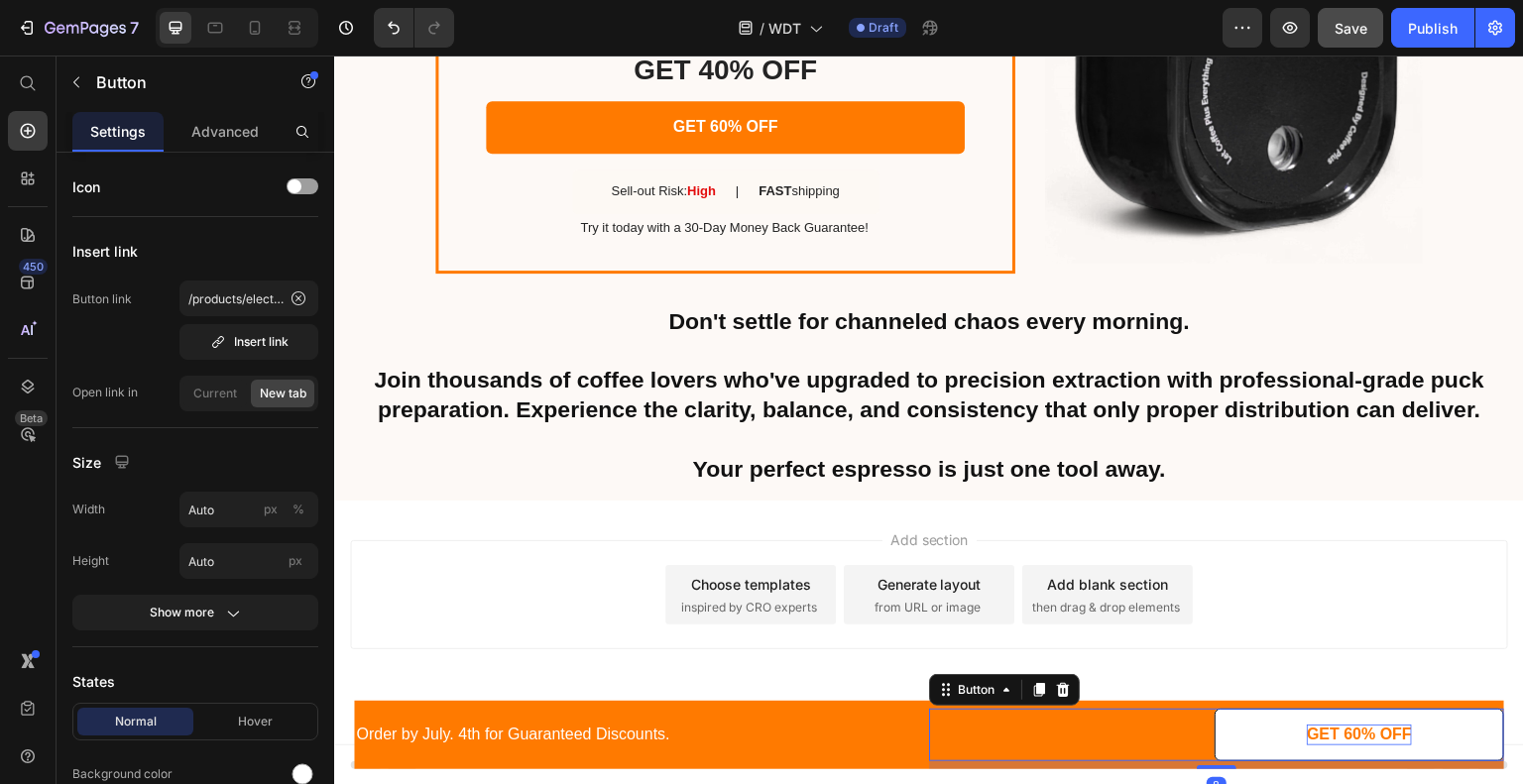 click on "GET 60% OFF" at bounding box center (1359, 734) 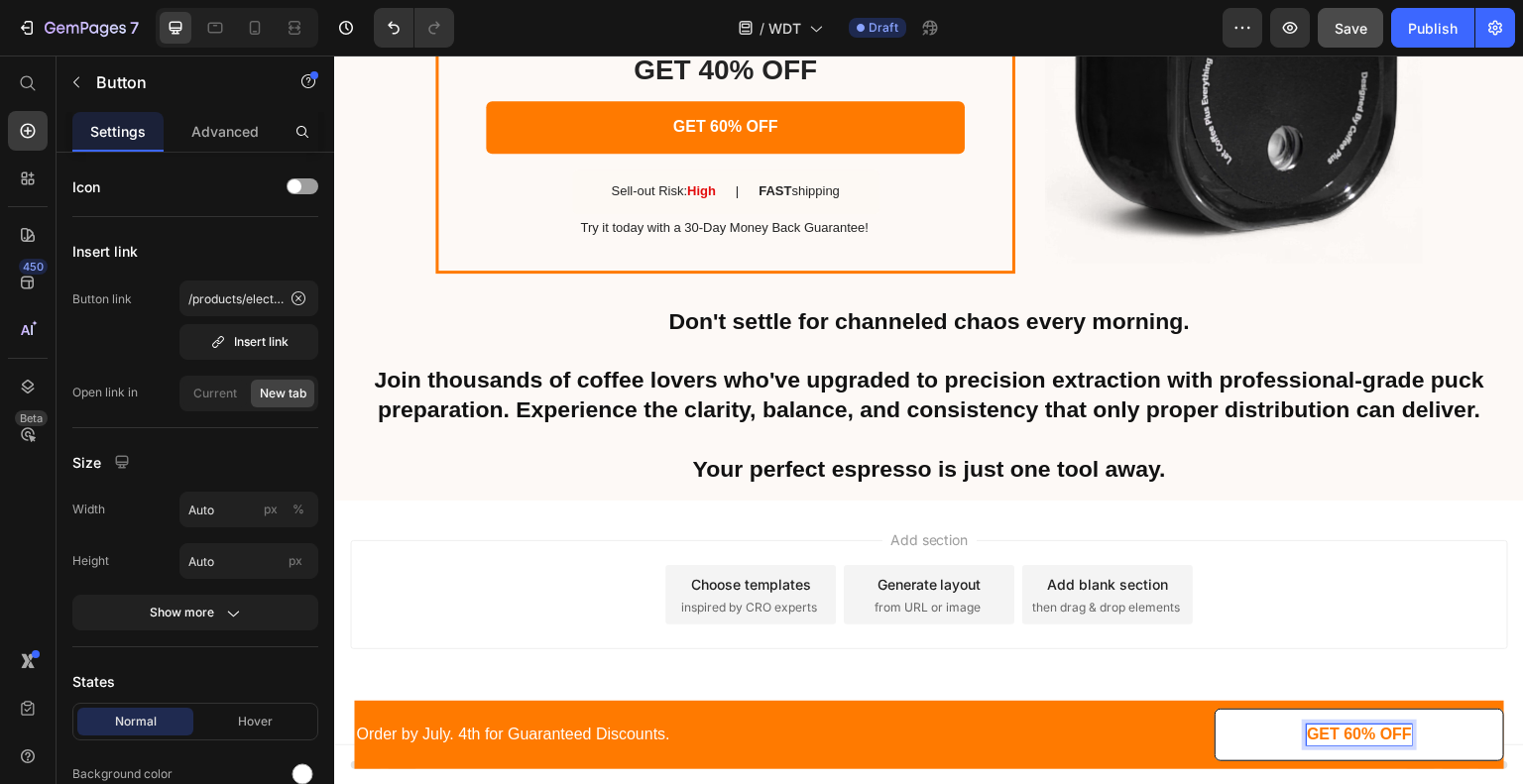 click on "GET 60% OFF" at bounding box center (1359, 734) 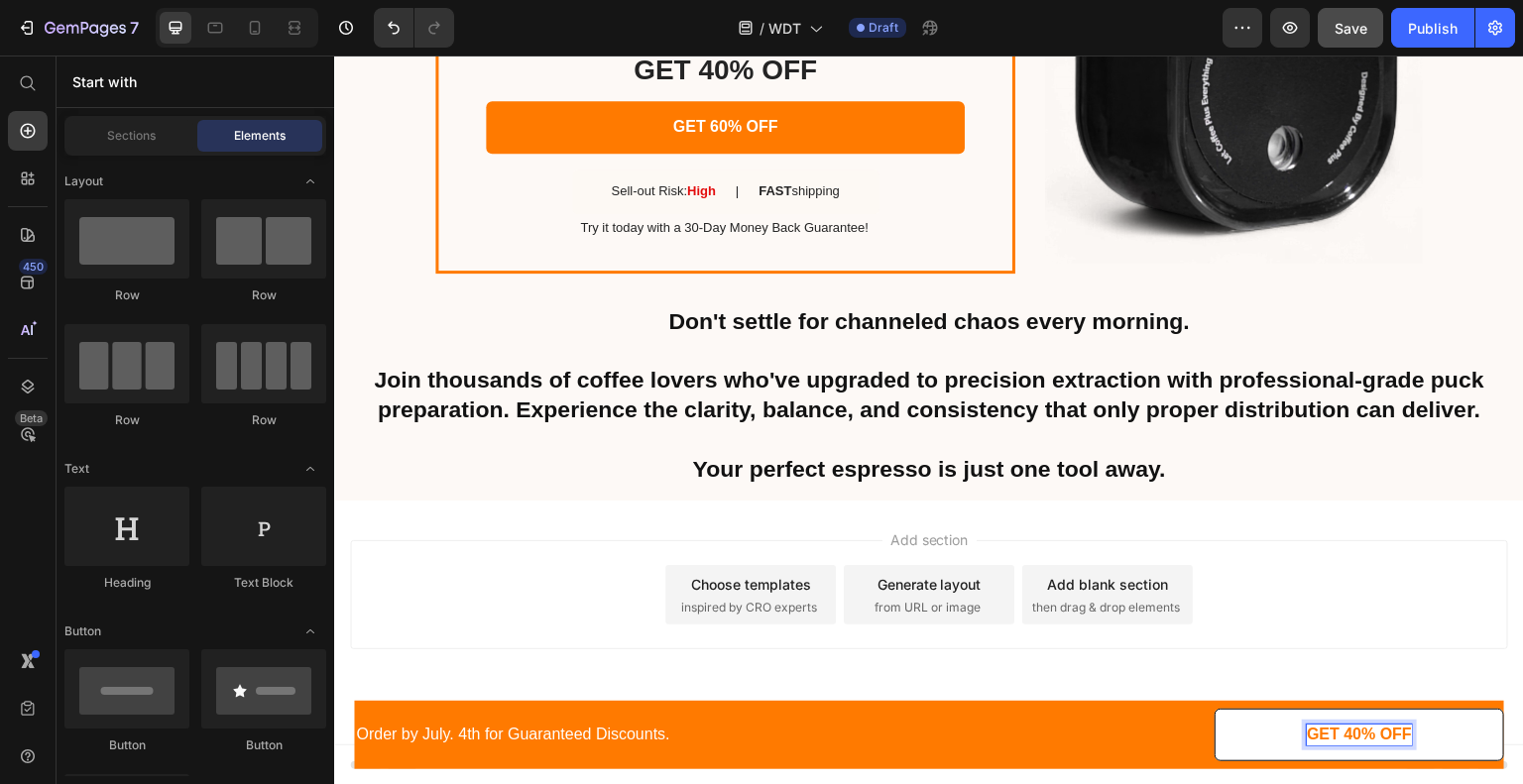 click on "Add section Choose templates inspired by CRO experts Generate layout from URL or image Add blank section then drag & drop elements" at bounding box center (929, 622) 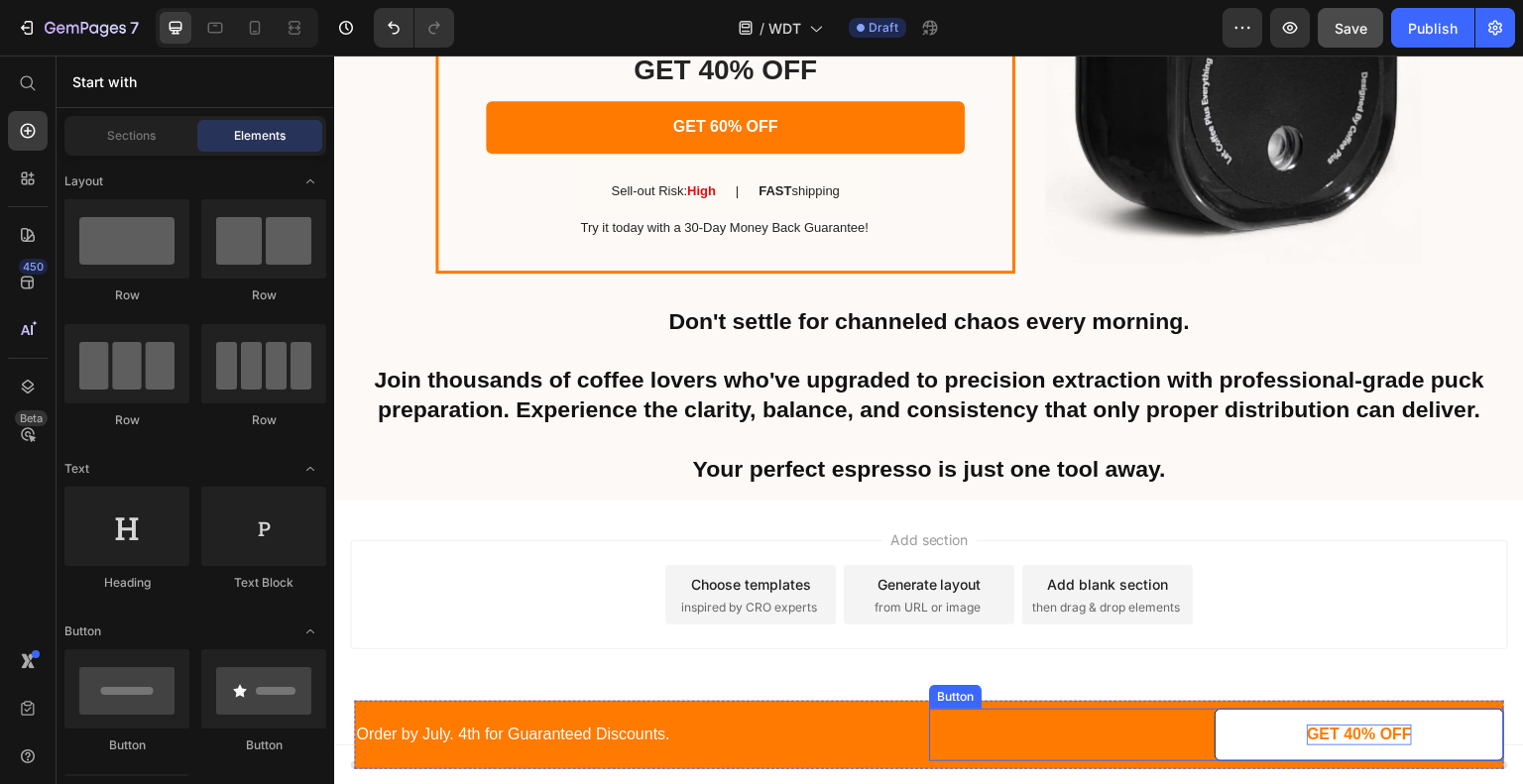 click on "GET 40% OFF" at bounding box center [1359, 734] 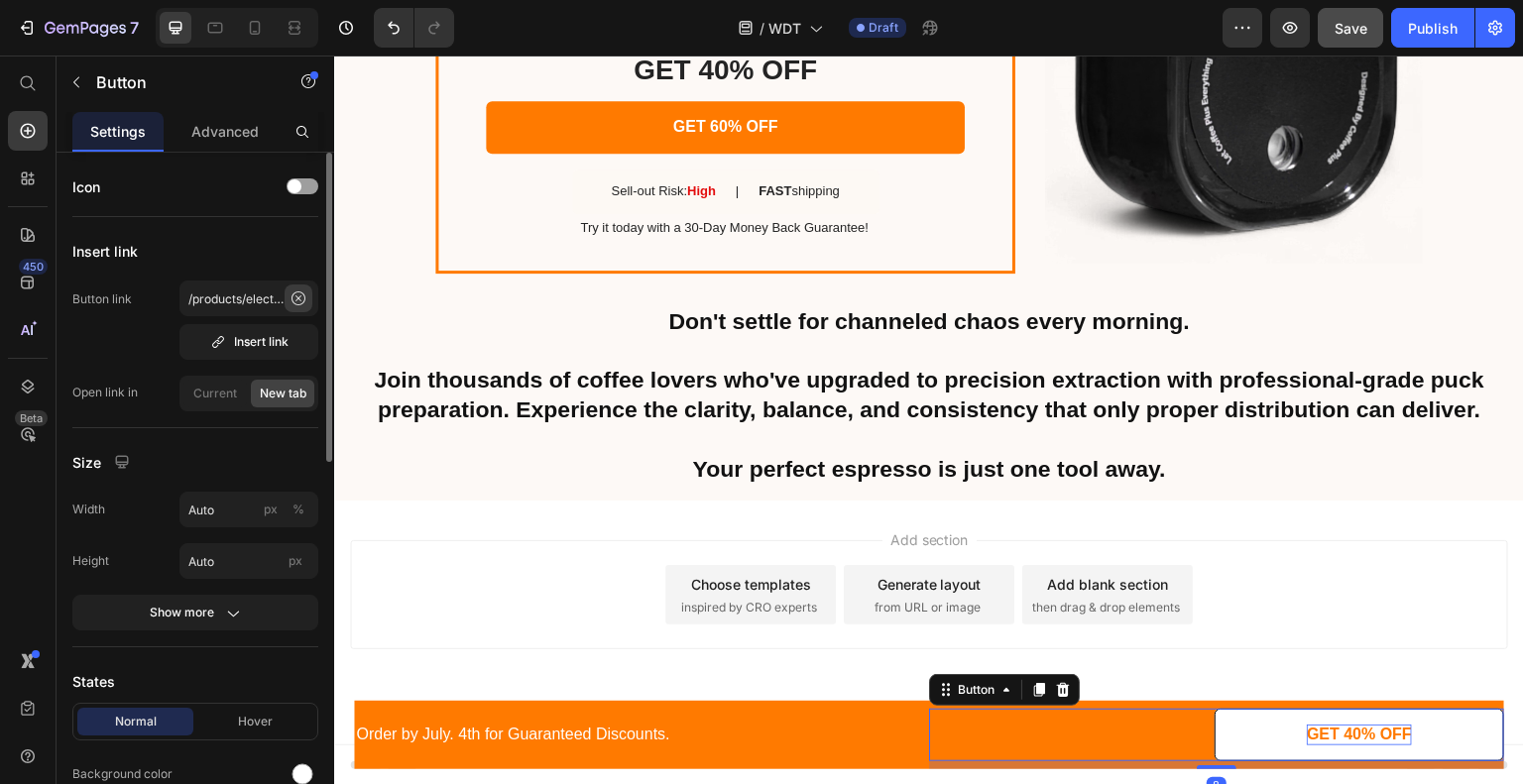 click 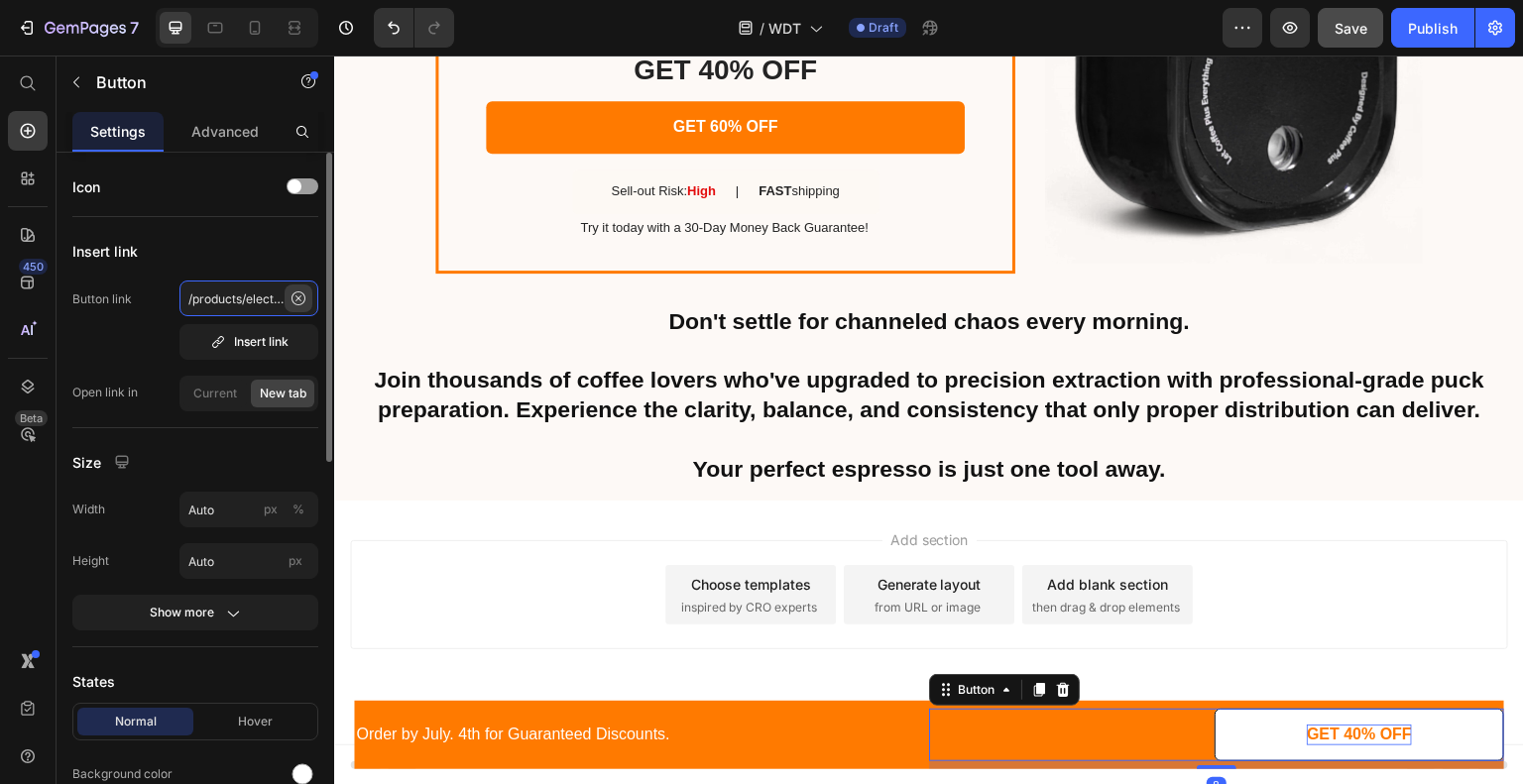 type 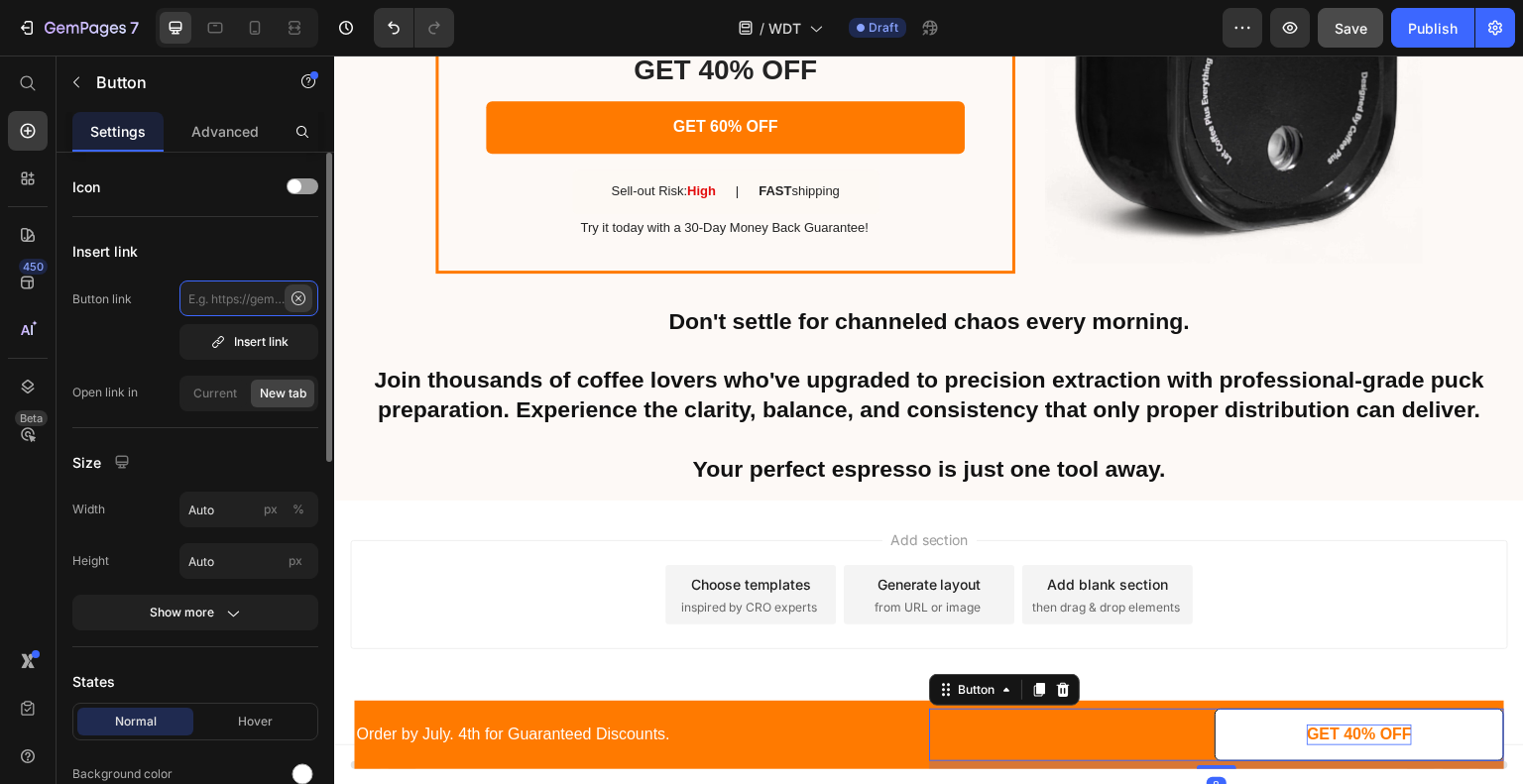 scroll, scrollTop: 0, scrollLeft: 0, axis: both 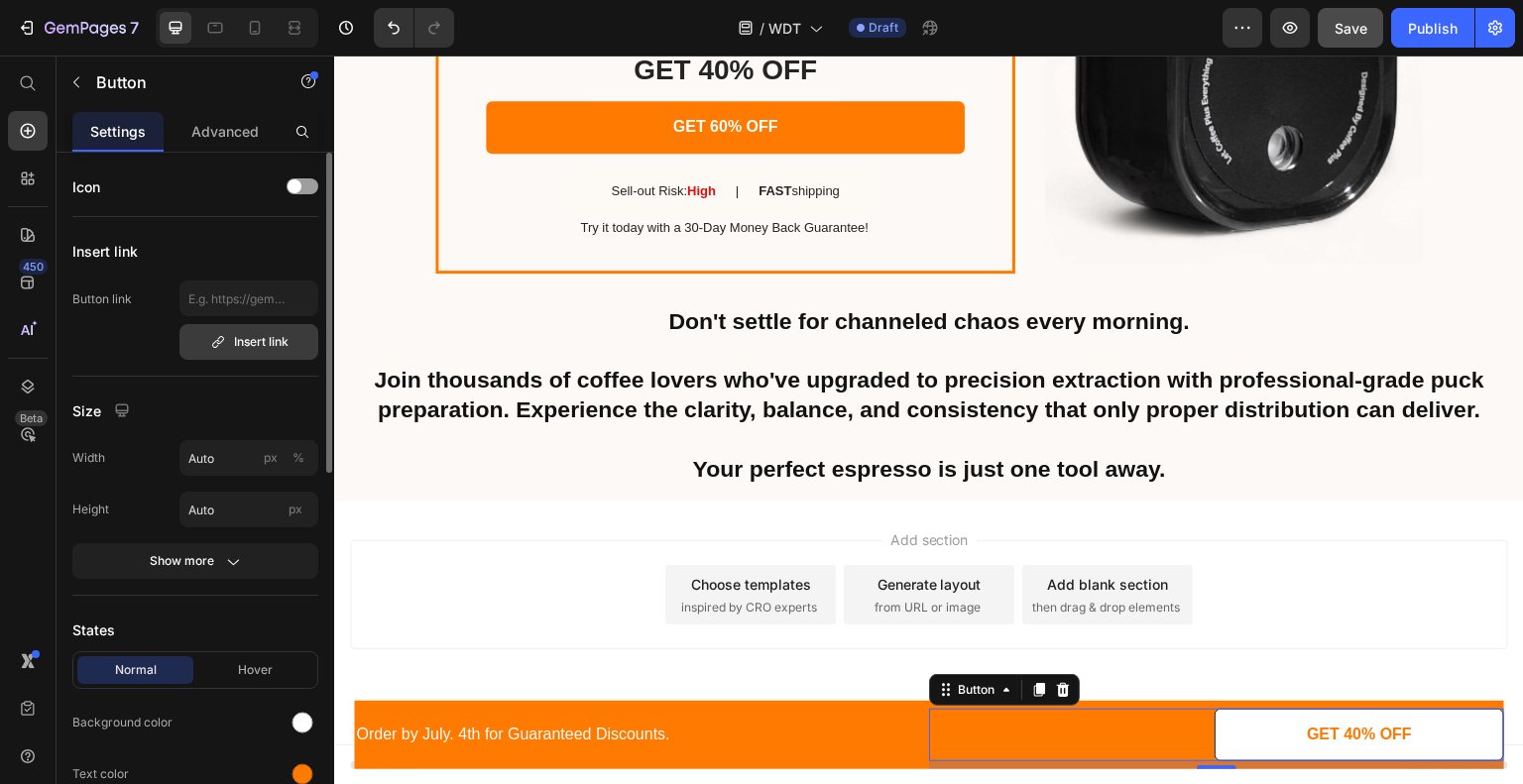 click on "Insert link" at bounding box center (249, 342) 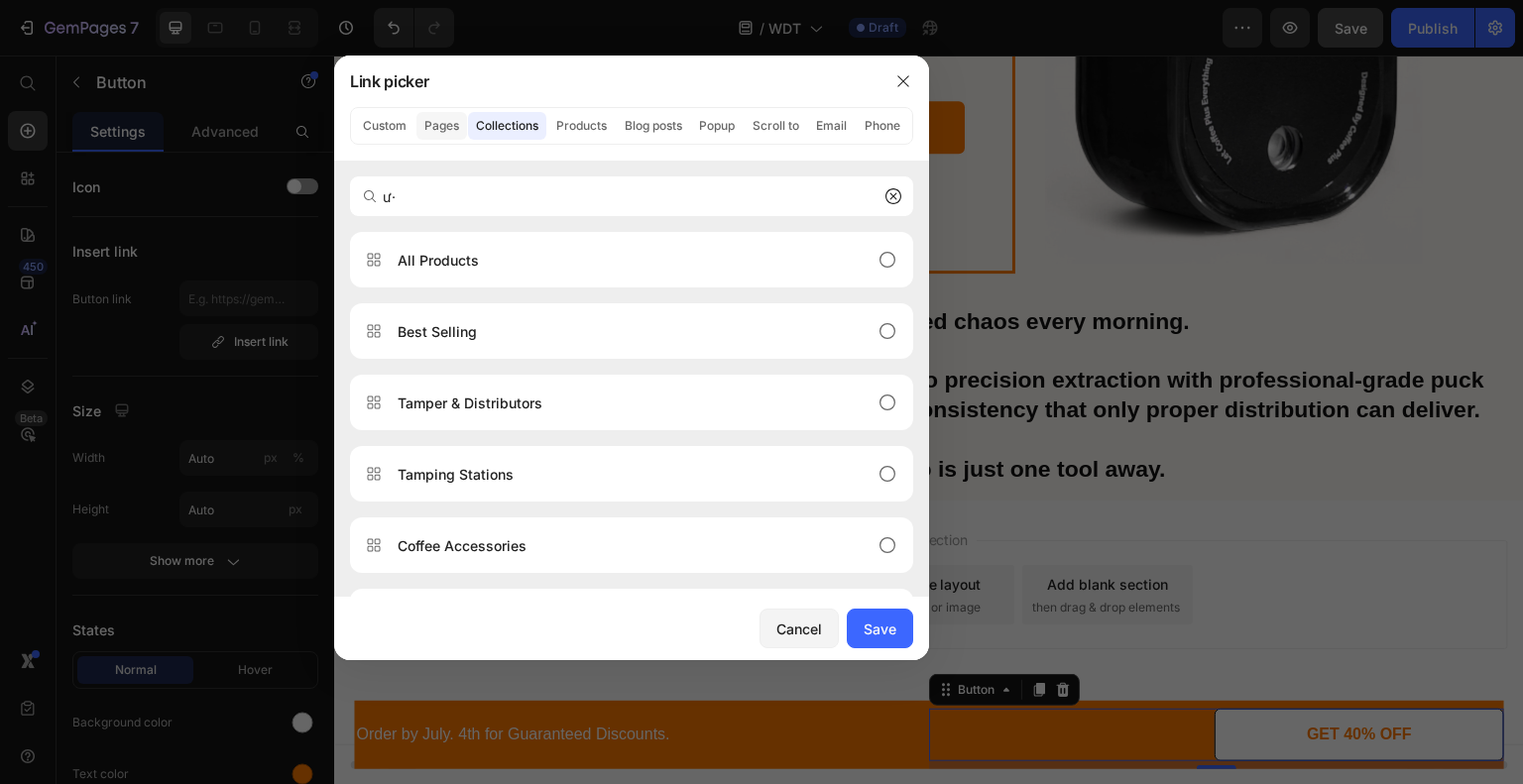 type on "ư" 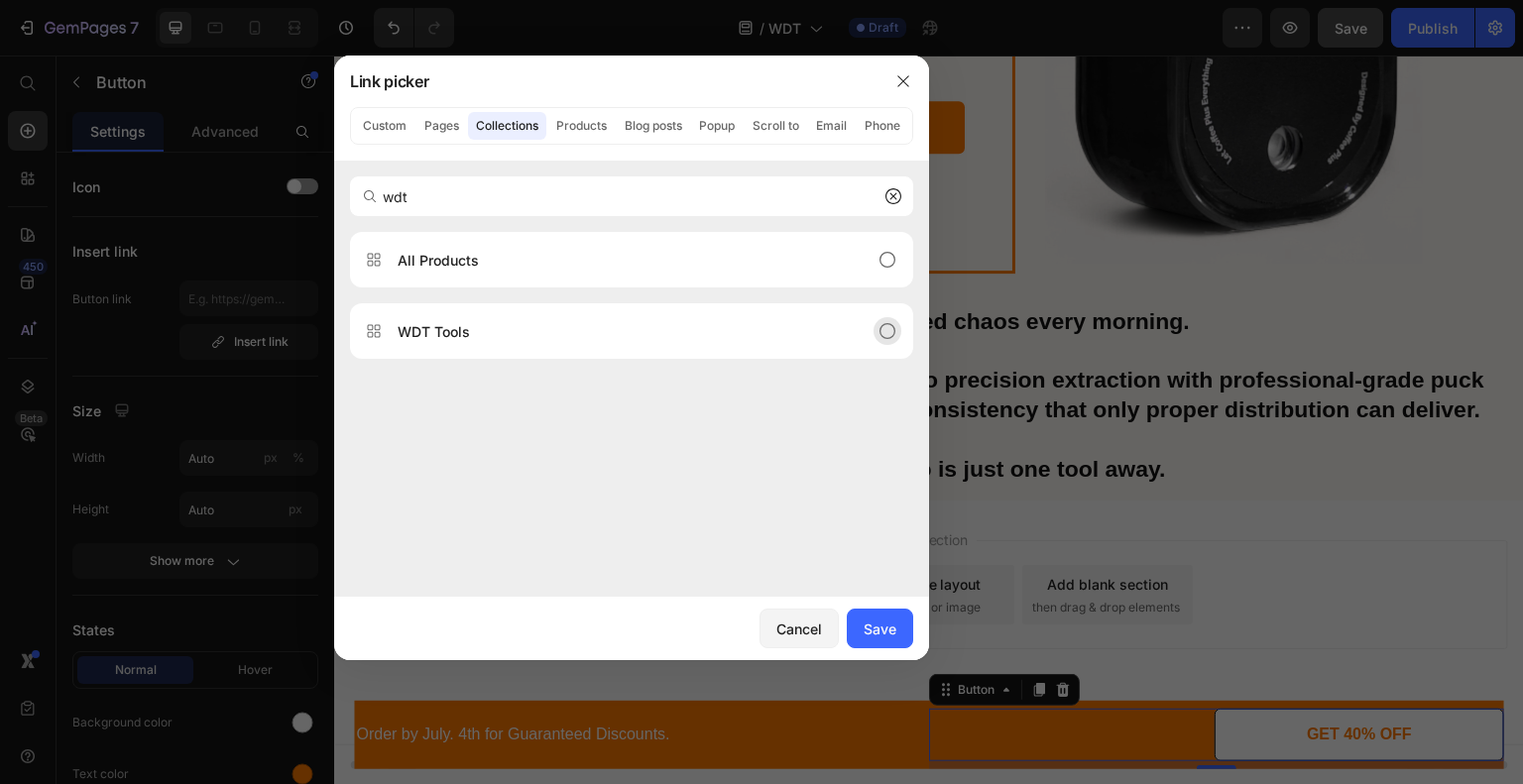 type on "wdt" 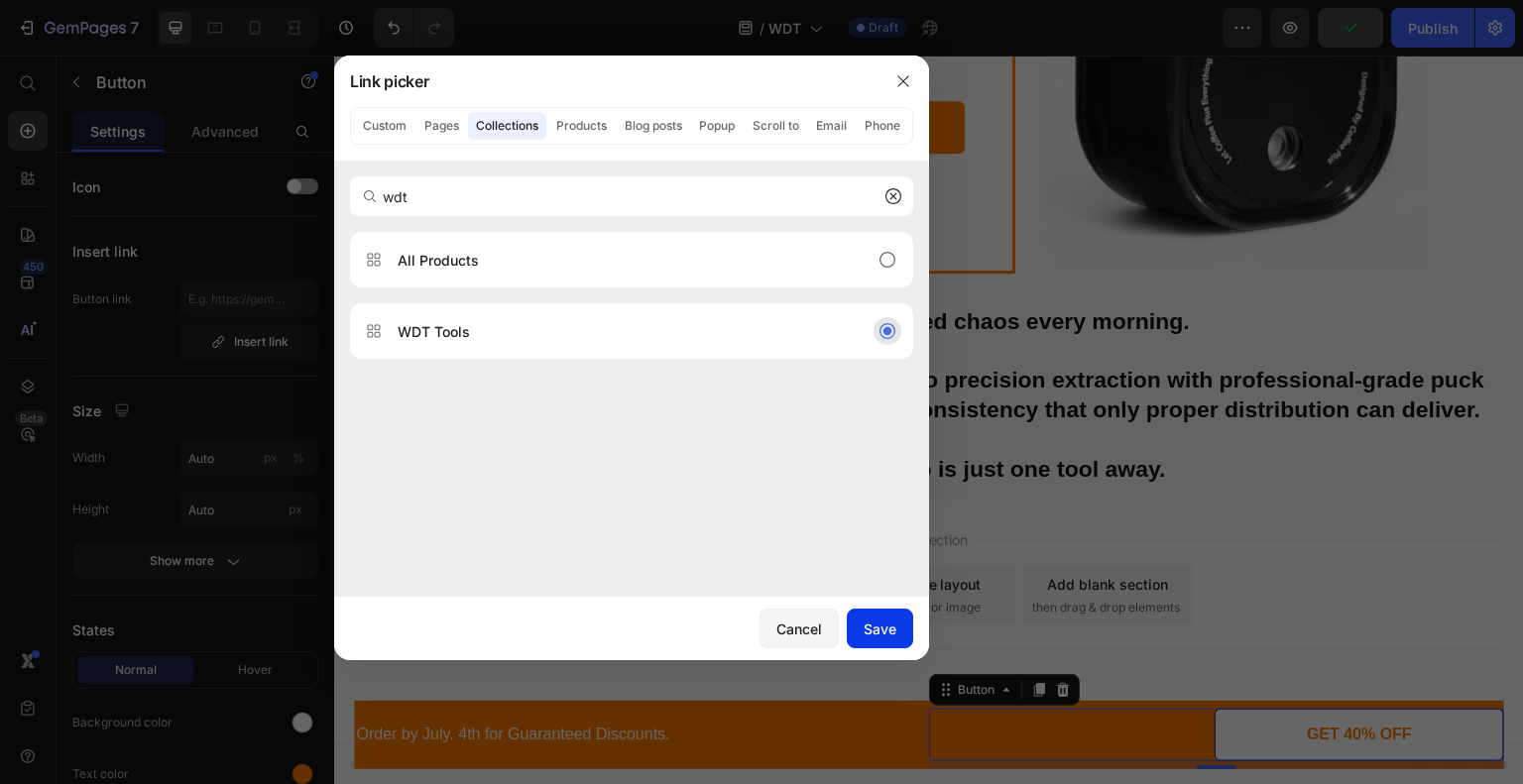 click on "Save" at bounding box center (879, 628) 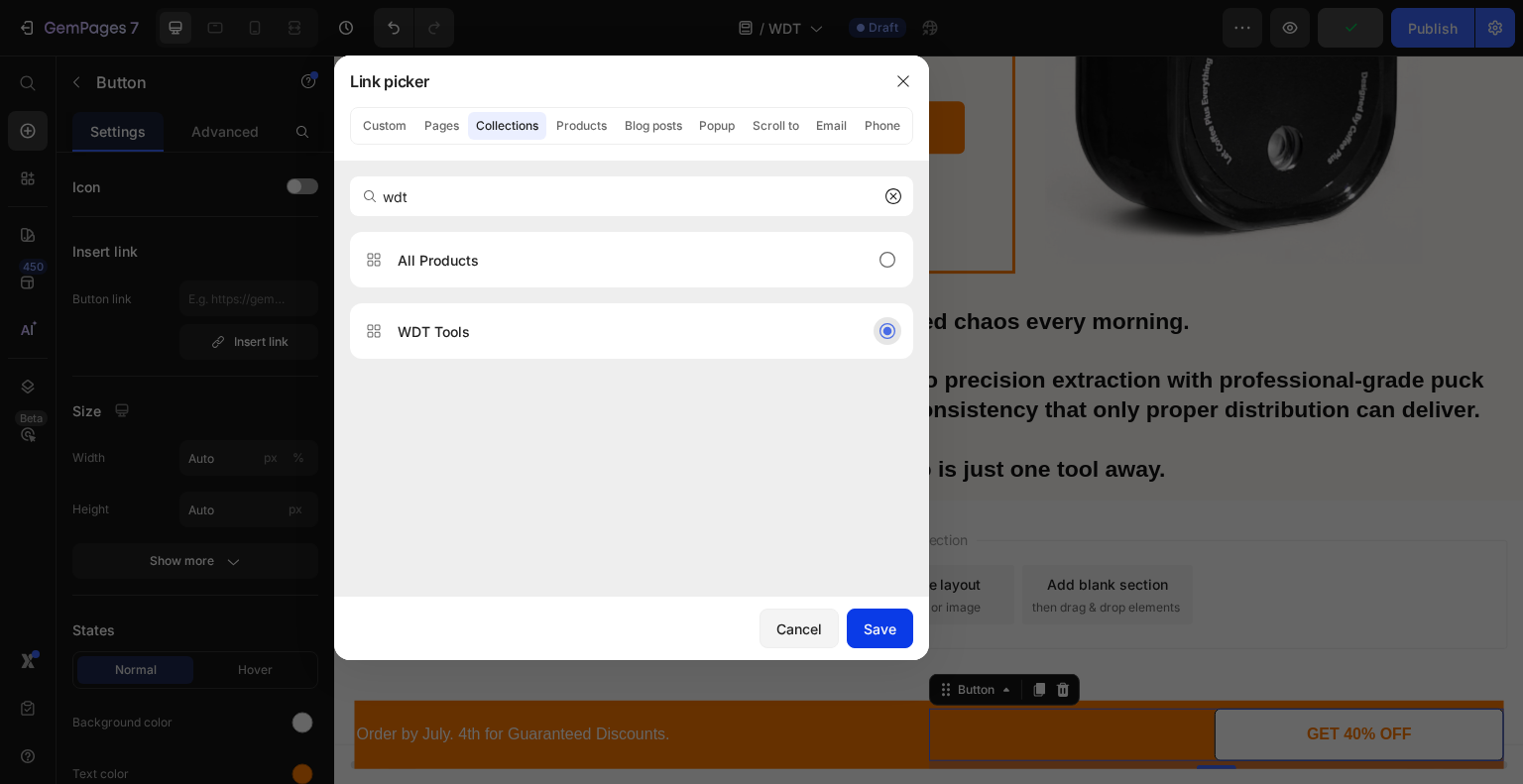 type on "/collections/wdt-tools-coffee-distribution" 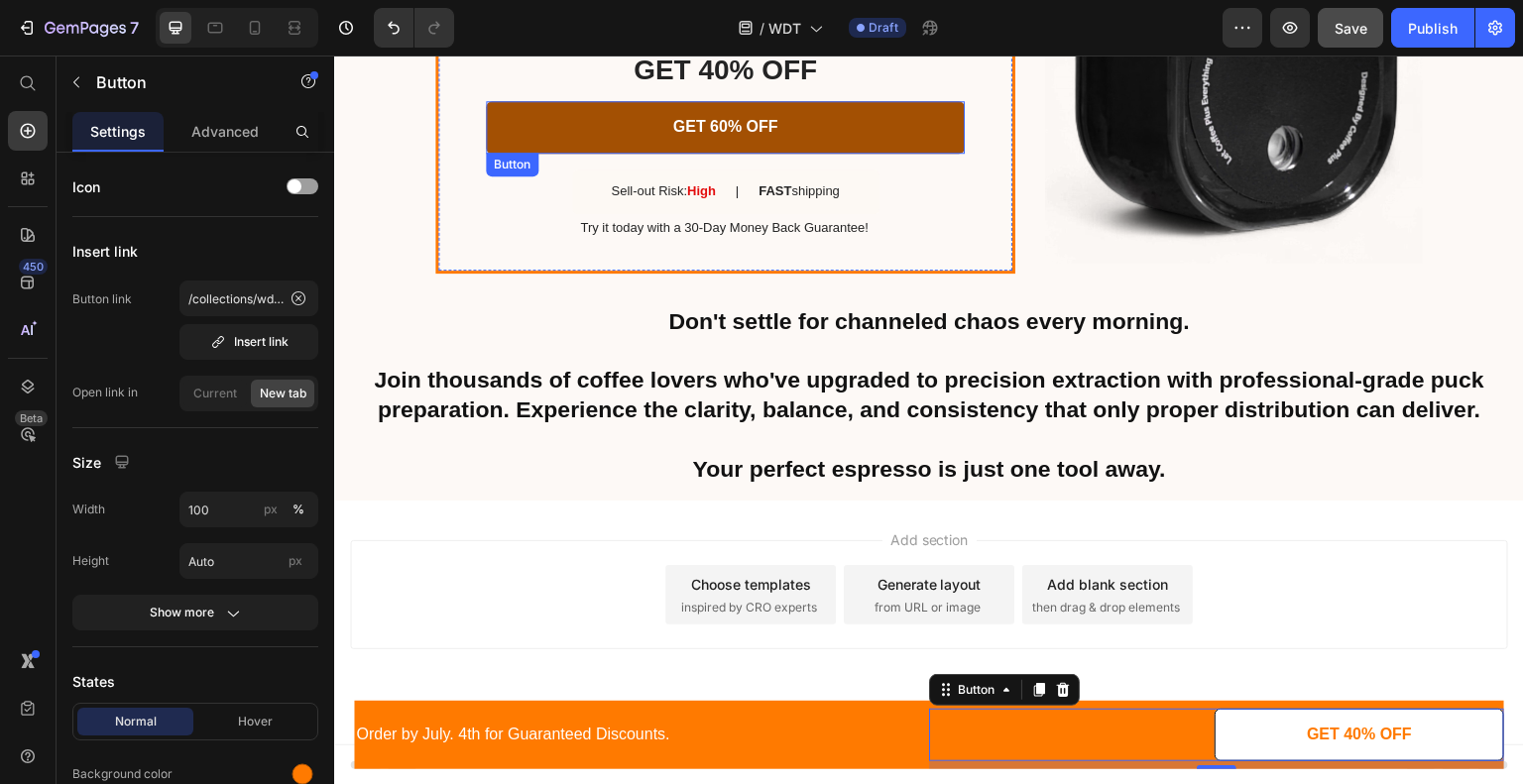 click on "GET 60% OFF" at bounding box center [725, 127] 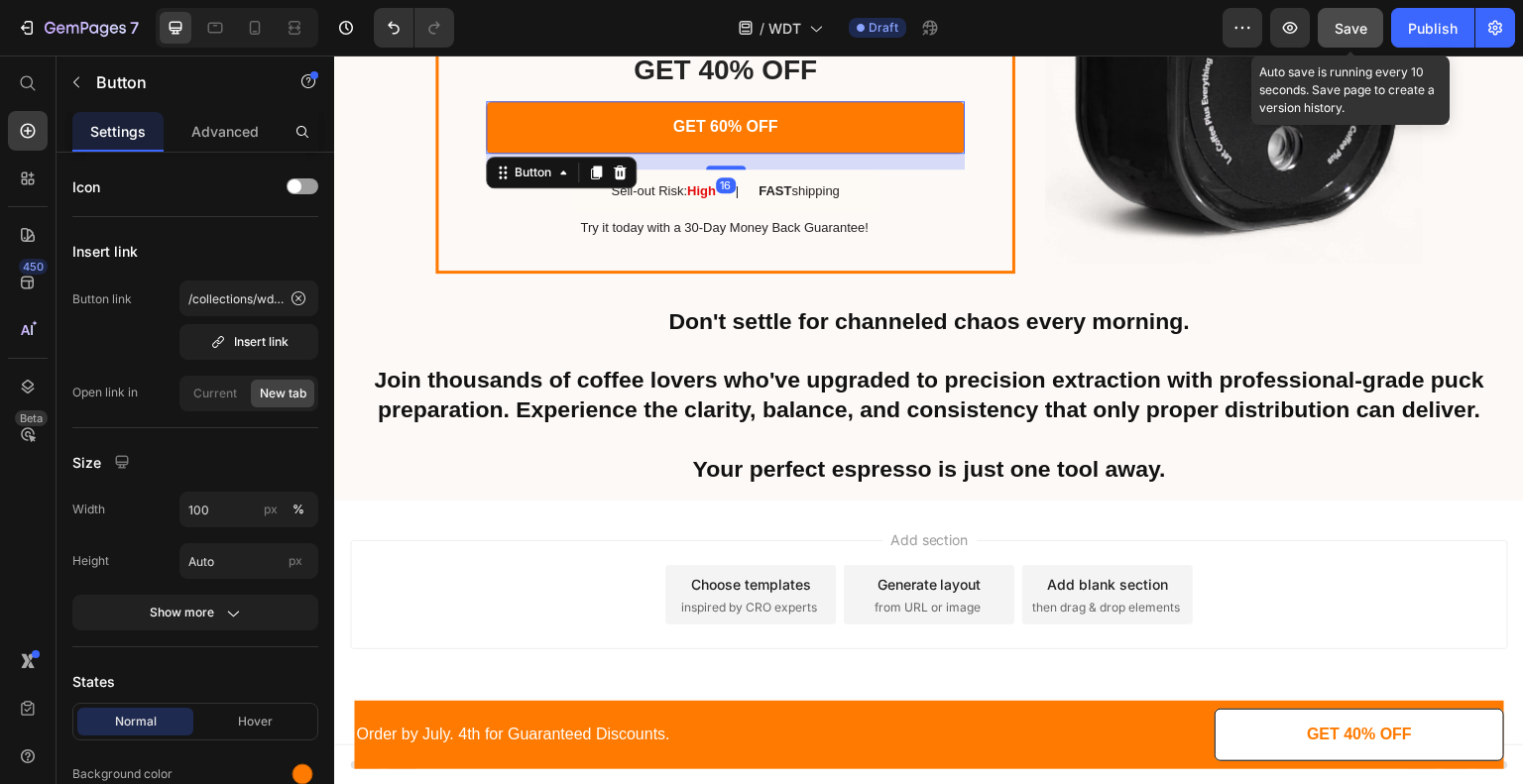 click on "Save" at bounding box center (1350, 28) 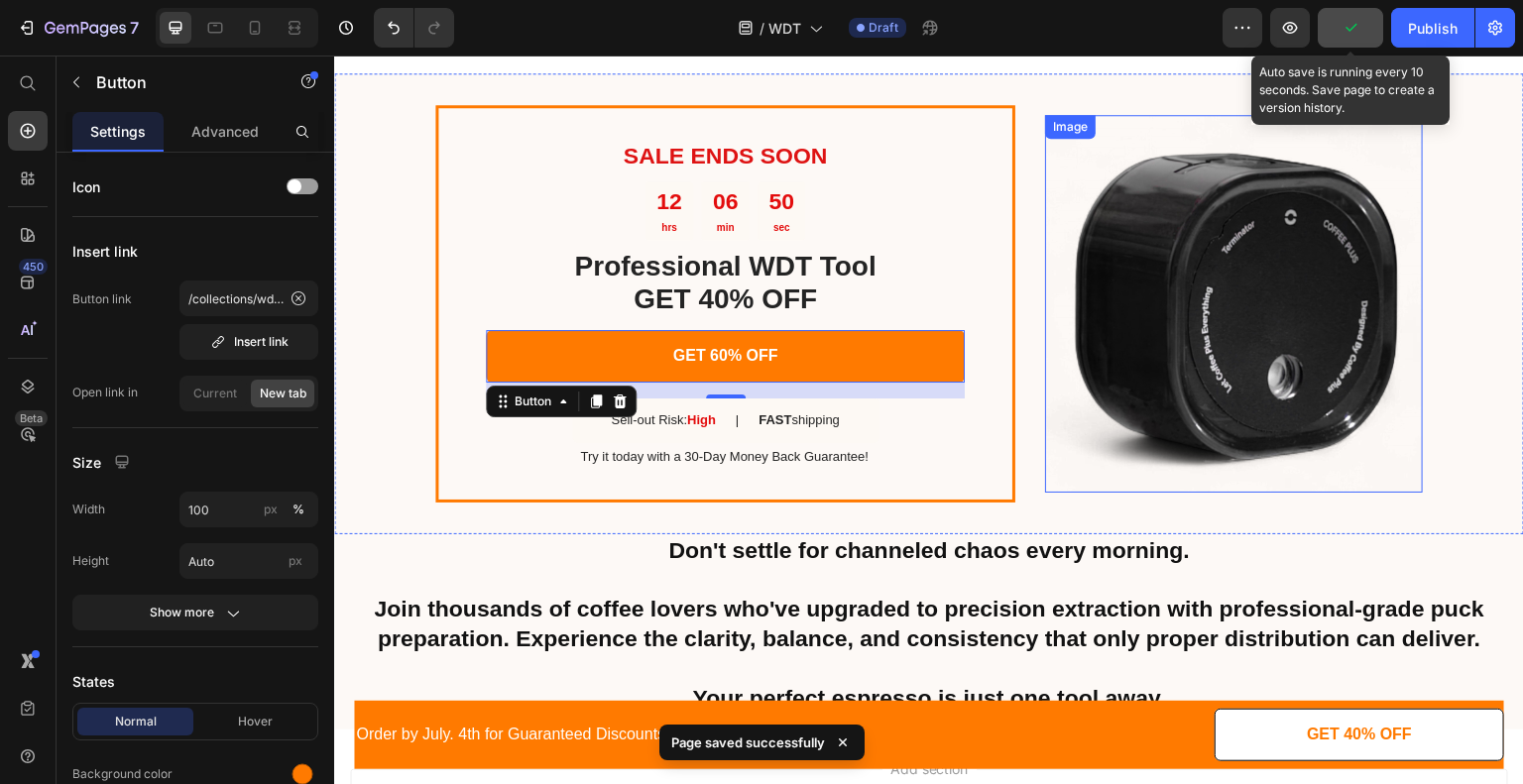 scroll, scrollTop: 3307, scrollLeft: 0, axis: vertical 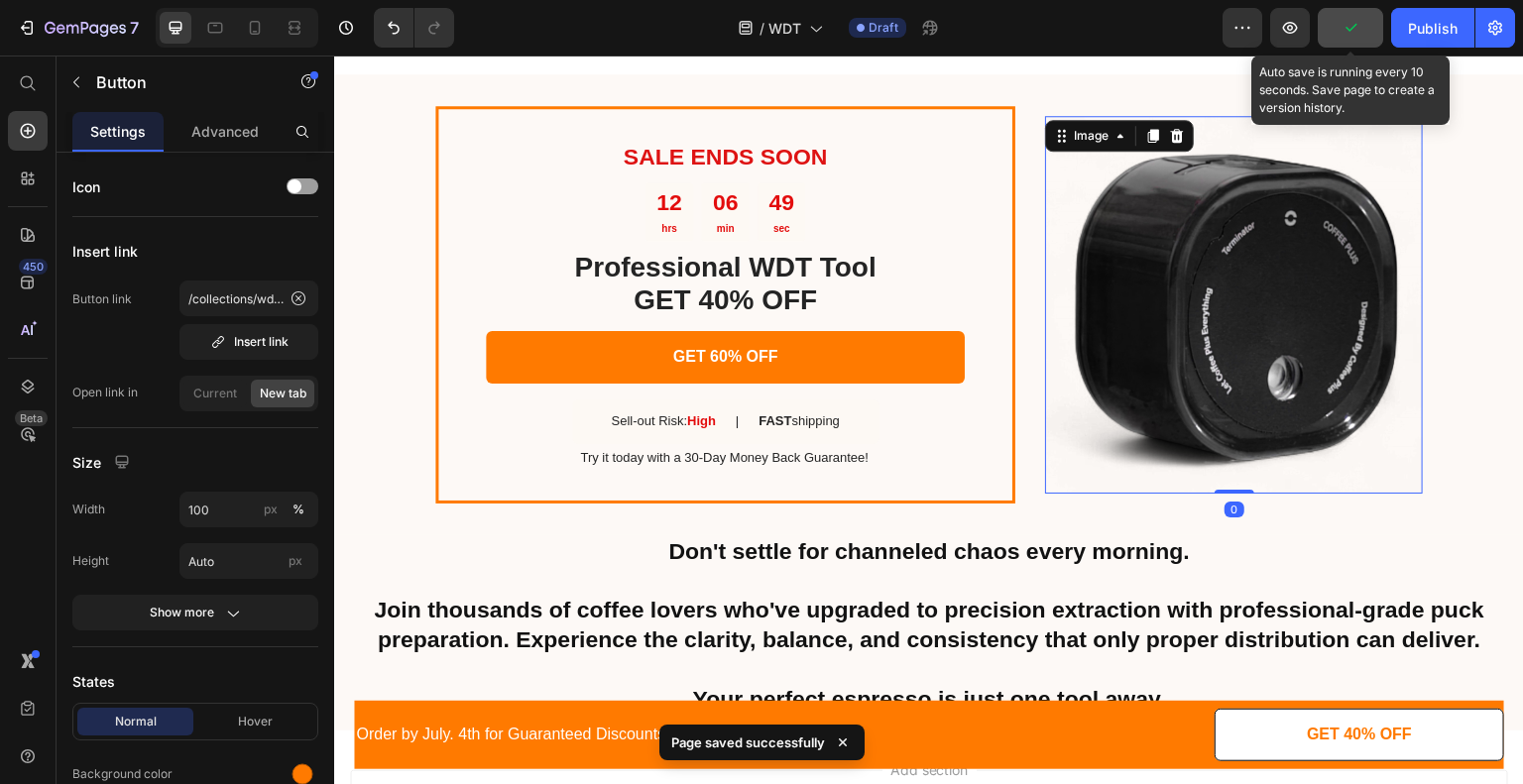 click at bounding box center (1233, 304) 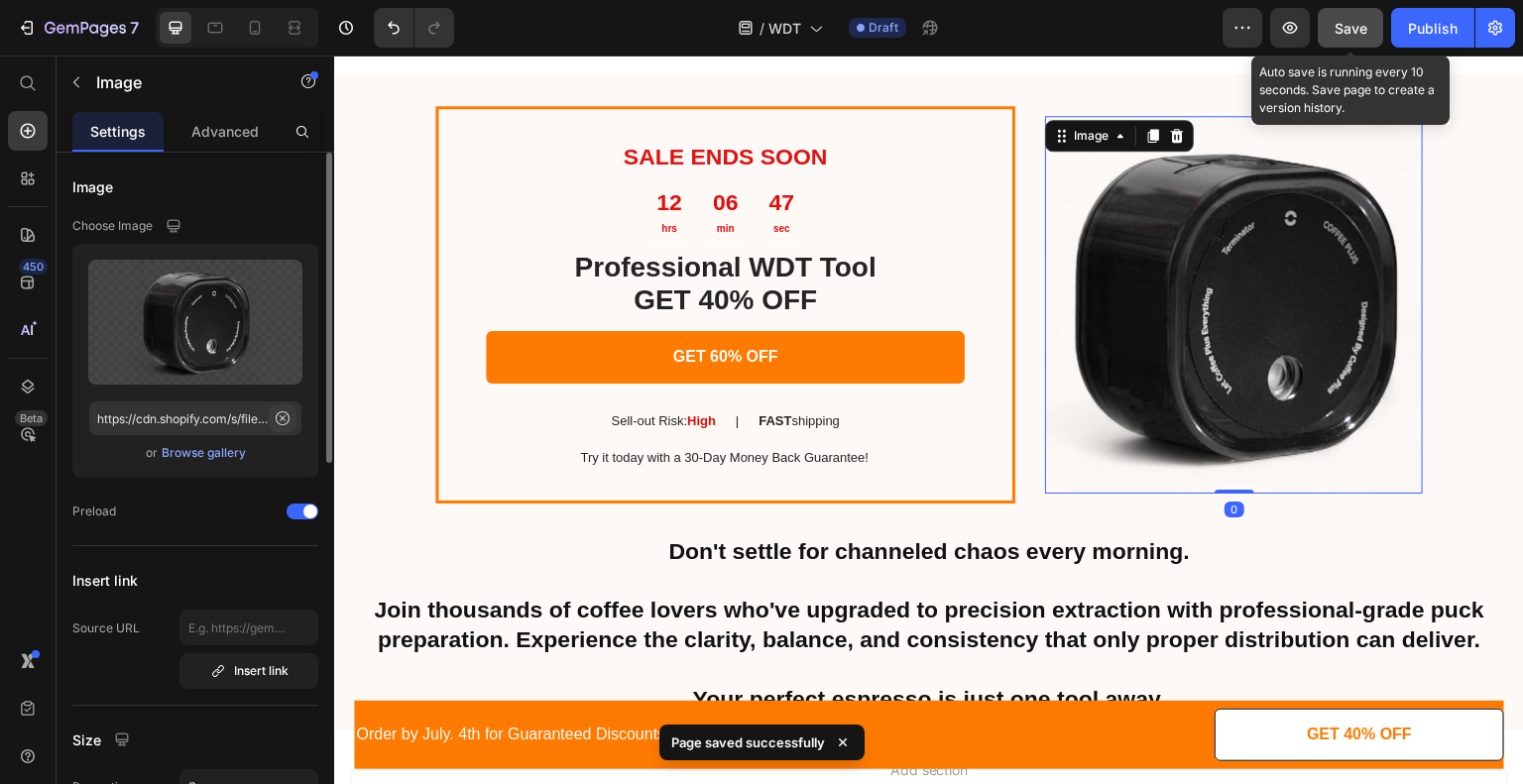click 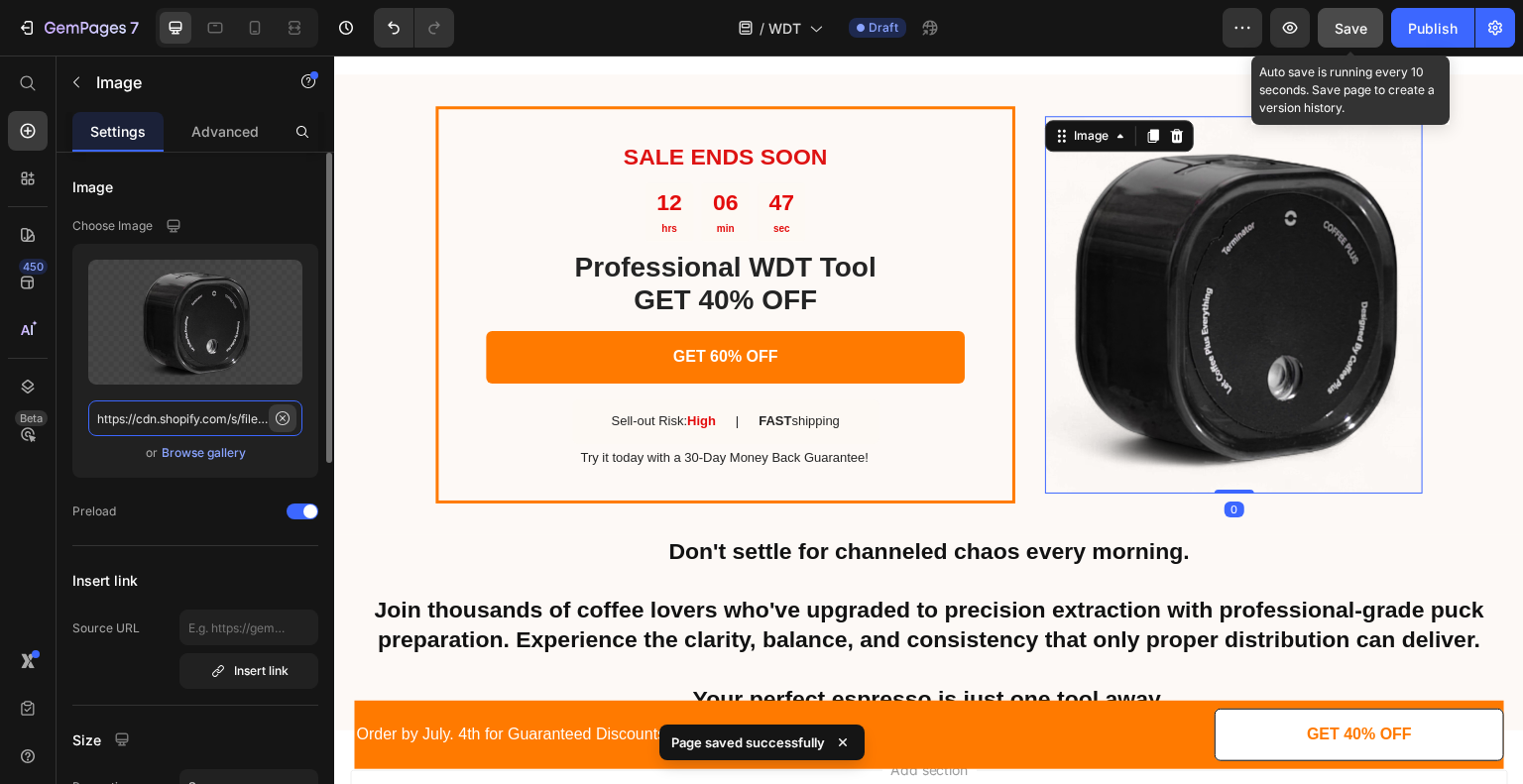 type 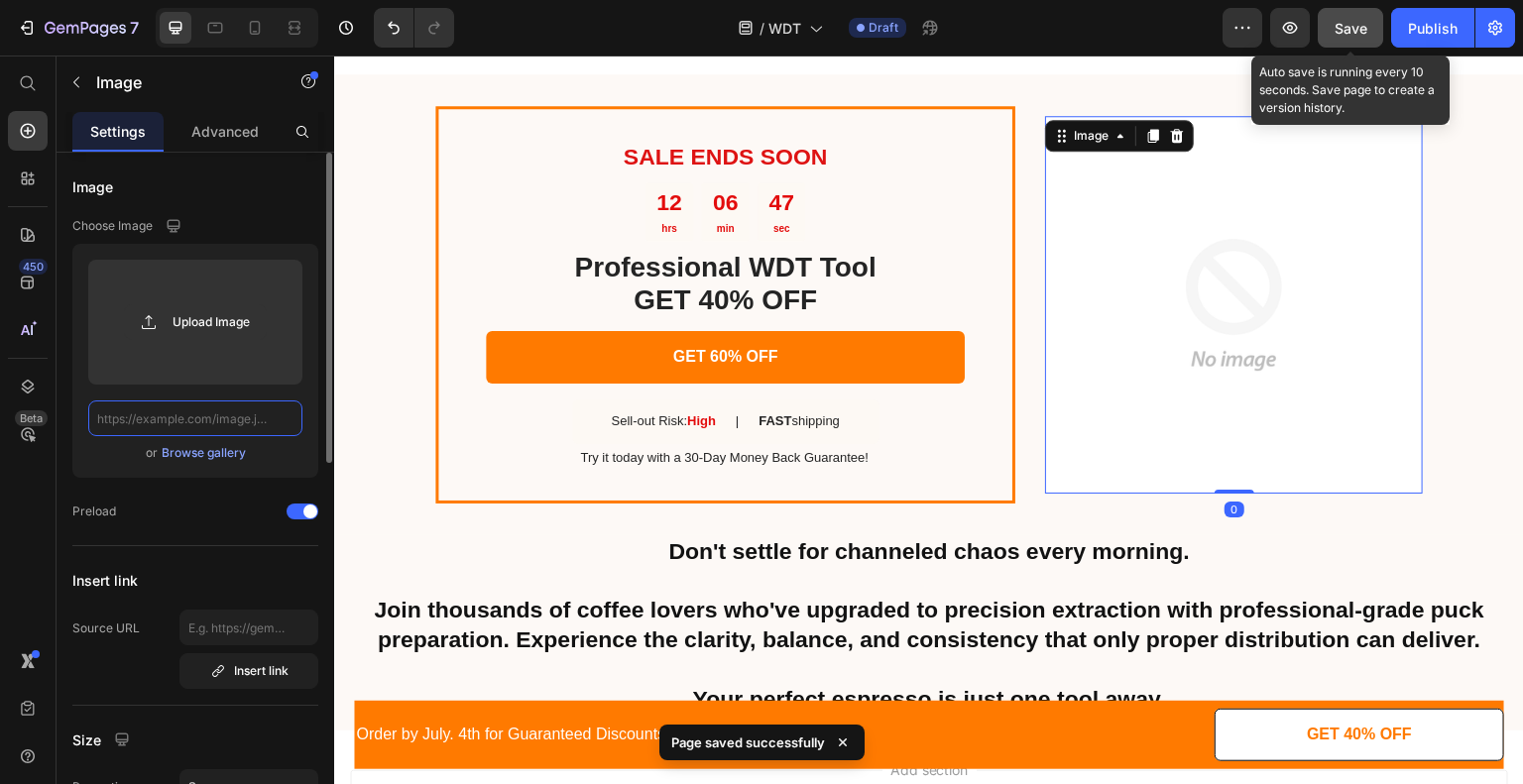 scroll, scrollTop: 0, scrollLeft: 0, axis: both 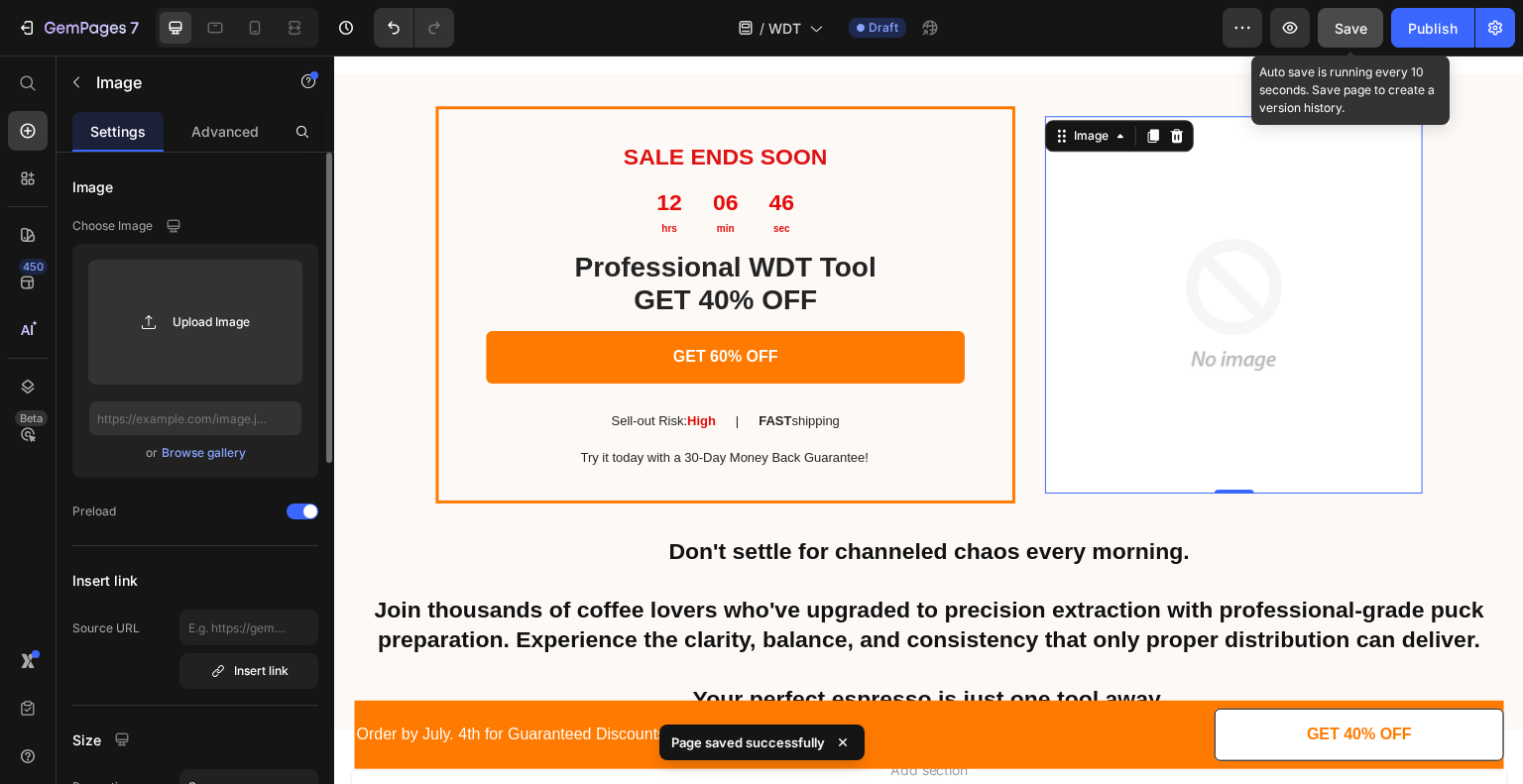 click on "Browse gallery" at bounding box center (203, 453) 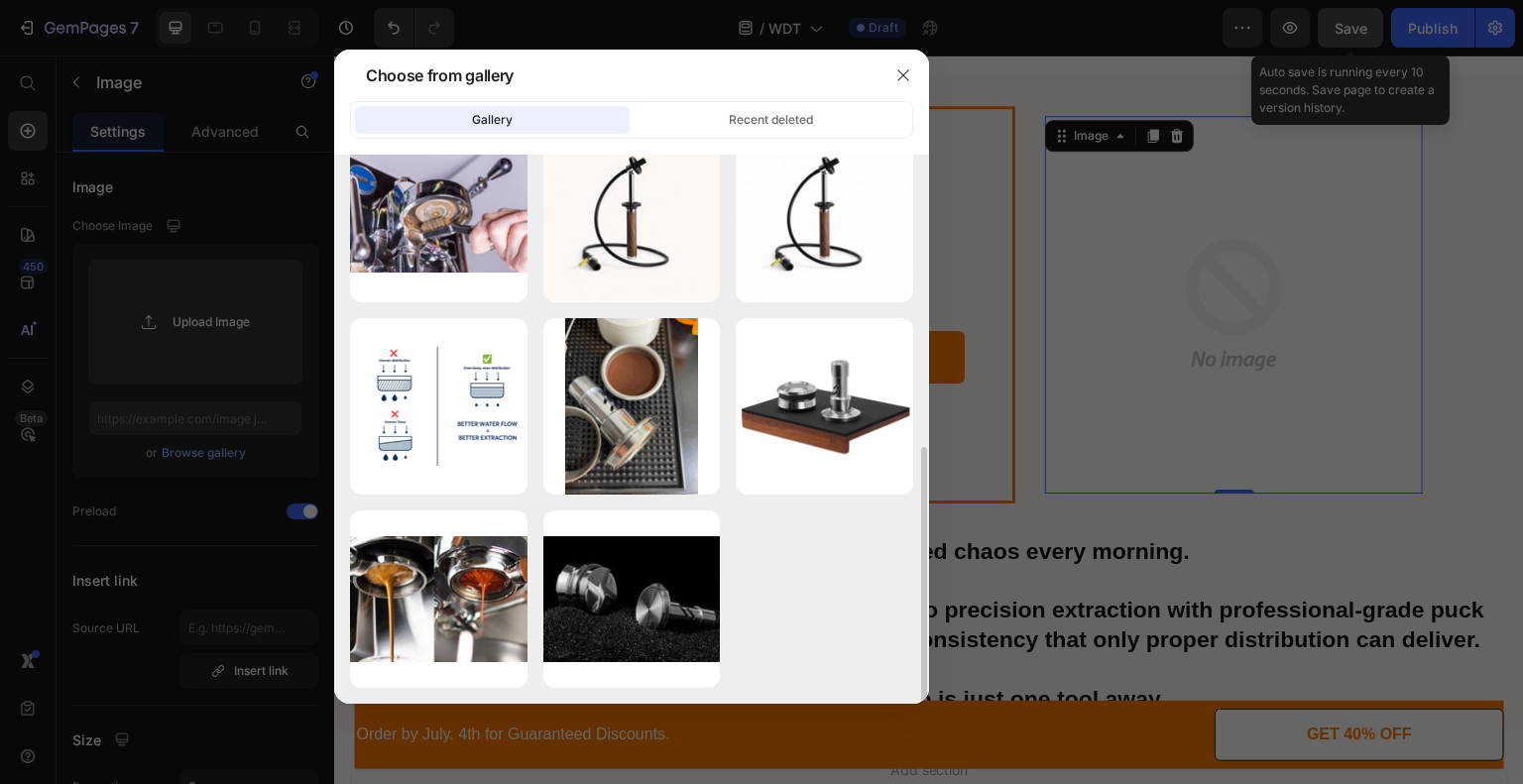 scroll, scrollTop: 627, scrollLeft: 0, axis: vertical 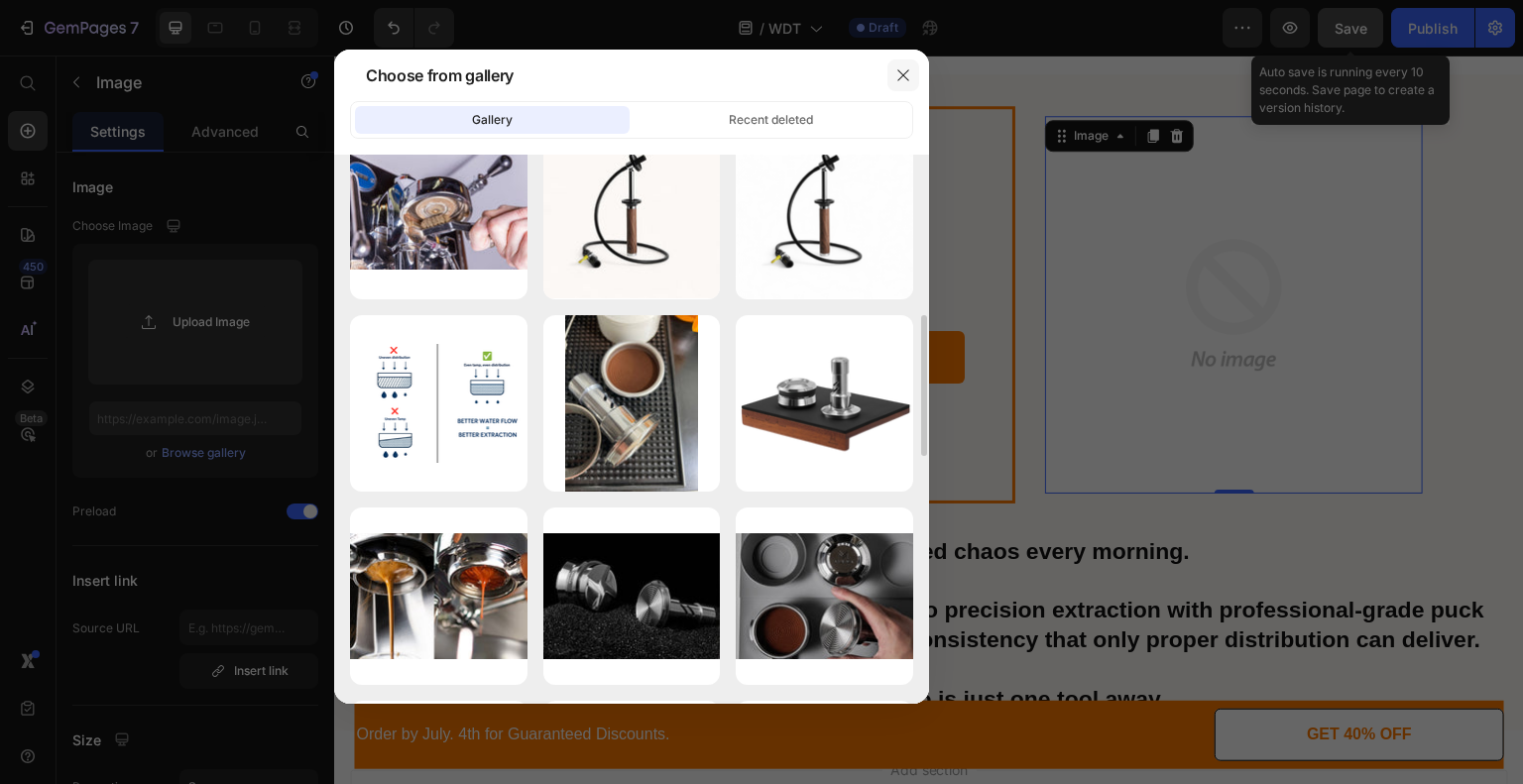 click at bounding box center [903, 75] 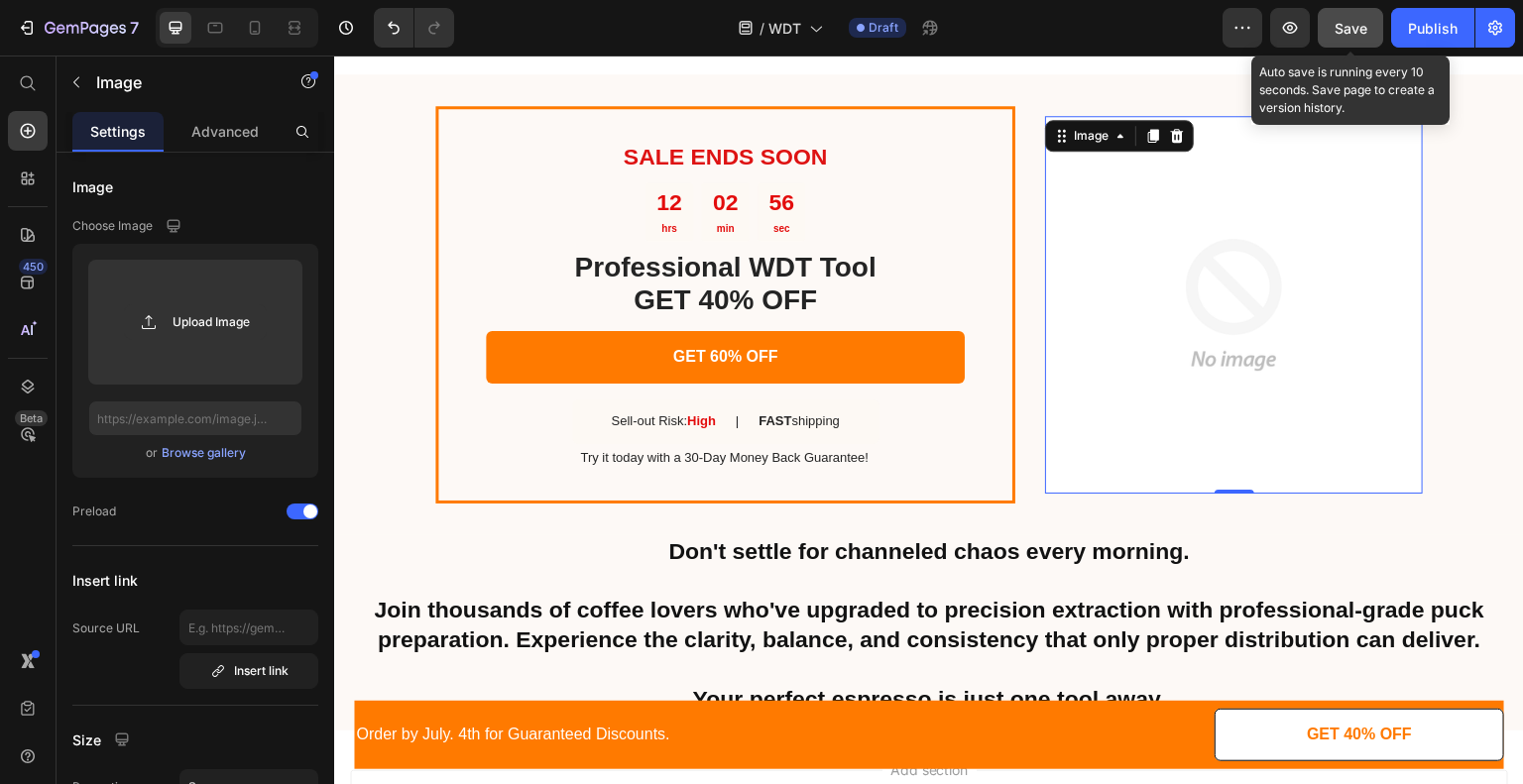 click at bounding box center (1233, 304) 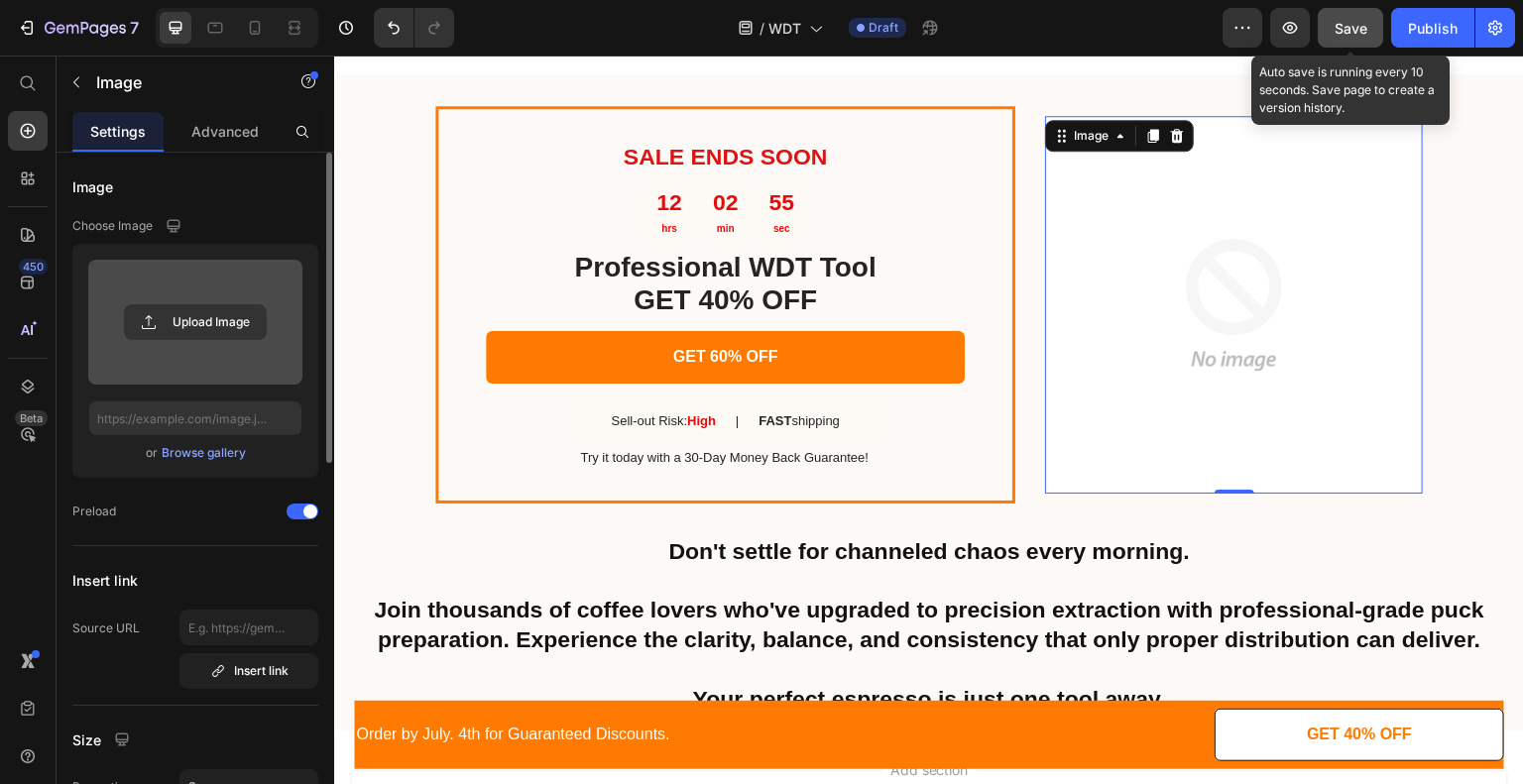 click at bounding box center (195, 322) 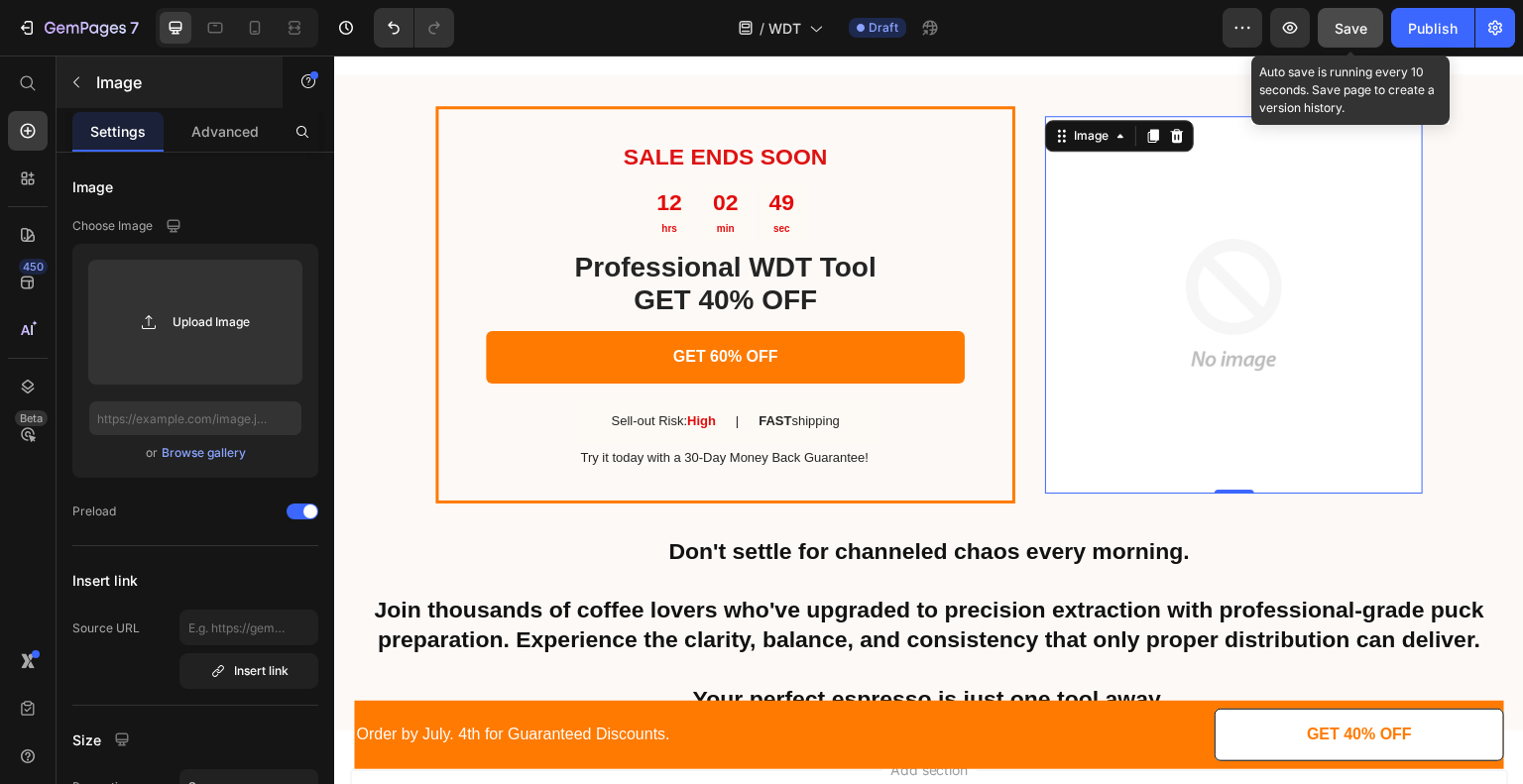 click on "Image" at bounding box center [170, 82] 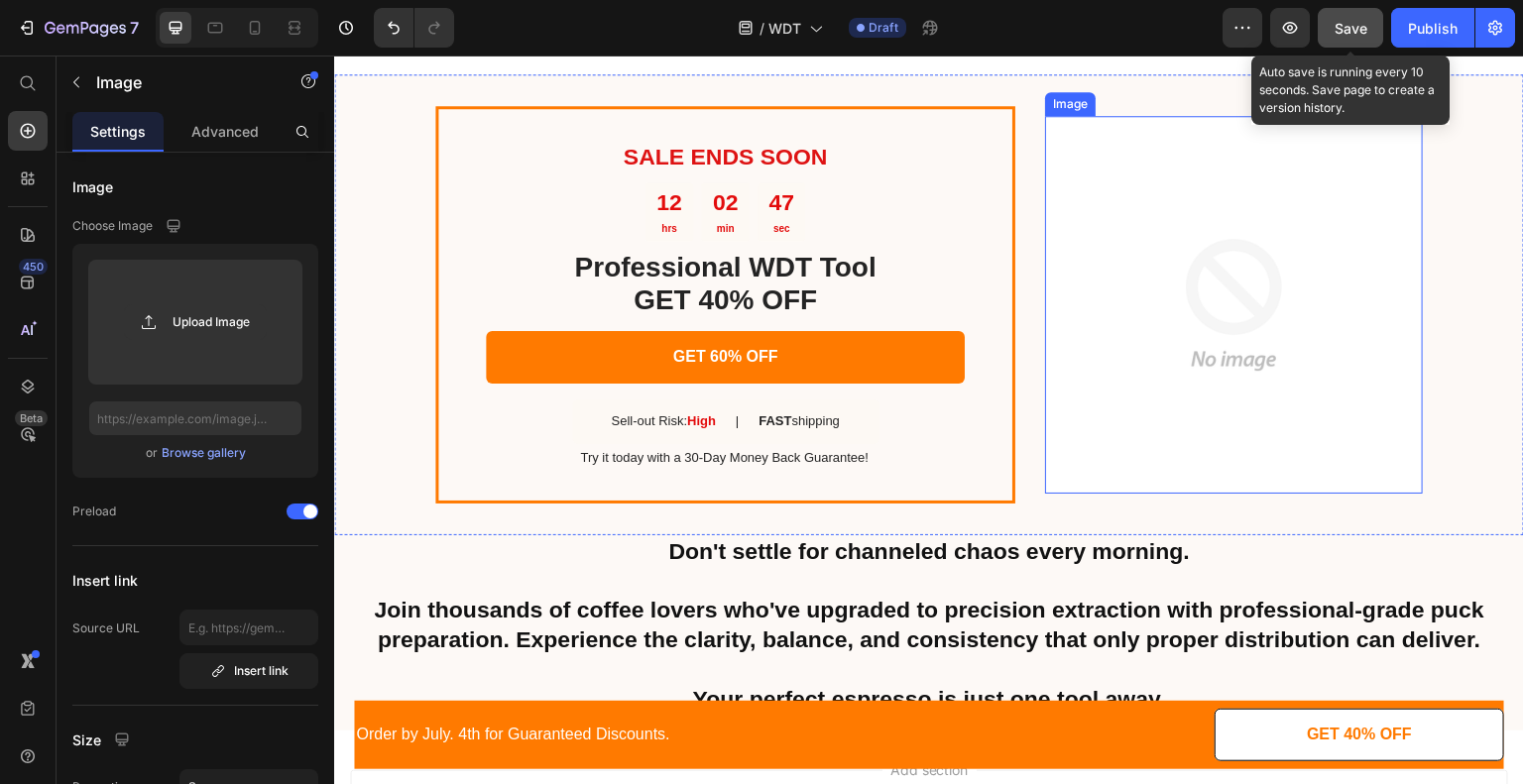 click at bounding box center [1233, 304] 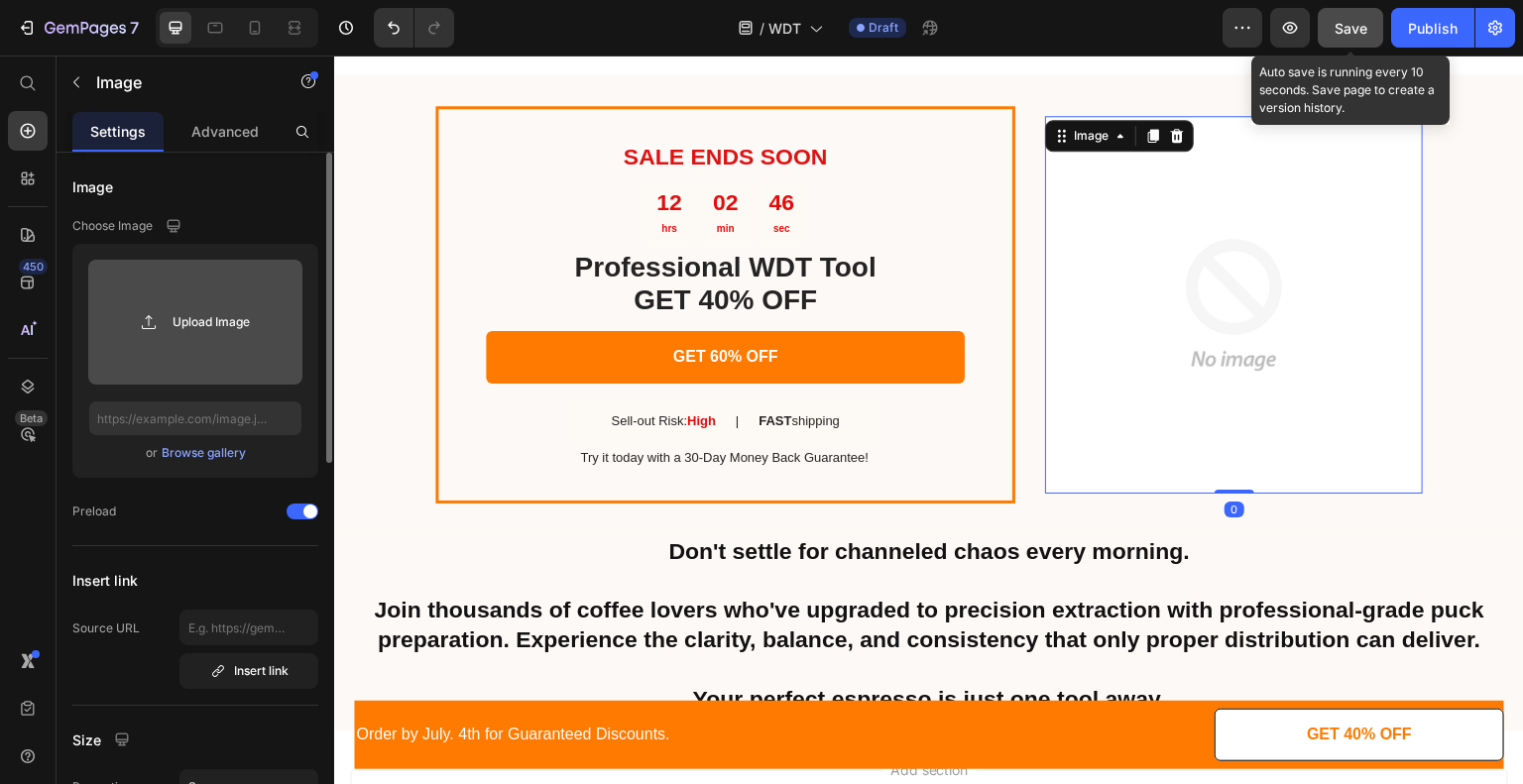 click 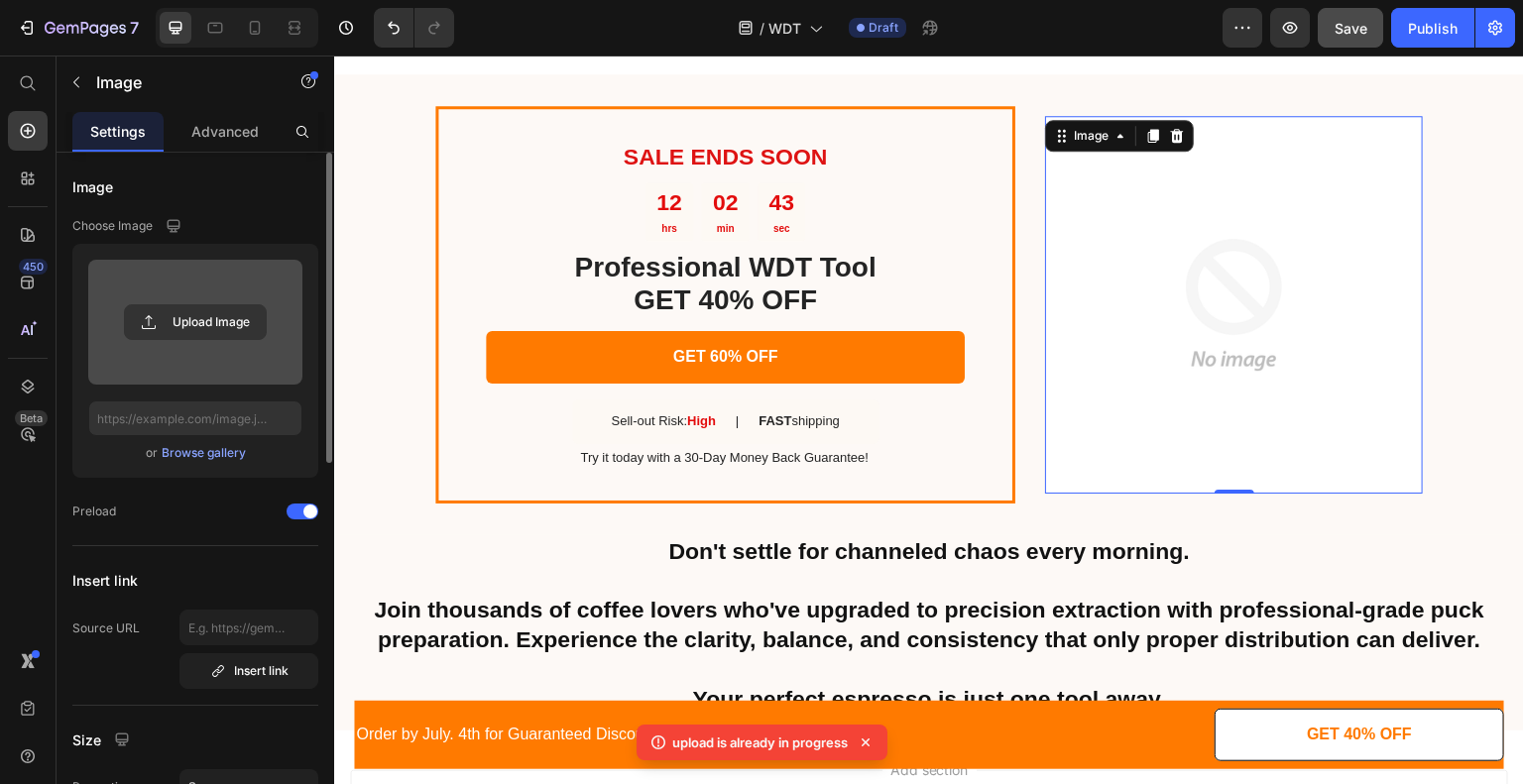 scroll, scrollTop: 3261, scrollLeft: 0, axis: vertical 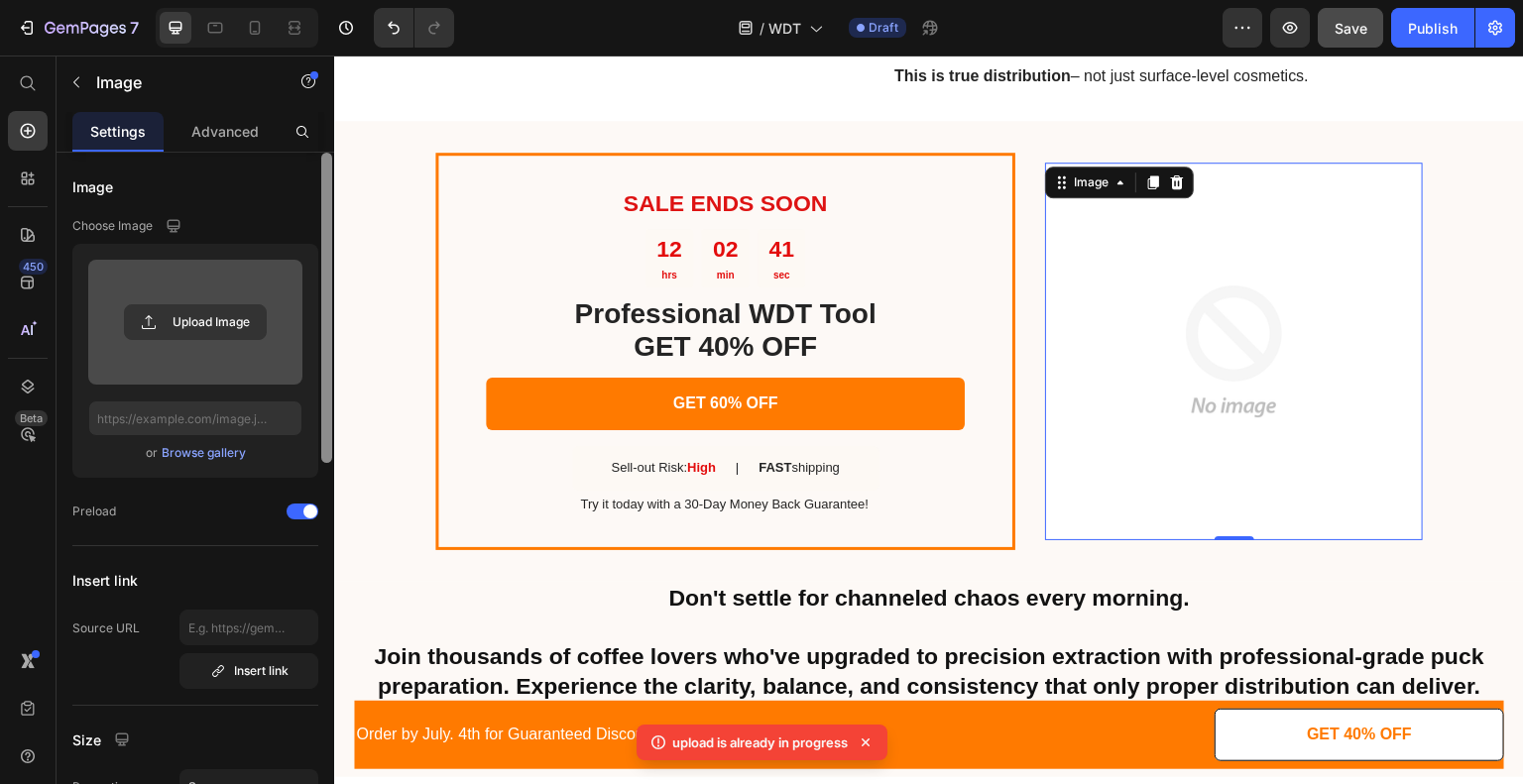 click at bounding box center [326, 307] 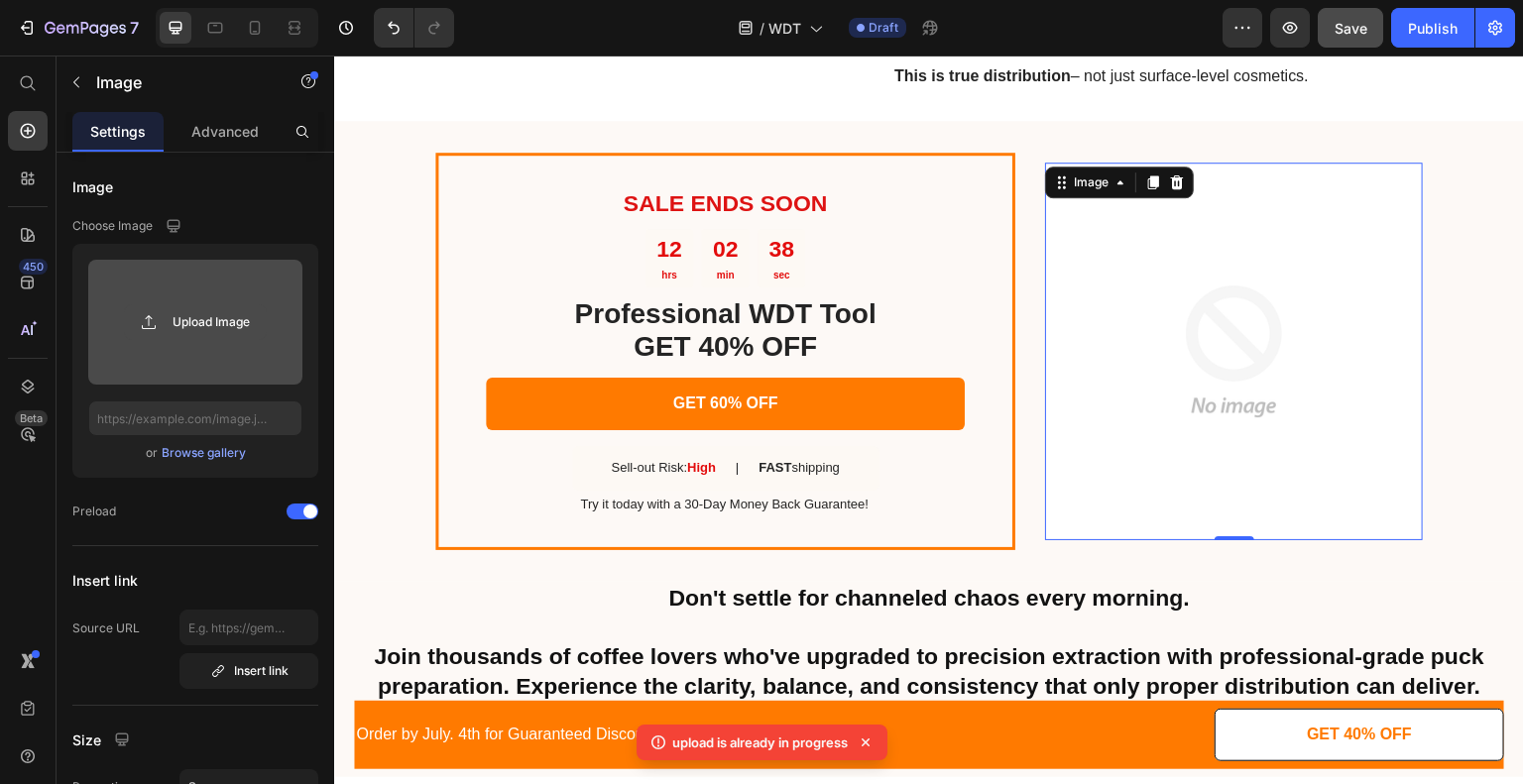 click 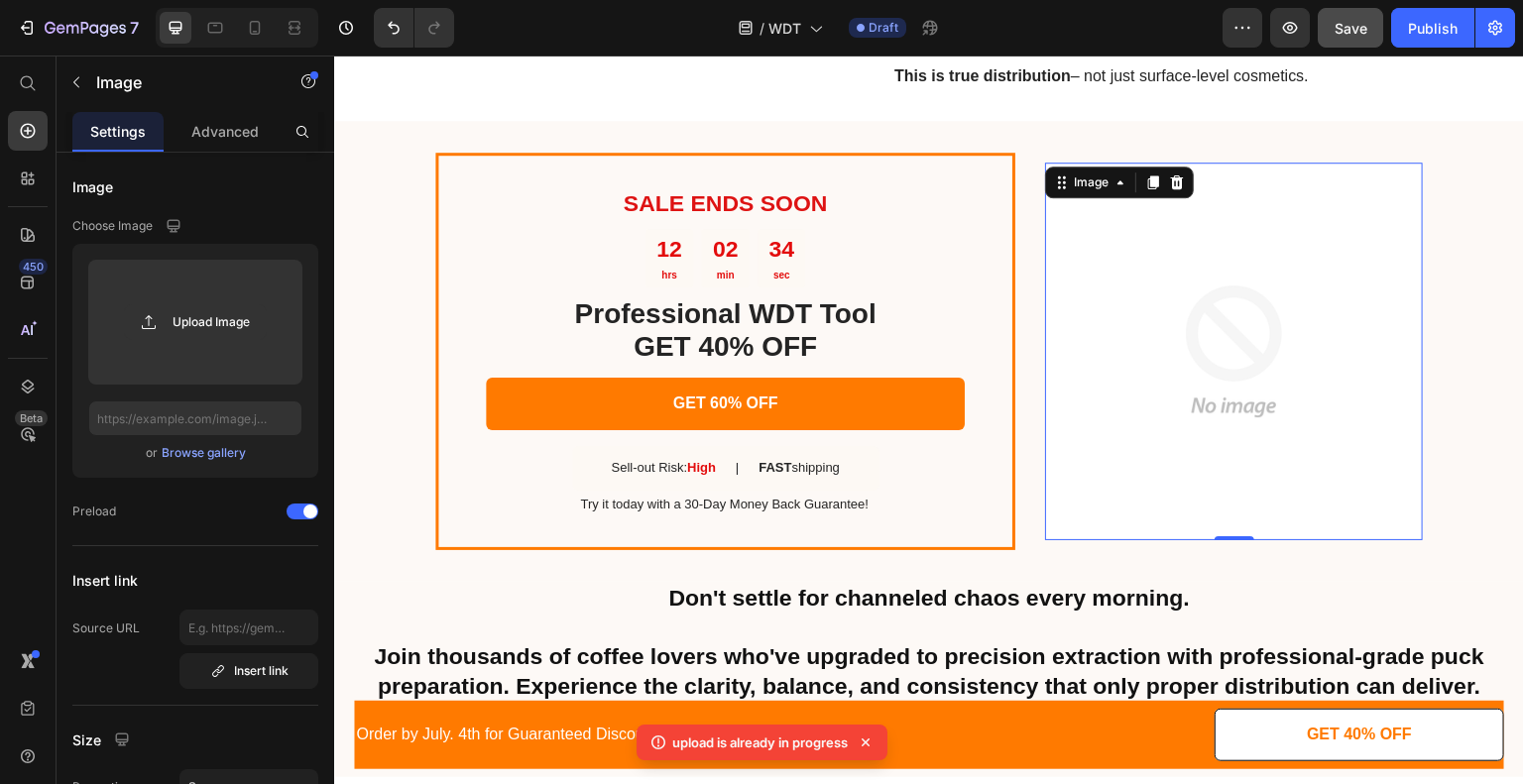 click on "Browse gallery" at bounding box center (203, 453) 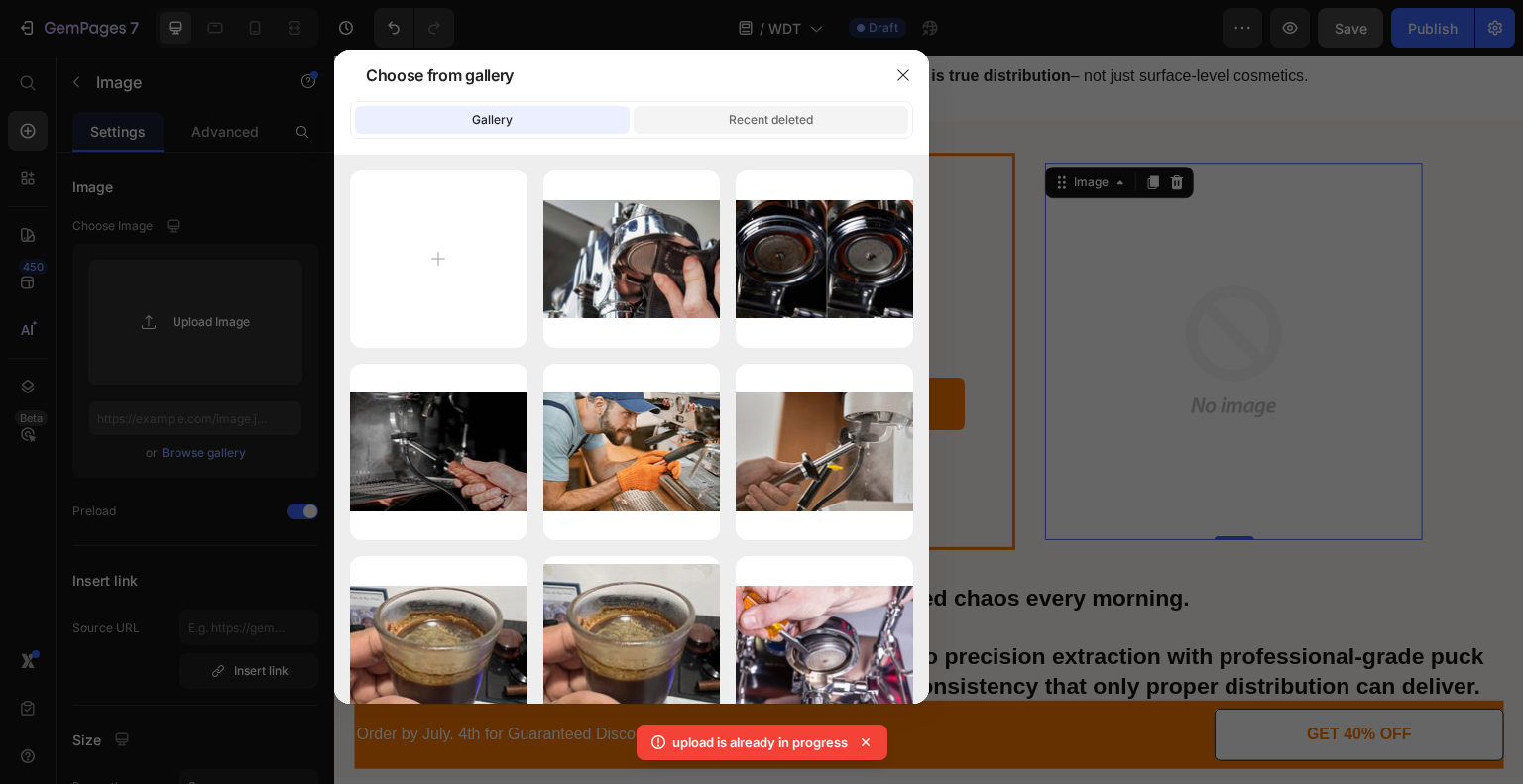 click on "Recent deleted" 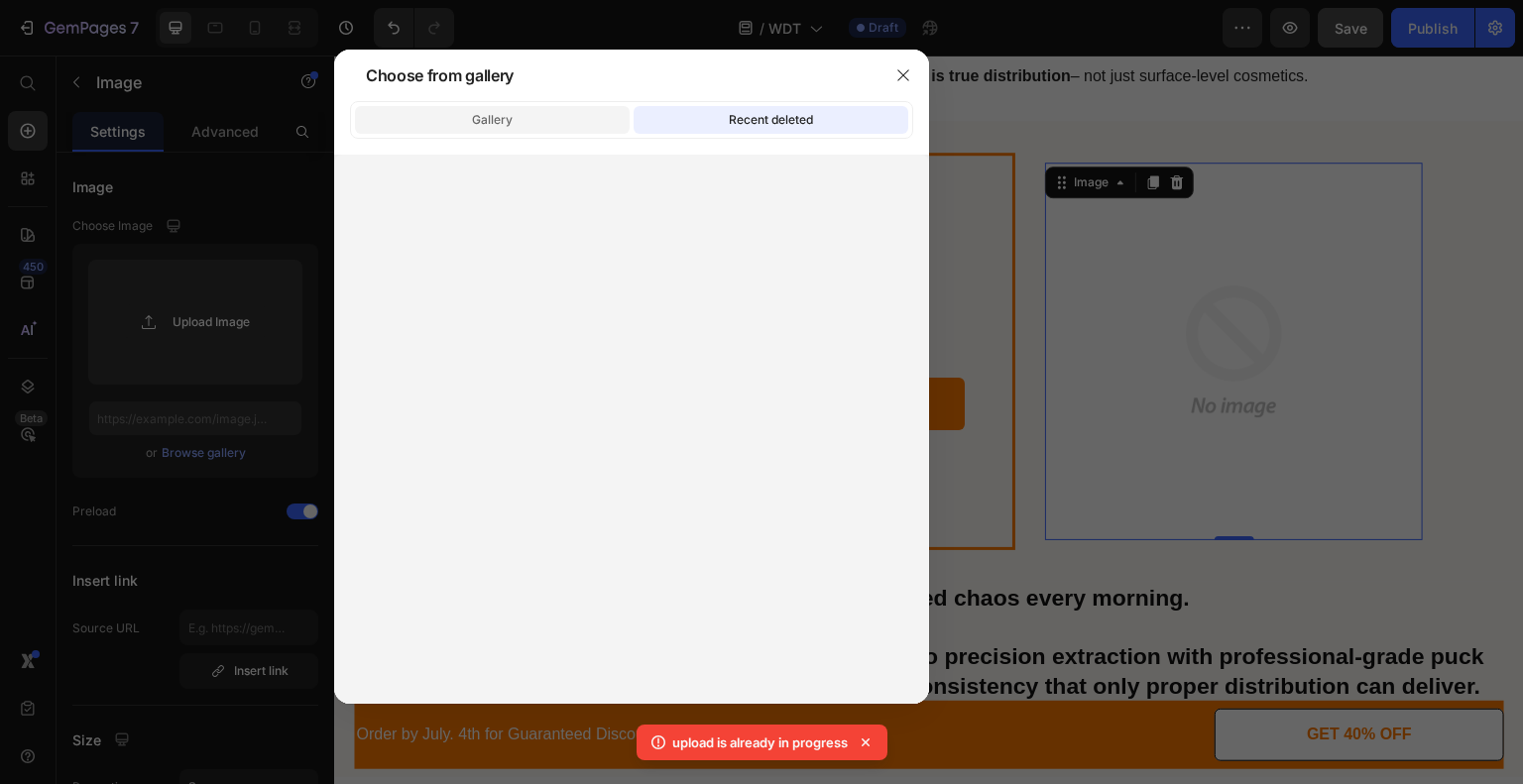 click on "Gallery" 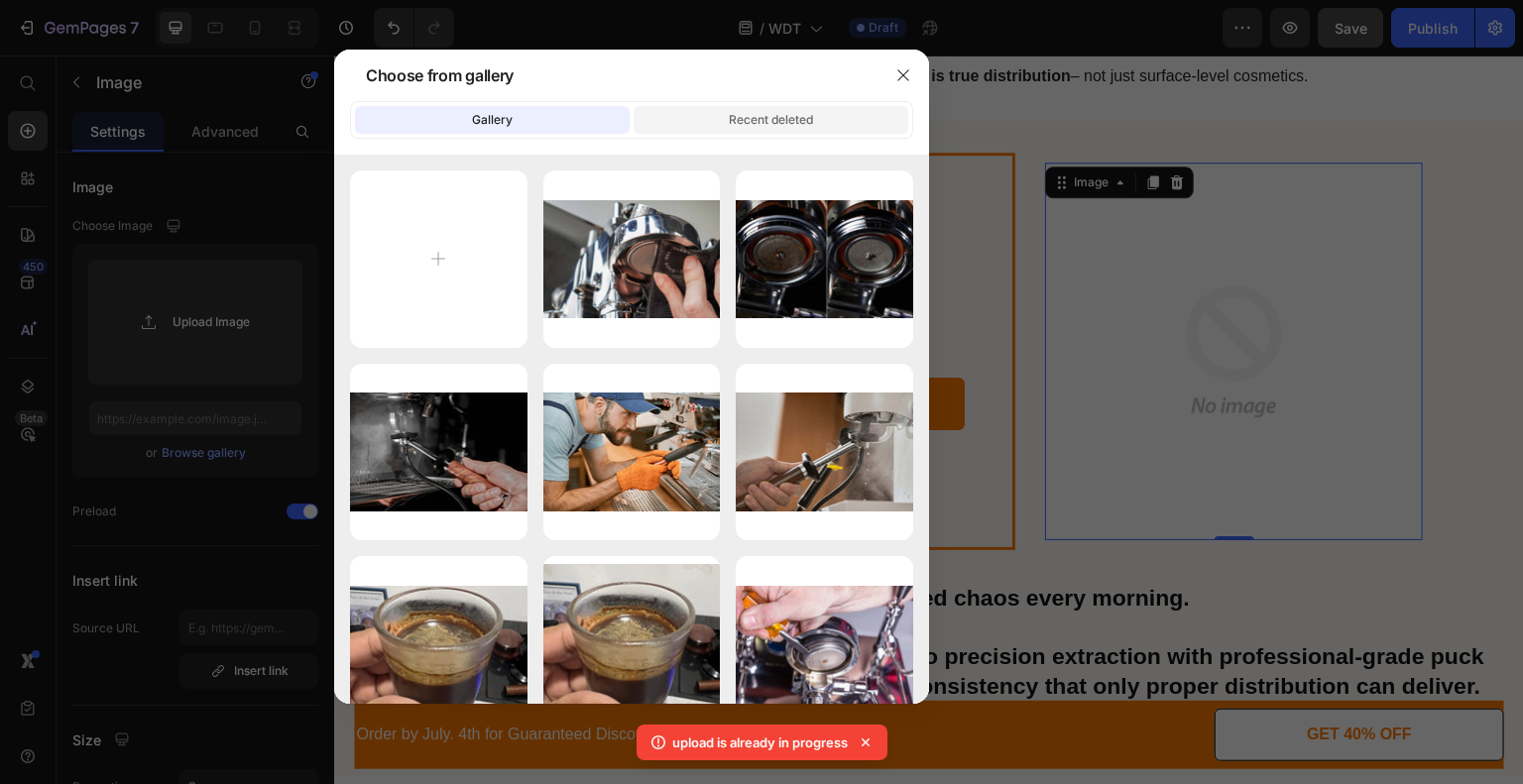 click on "Recent deleted" 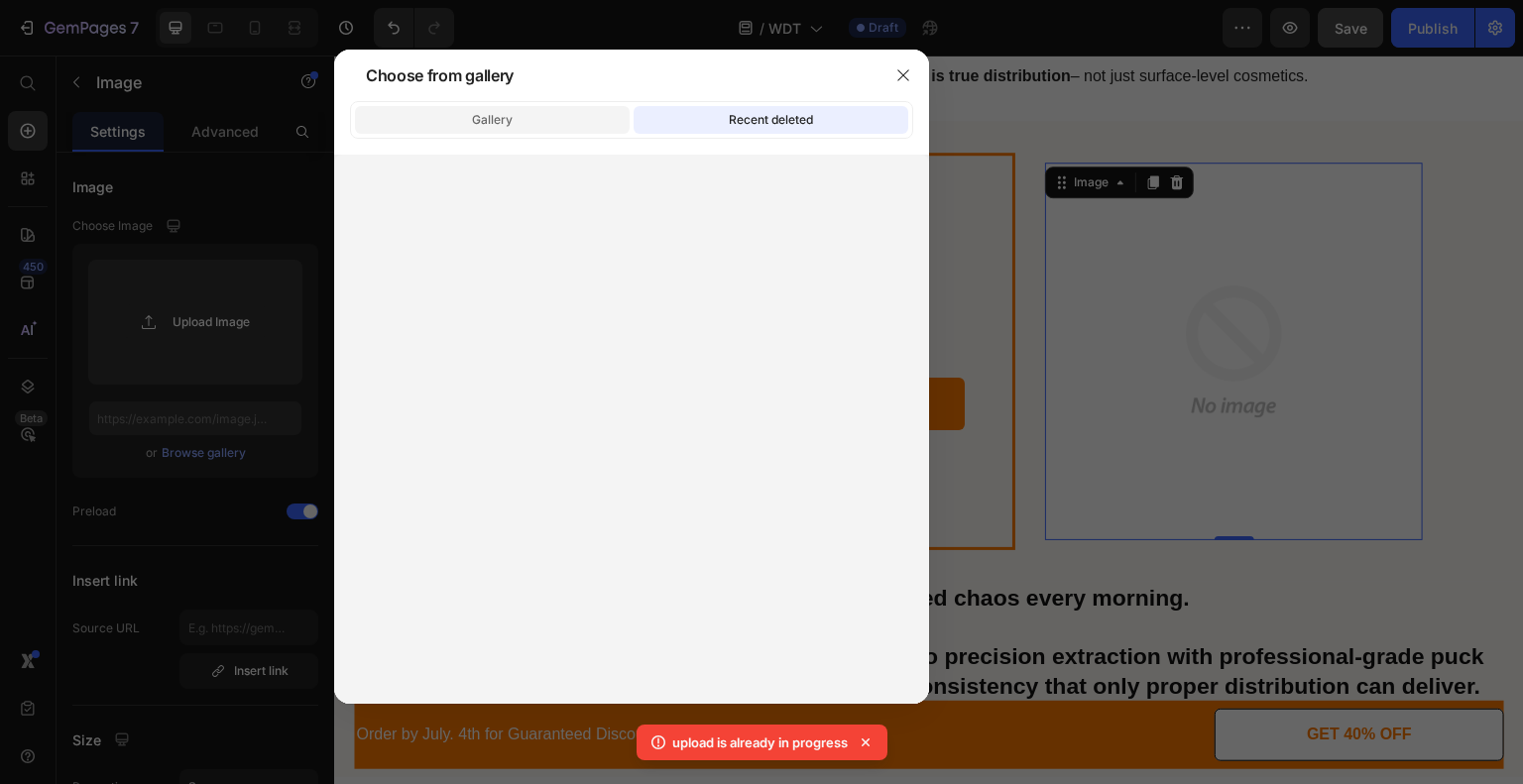click on "Gallery" 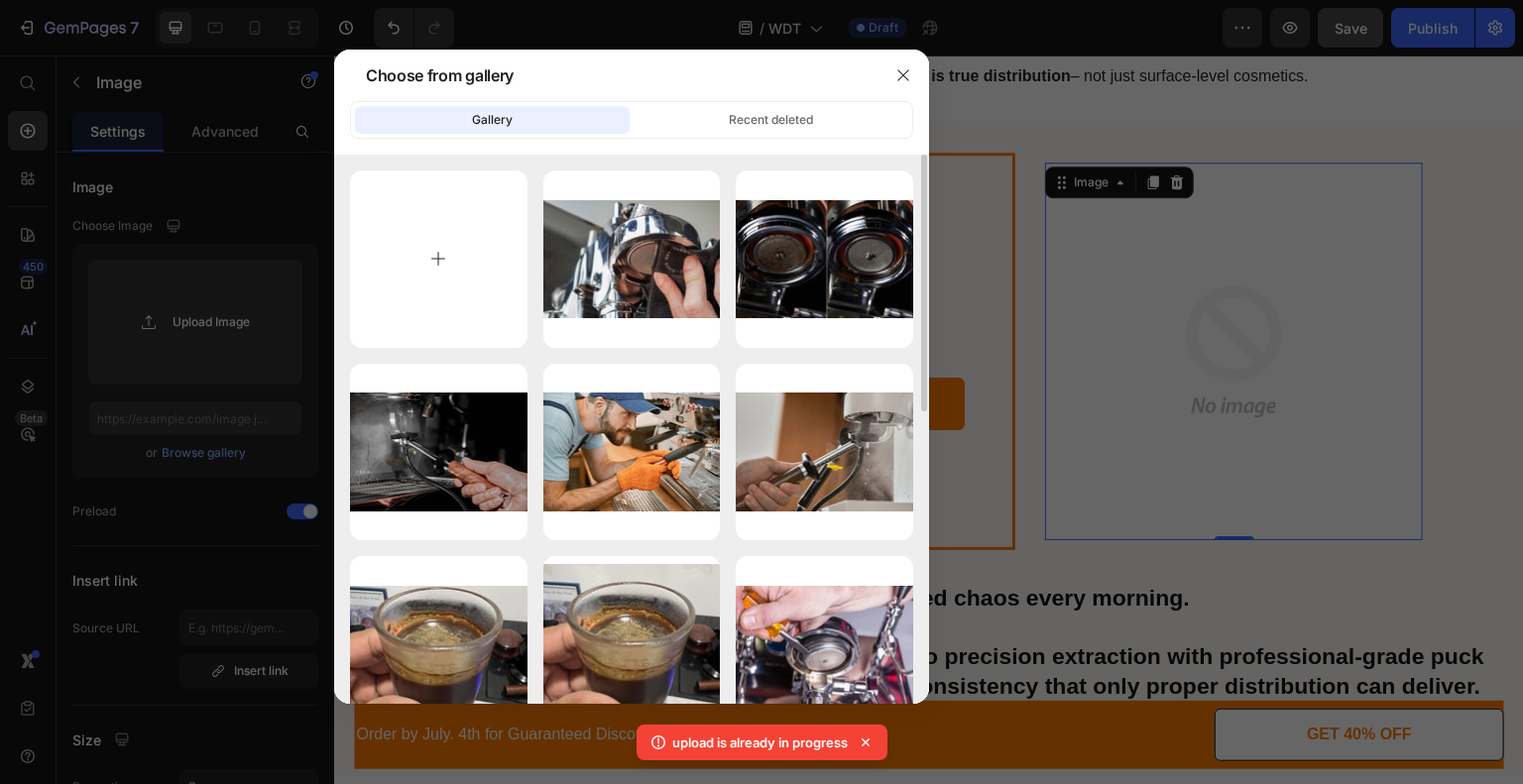 click at bounding box center (438, 259) 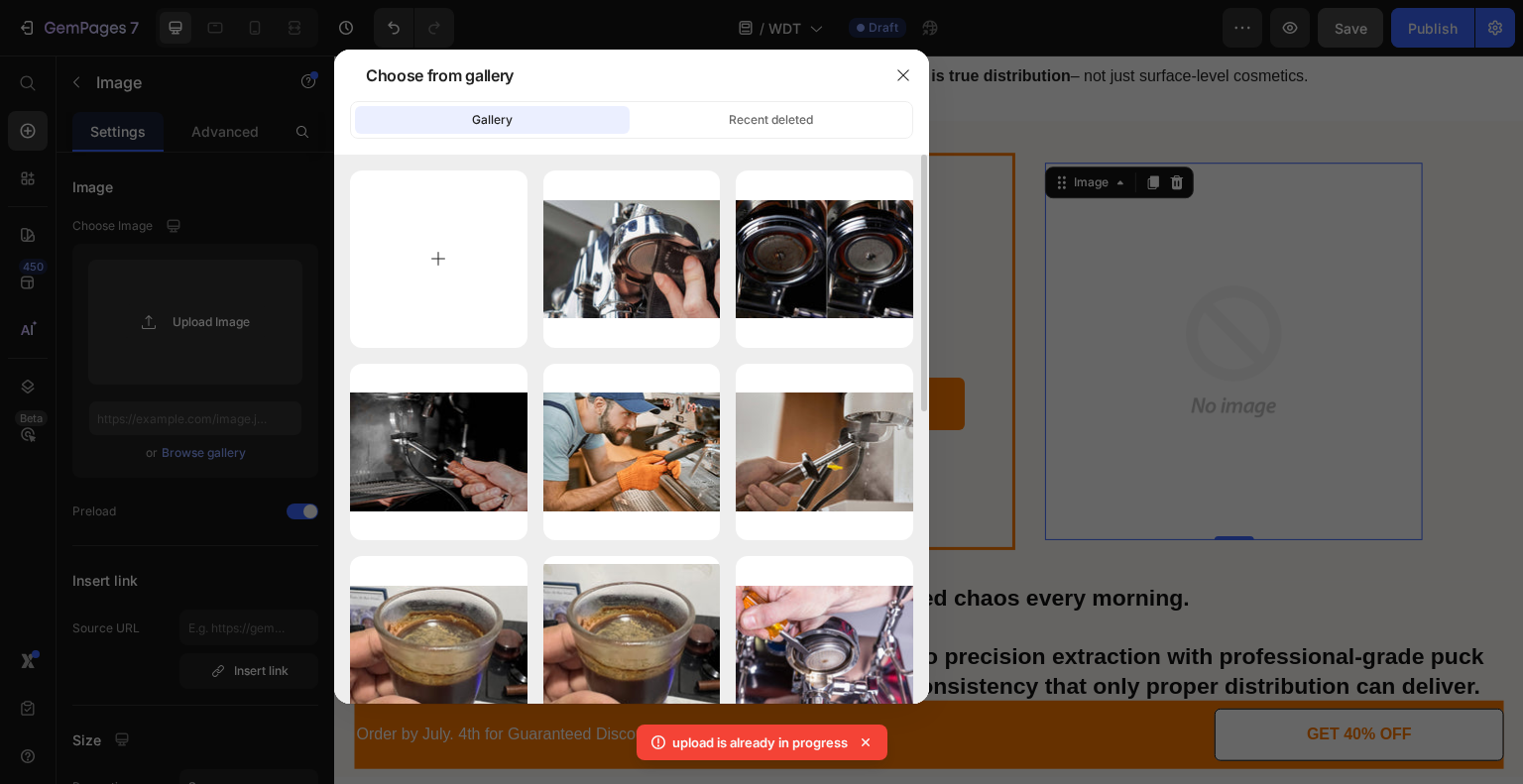 type on "C:\fakepath\Thiết kế chưa có tên co.png" 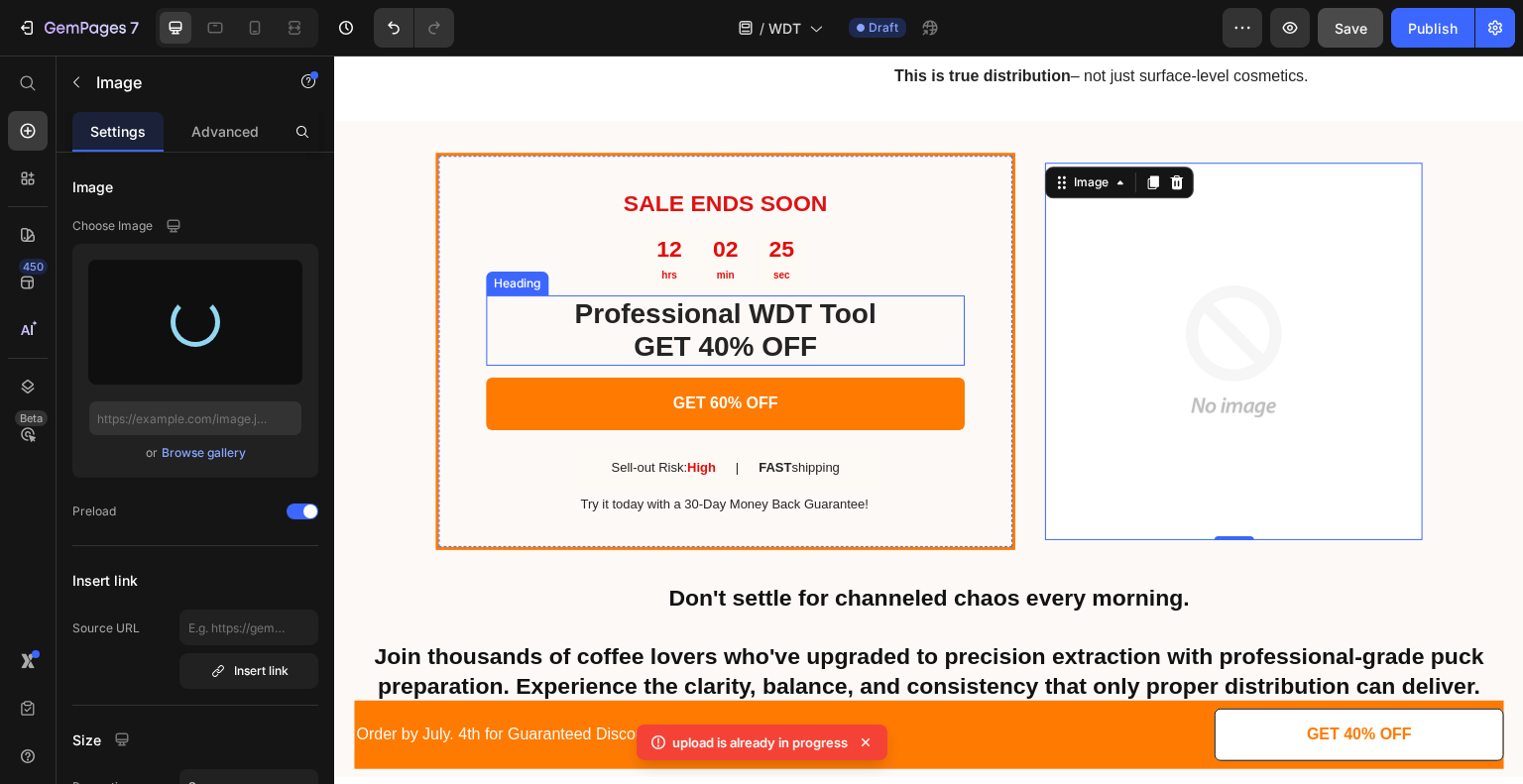 type on "https://cdn.shopify.com/s/files/1/0692/9858/5833/files/gempages_562301257516057765-04d41934-0cd5-497e-b578-c35c4343a18b.png" 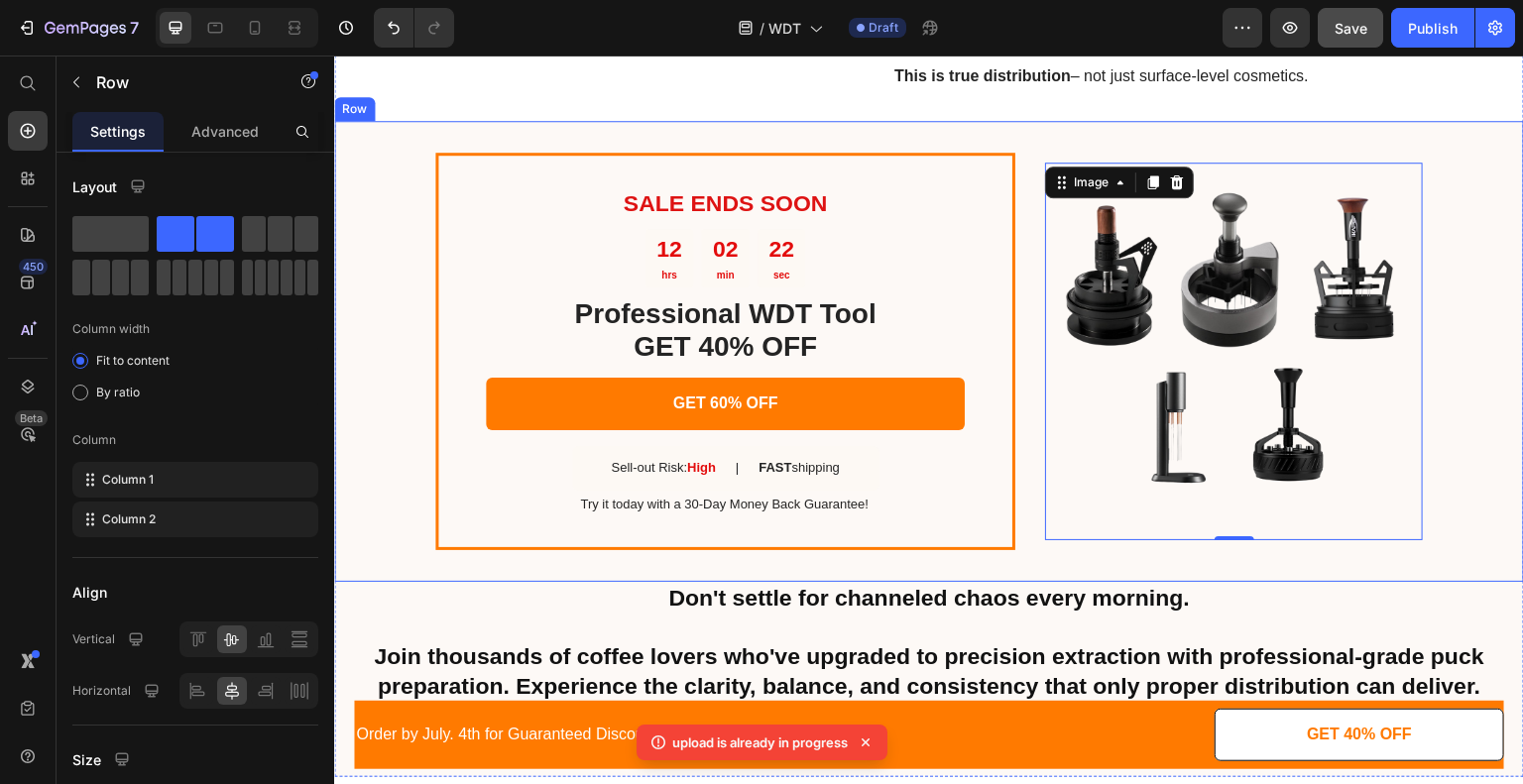 click on "SALE ENDS SOON Text Block 12 hrs 02 min 22 sec Countdown Timer Professional WDT Tool GET 40% OFF Heading GET 60% OFF Button Sell-out Risk: High Text Block | Text Block FAST shipping Text Block Row Try it today with a 30-Day Money Back Guarantee! Text Block Row Image 0 Row" at bounding box center [929, 351] 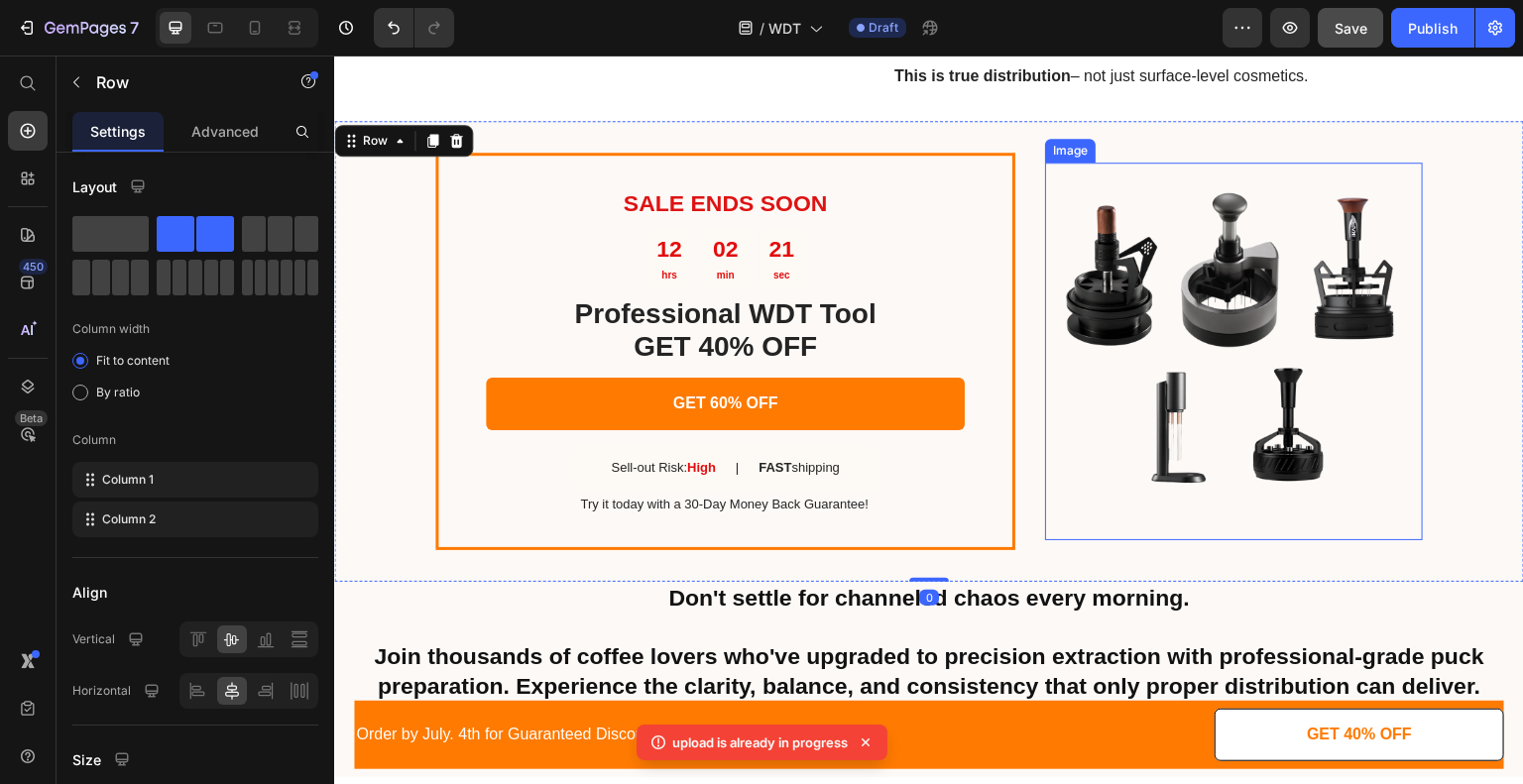 click at bounding box center [1233, 351] 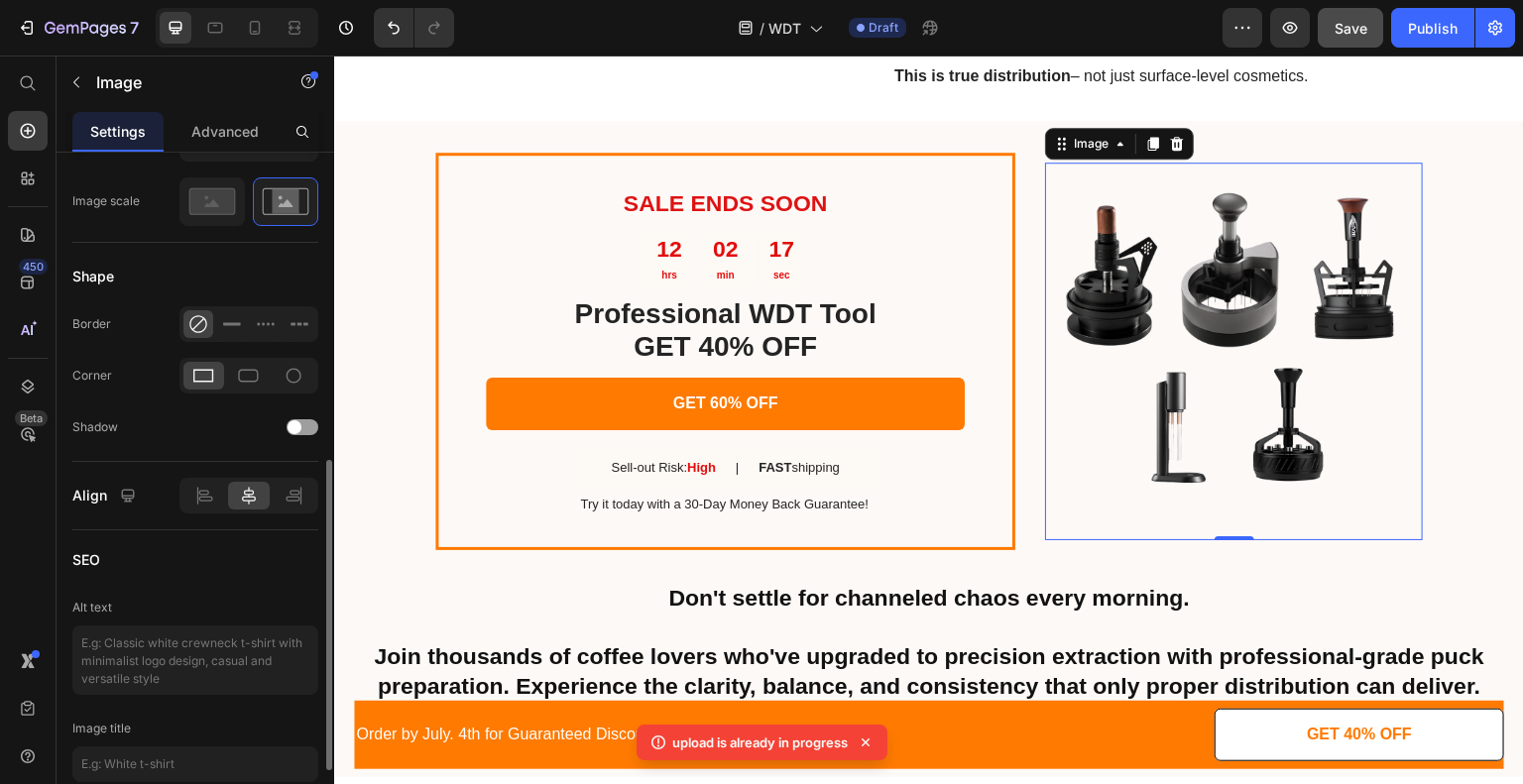 scroll, scrollTop: 833, scrollLeft: 0, axis: vertical 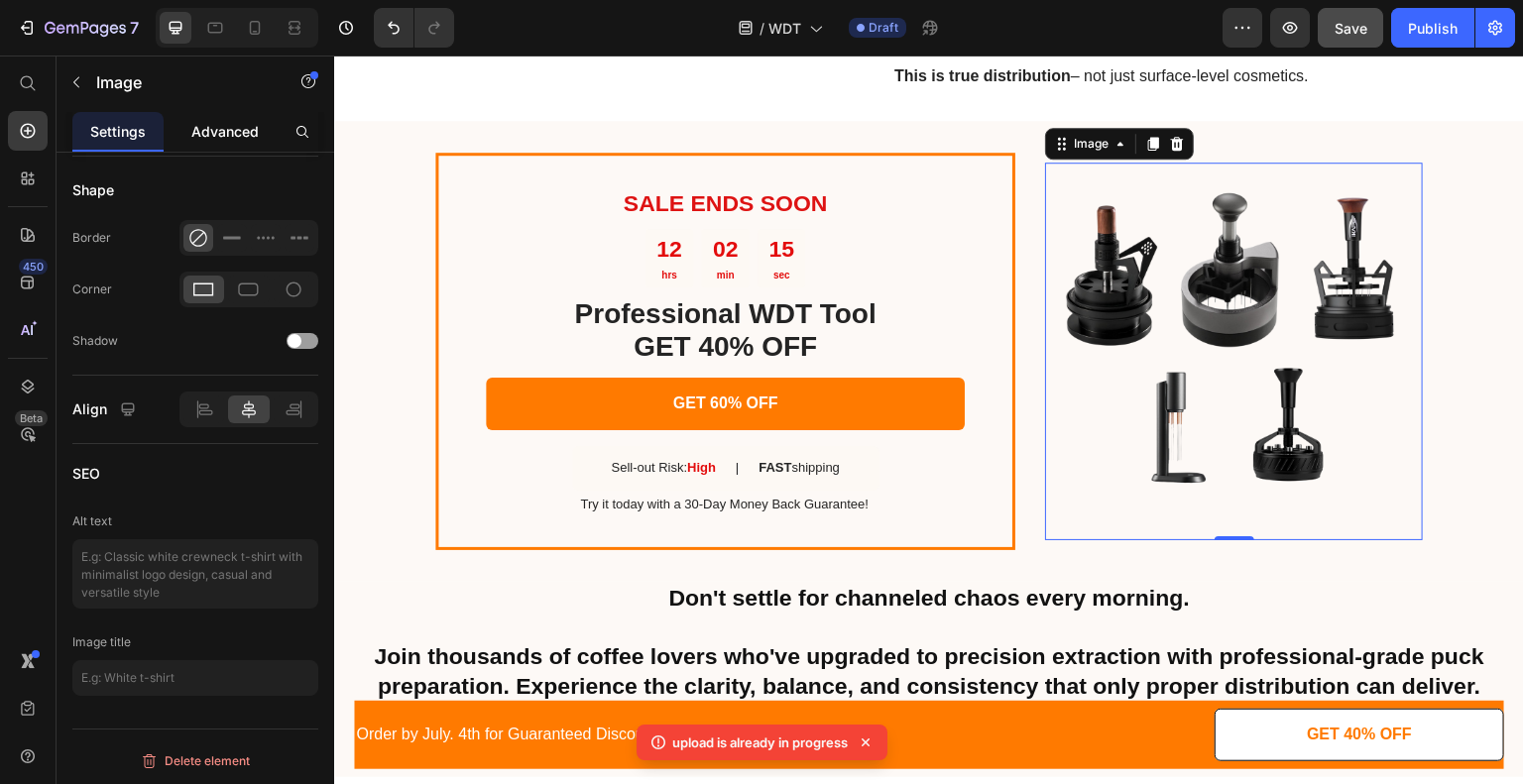 click on "Advanced" at bounding box center [225, 131] 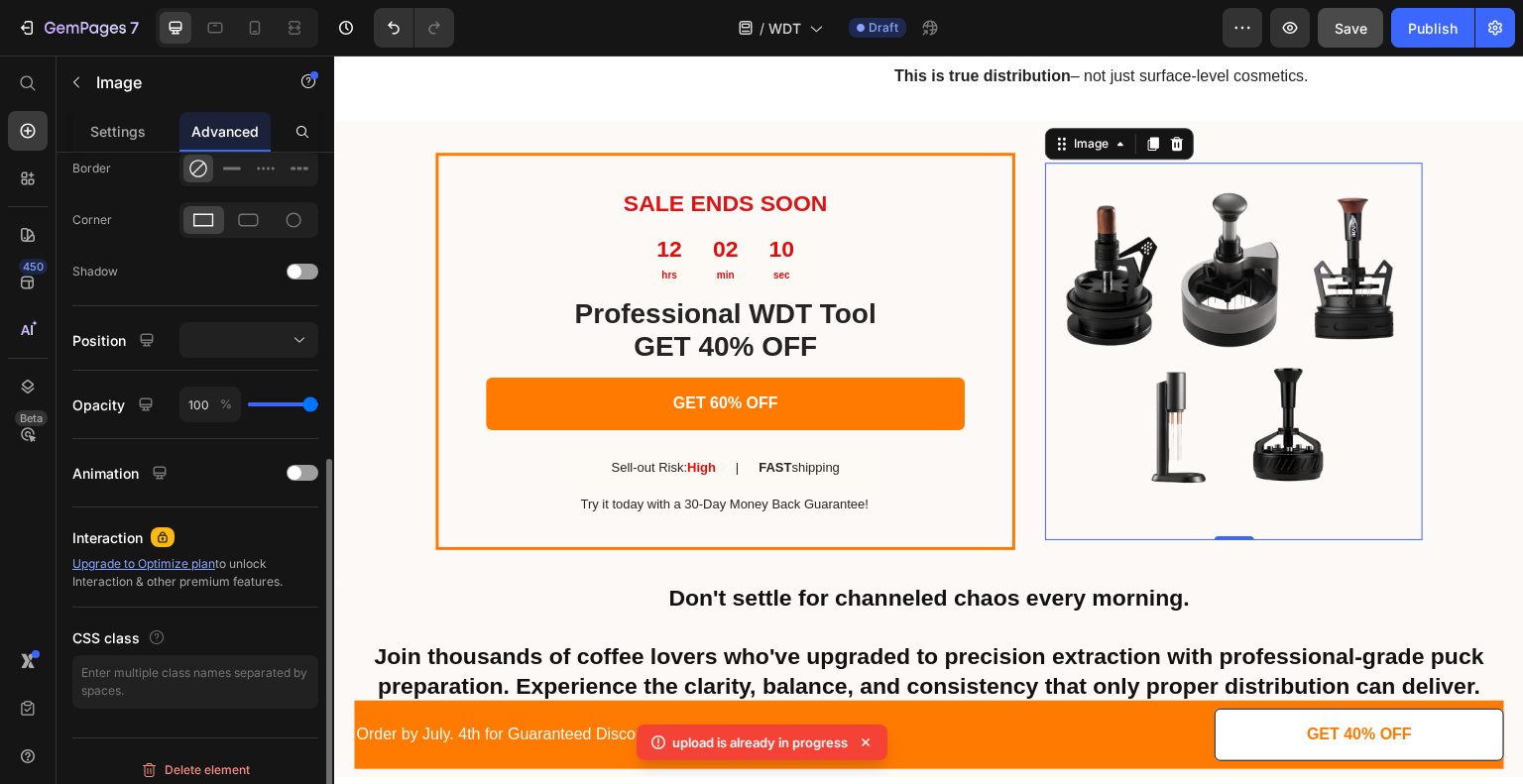 scroll, scrollTop: 568, scrollLeft: 0, axis: vertical 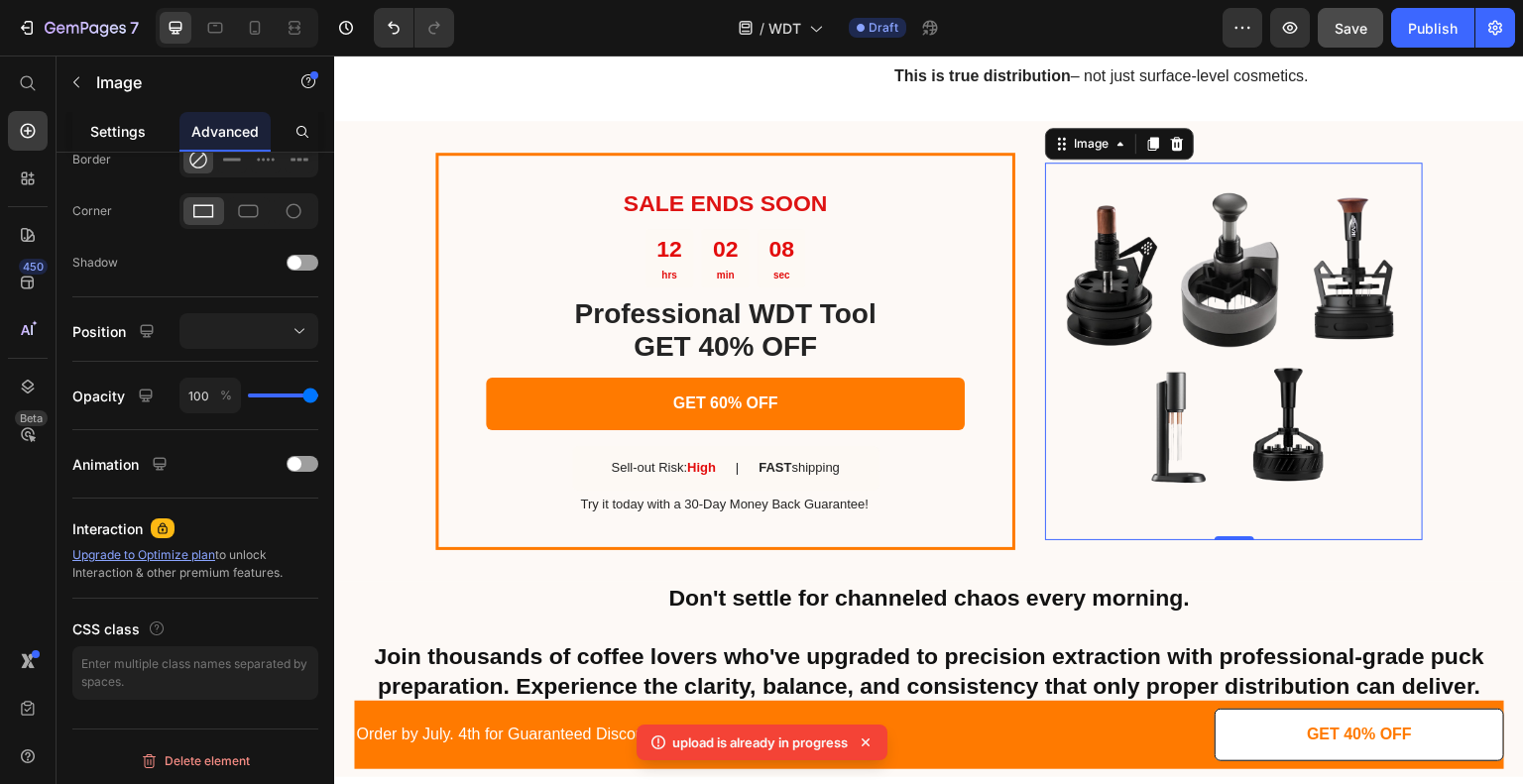 click on "Settings" at bounding box center (118, 131) 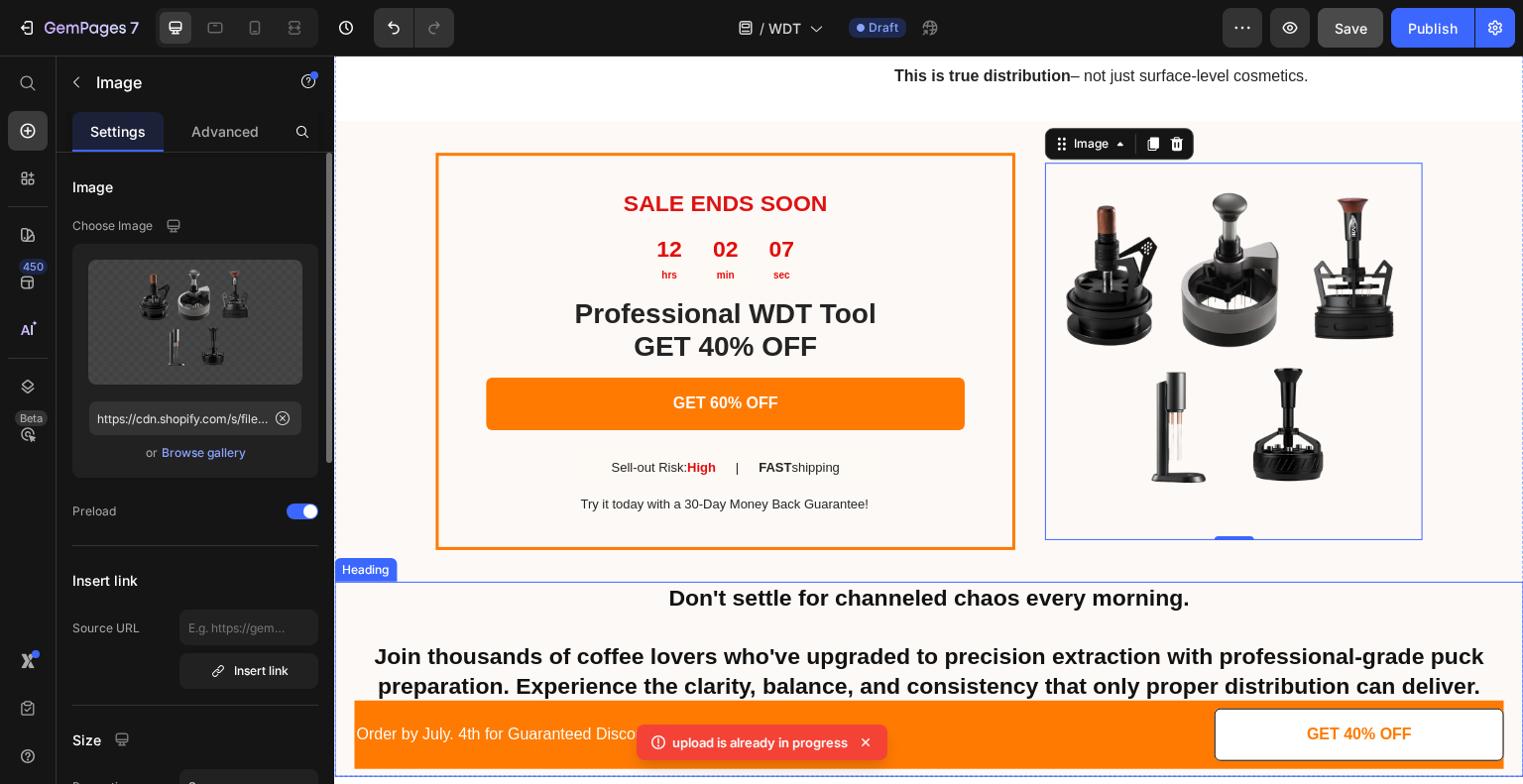 click on "Don't settle for channeled chaos every morning." at bounding box center [929, 598] 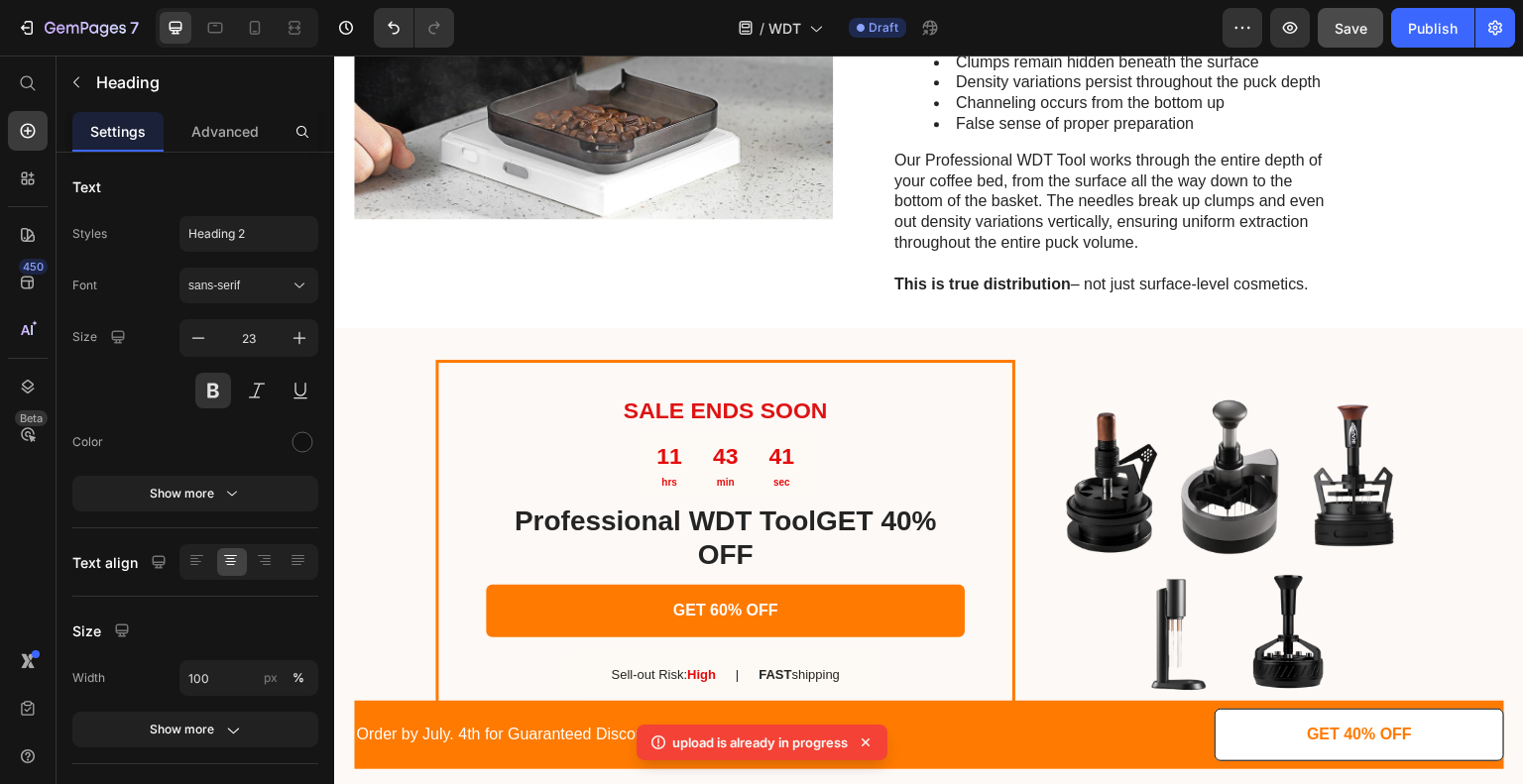 scroll, scrollTop: 3251, scrollLeft: 0, axis: vertical 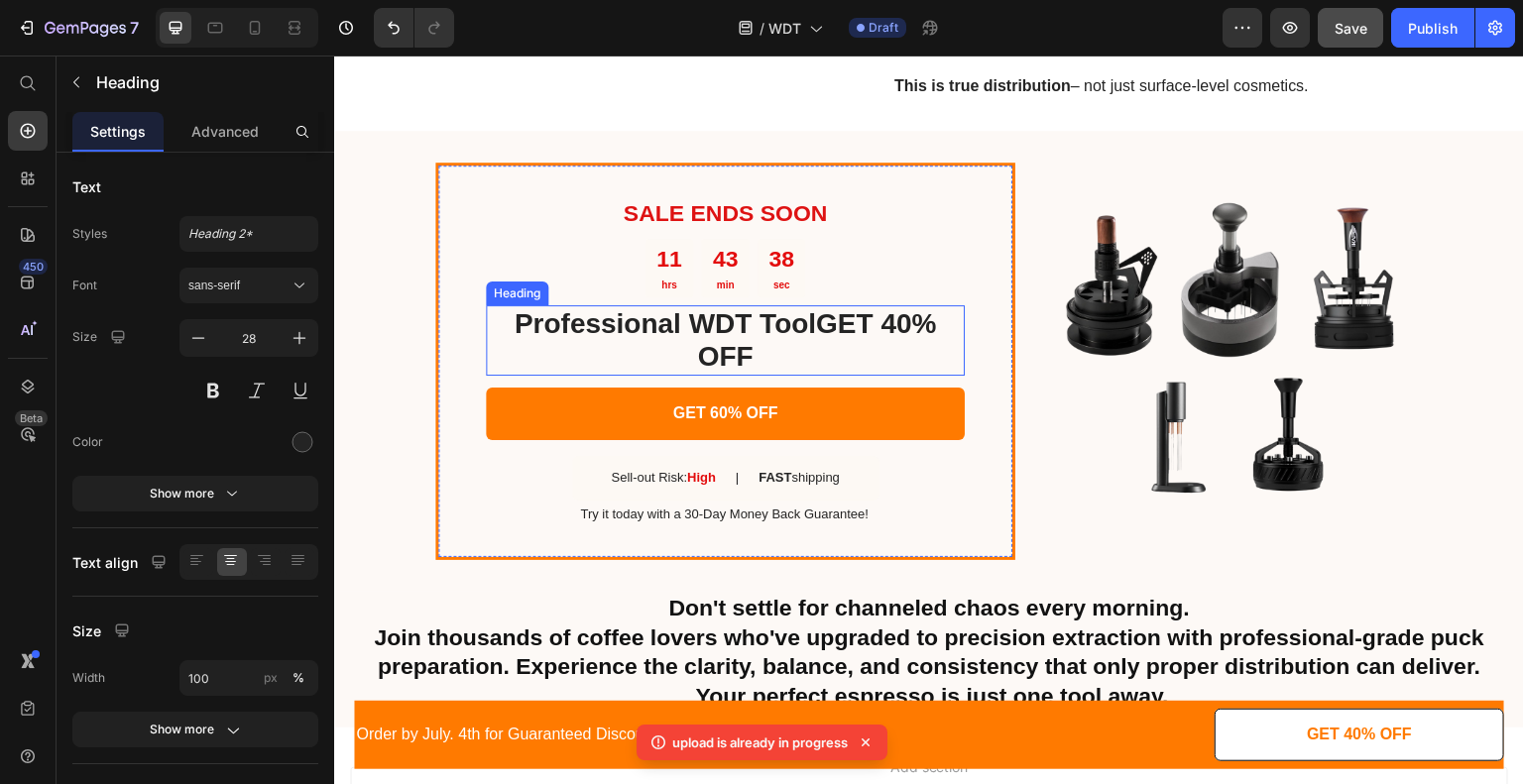 click on "GET 40% OFF" at bounding box center [817, 340] 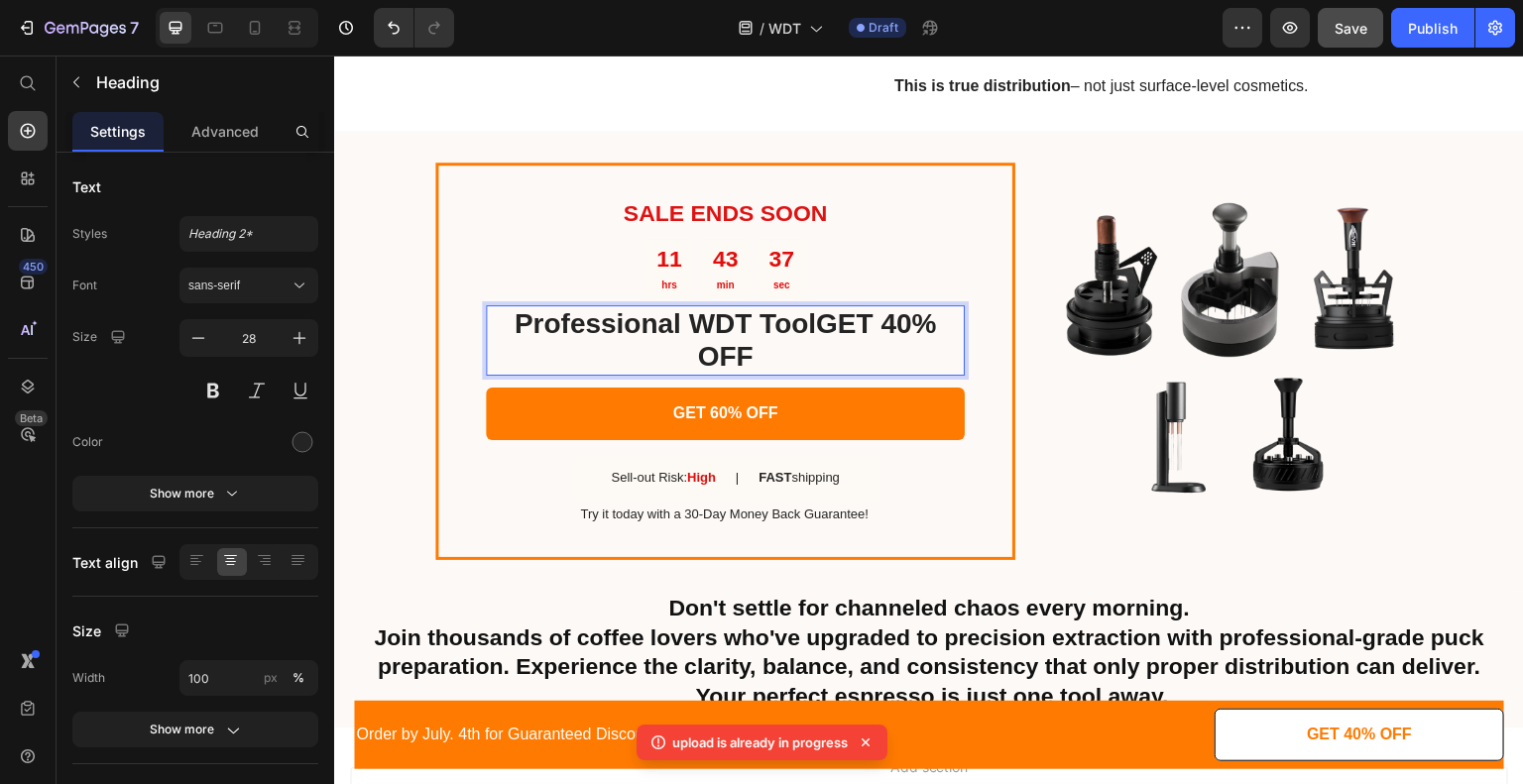 click on "GET 40% OFF" at bounding box center [817, 340] 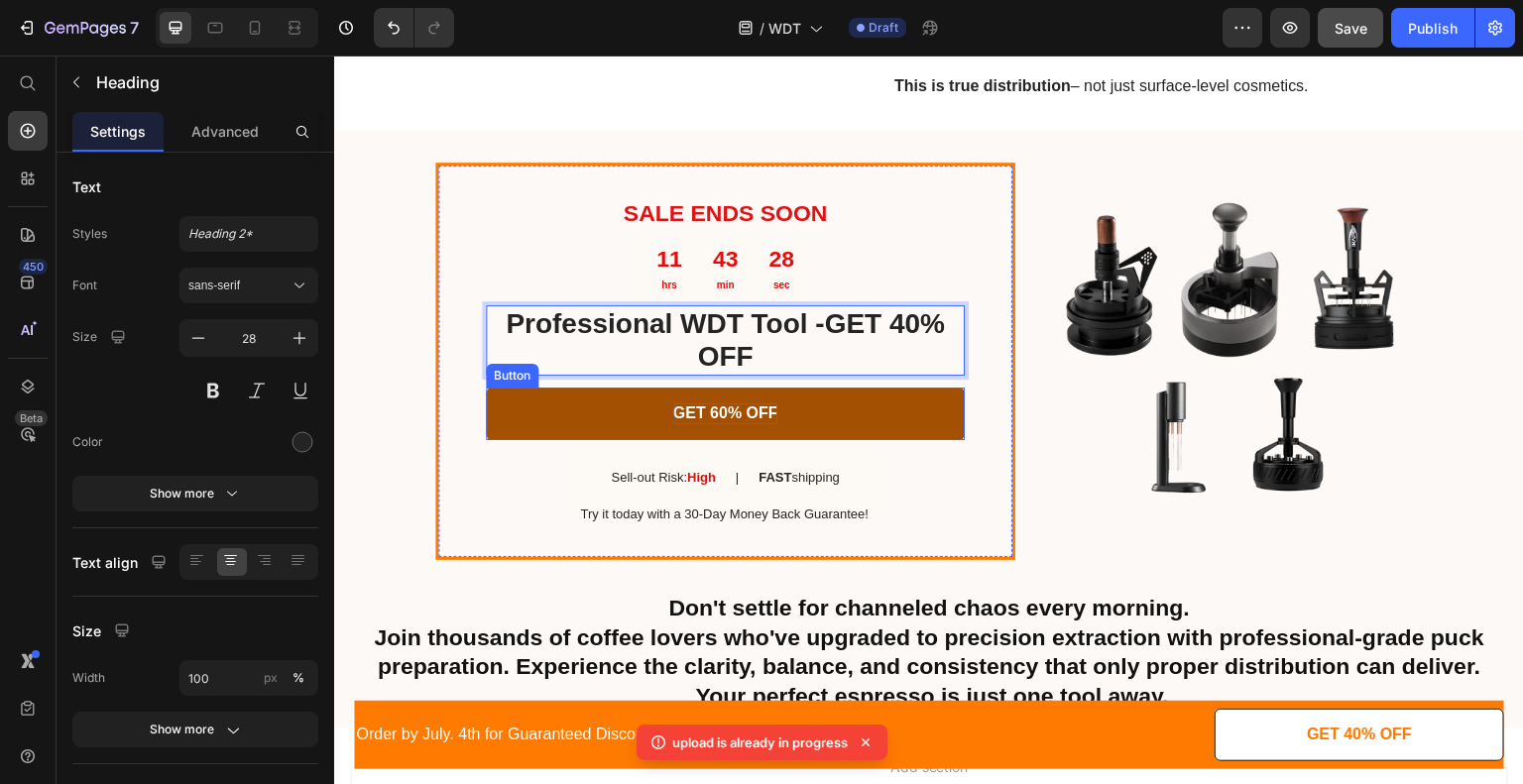click on "GET 60% OFF" at bounding box center (726, 413) 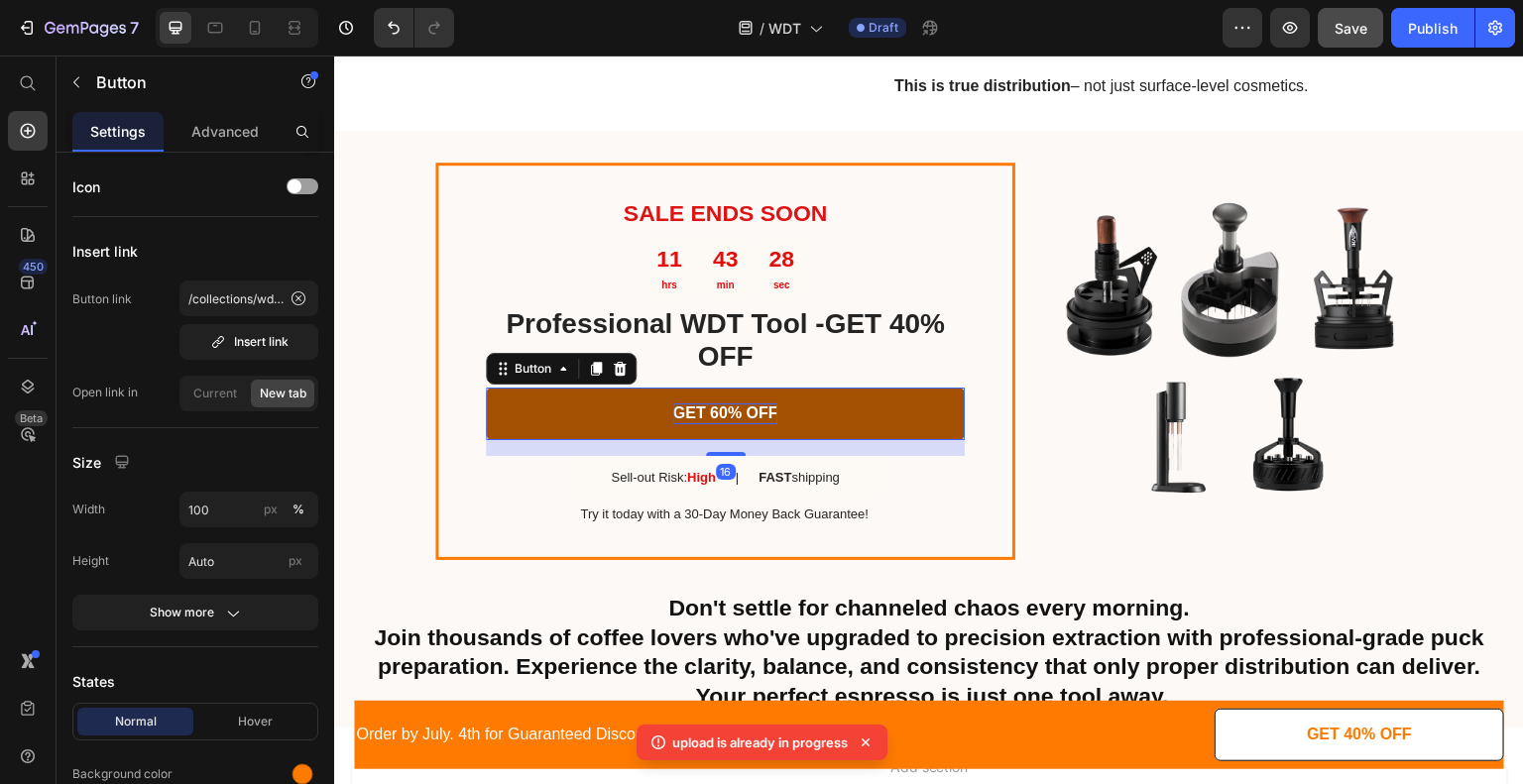 click on "GET 60% OFF" at bounding box center (726, 413) 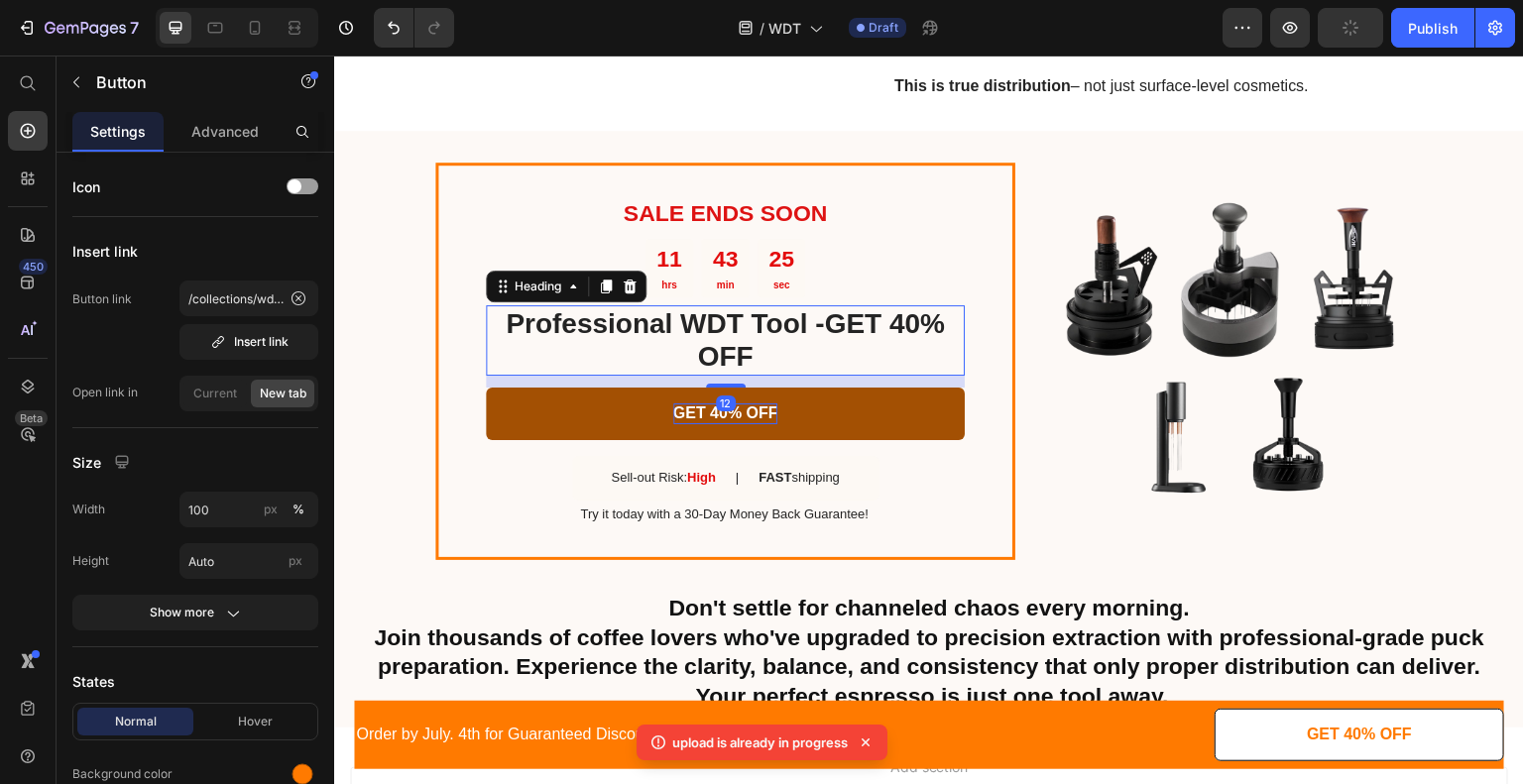 click on "Professional WDT Tool -  GET 40% OFF" at bounding box center (725, 340) 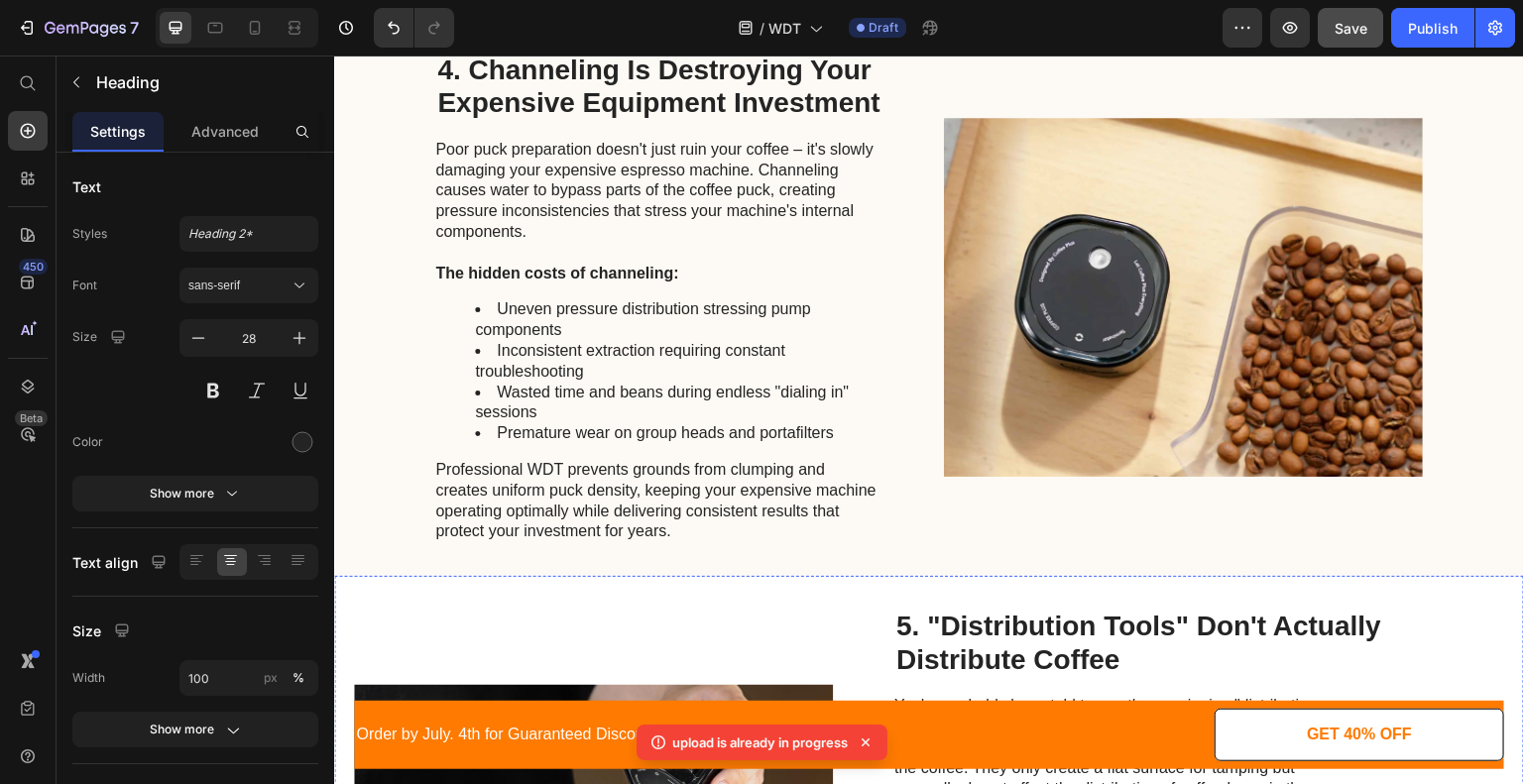 scroll, scrollTop: 2228, scrollLeft: 0, axis: vertical 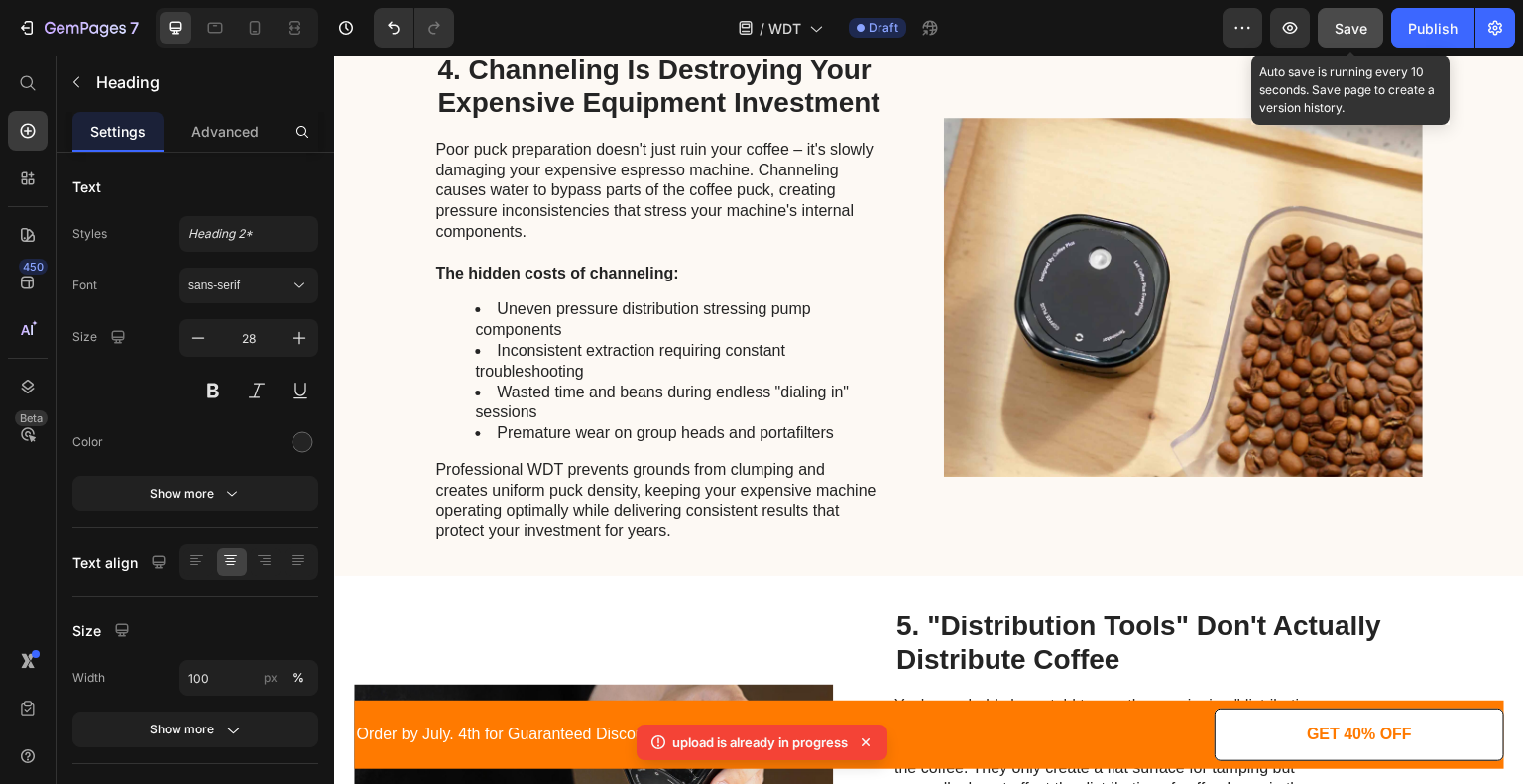 click on "Save" at bounding box center (1350, 28) 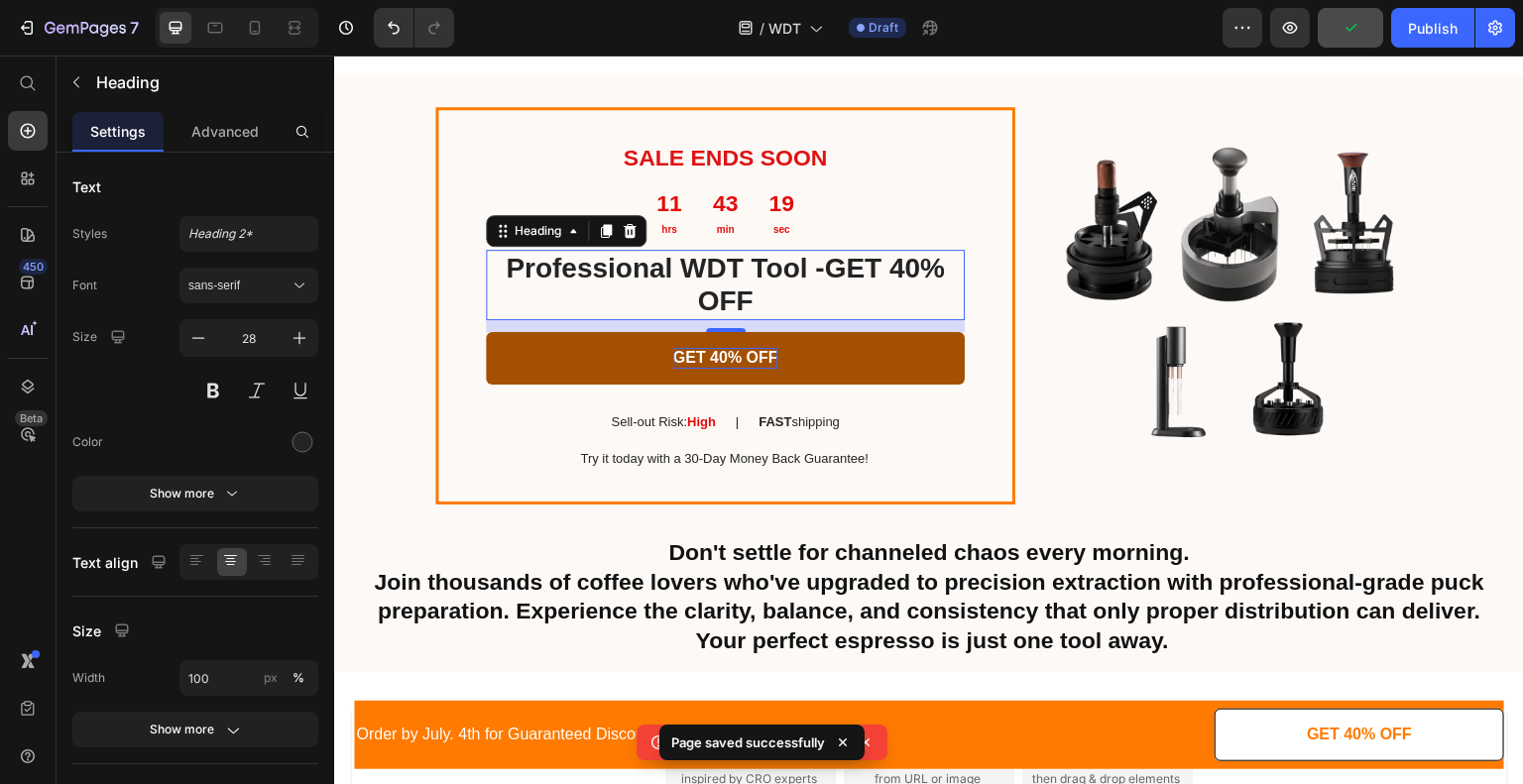 scroll, scrollTop: 3350, scrollLeft: 0, axis: vertical 